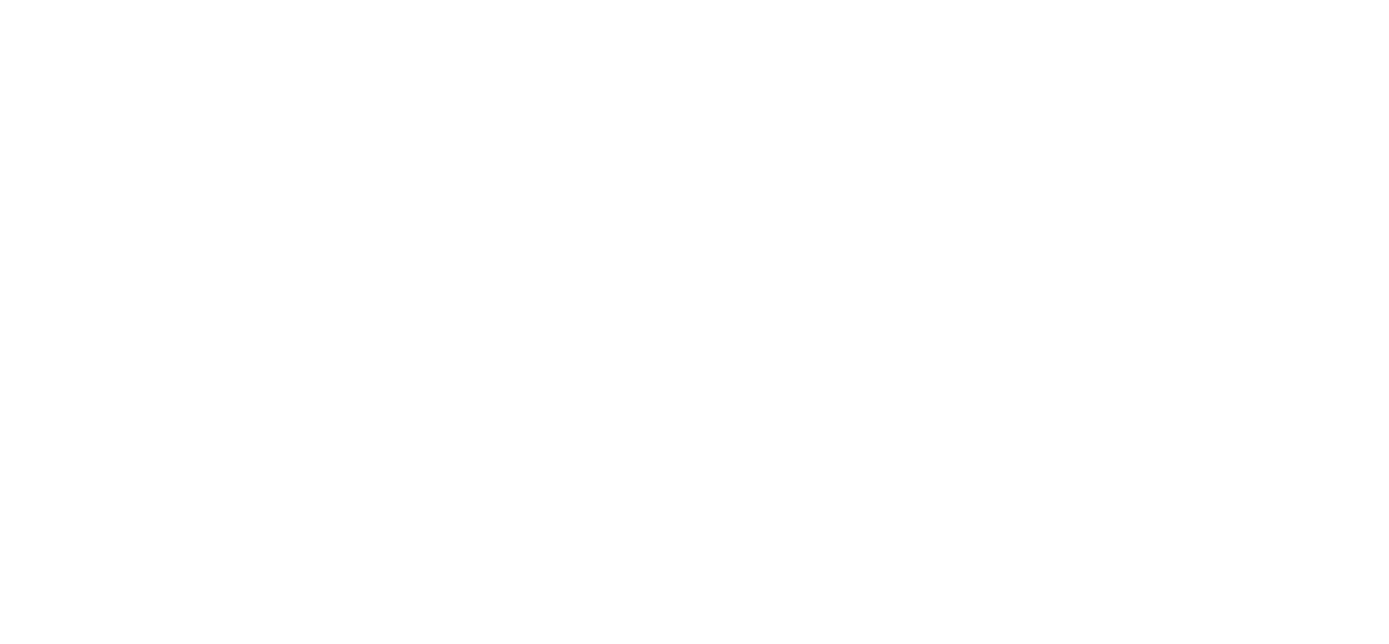 scroll, scrollTop: 0, scrollLeft: 0, axis: both 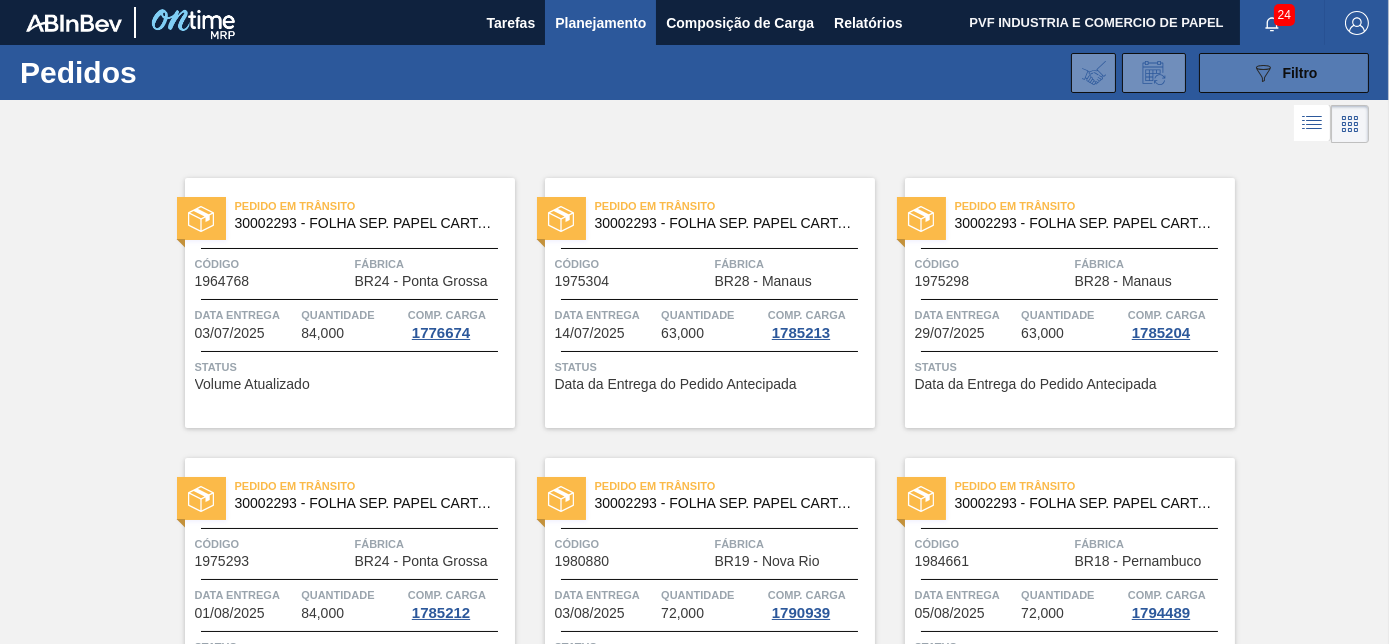 click on "089F7B8B-B2A5-4AFE-B5C0-19BA573D28AC" 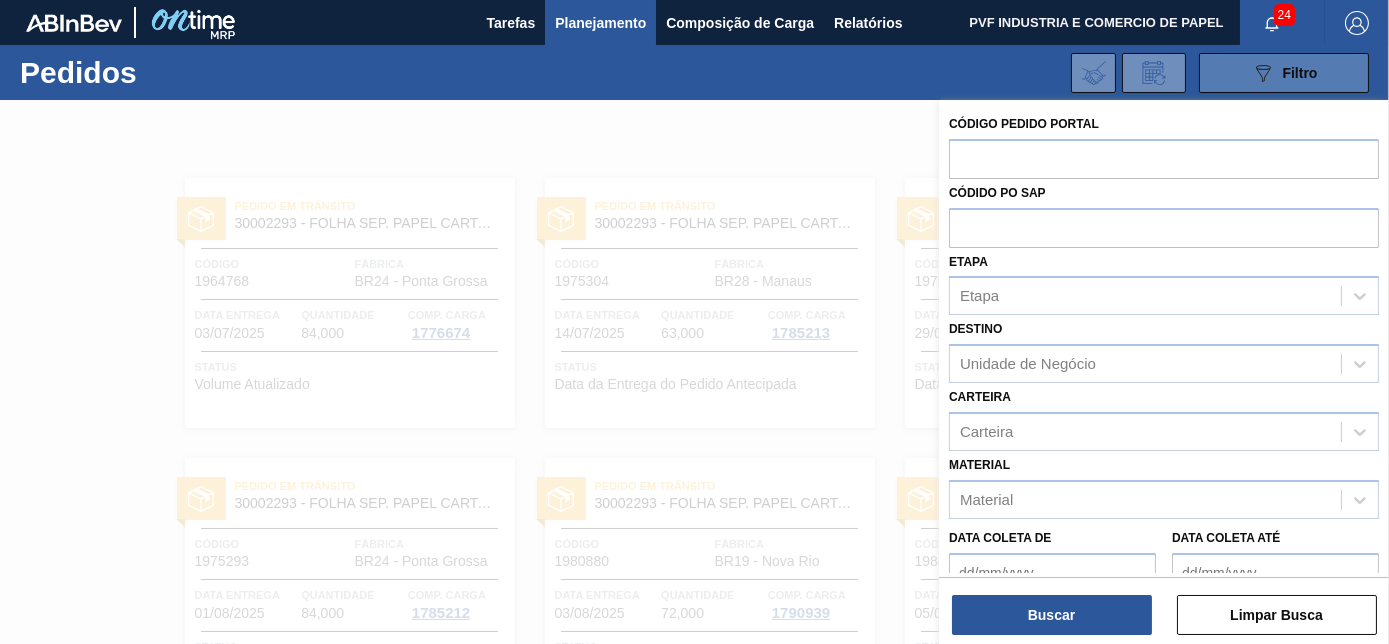 type 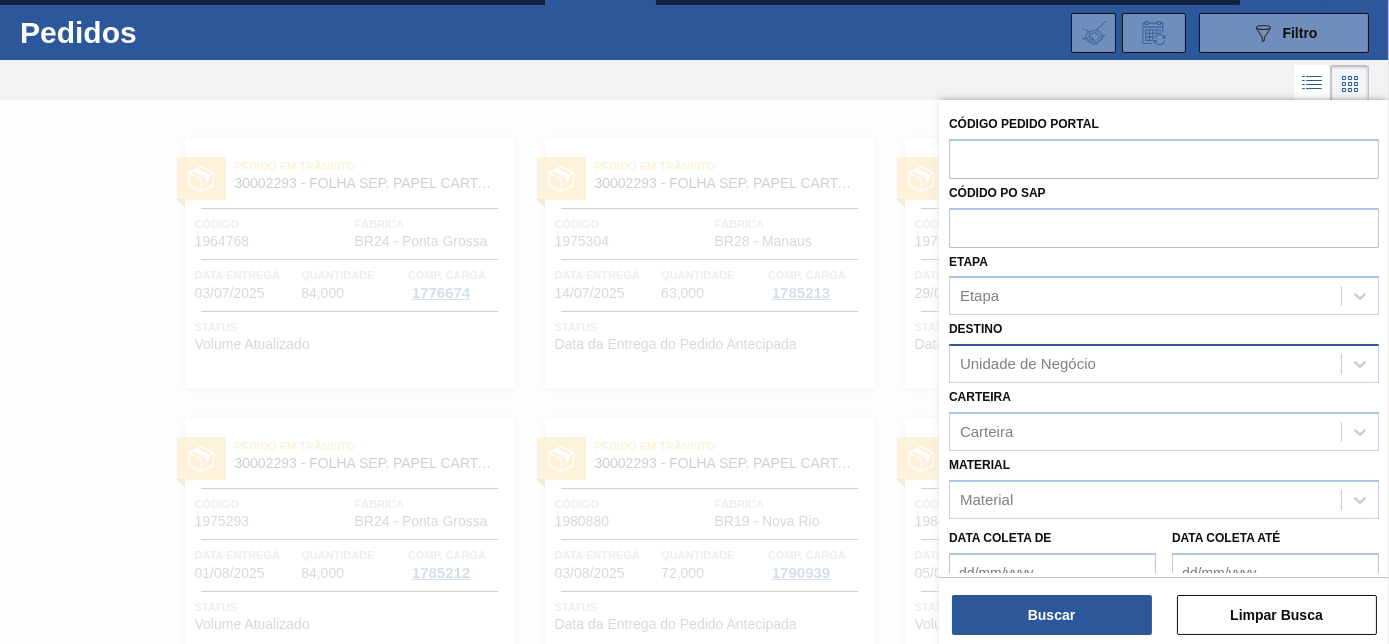 click on "Unidade de Negócio" at bounding box center [1028, 364] 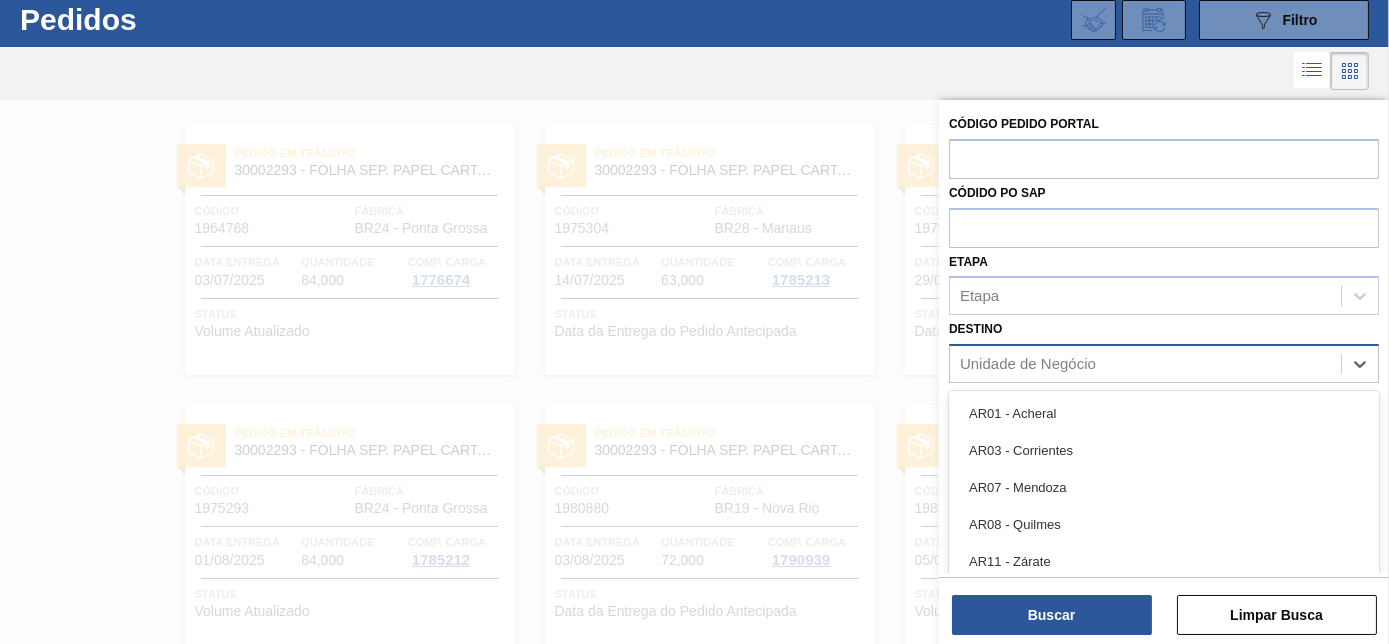 scroll, scrollTop: 53, scrollLeft: 0, axis: vertical 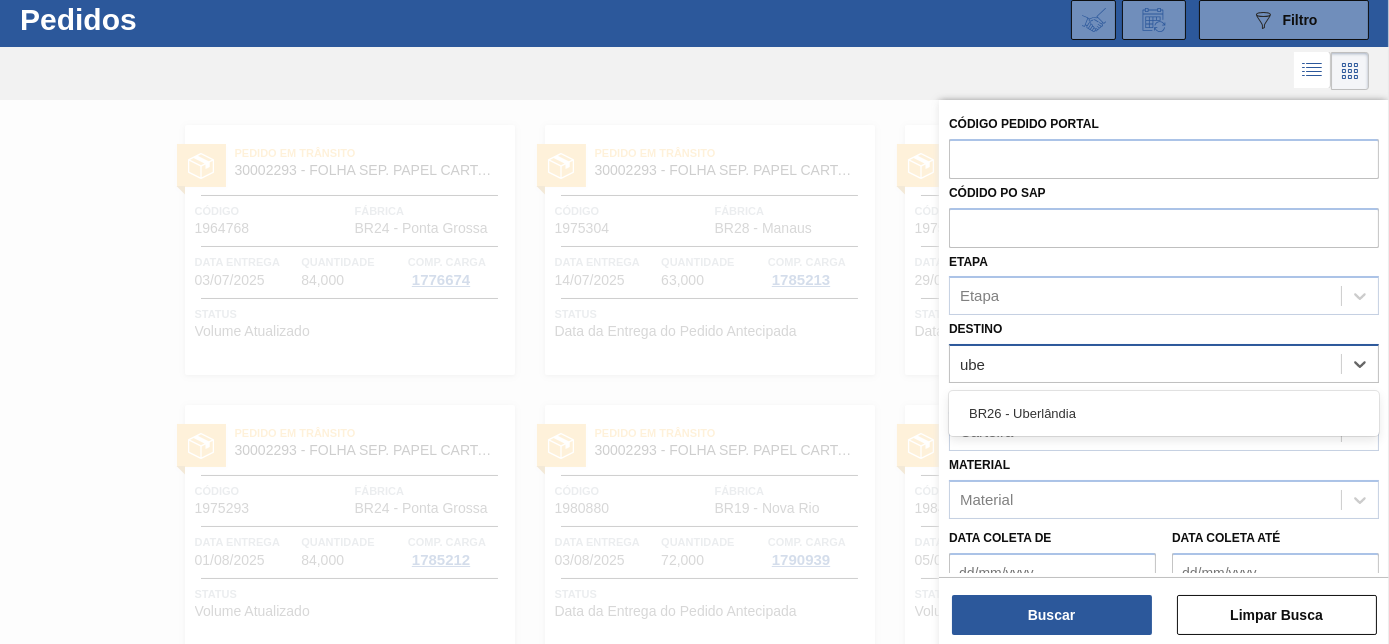 type on "uber" 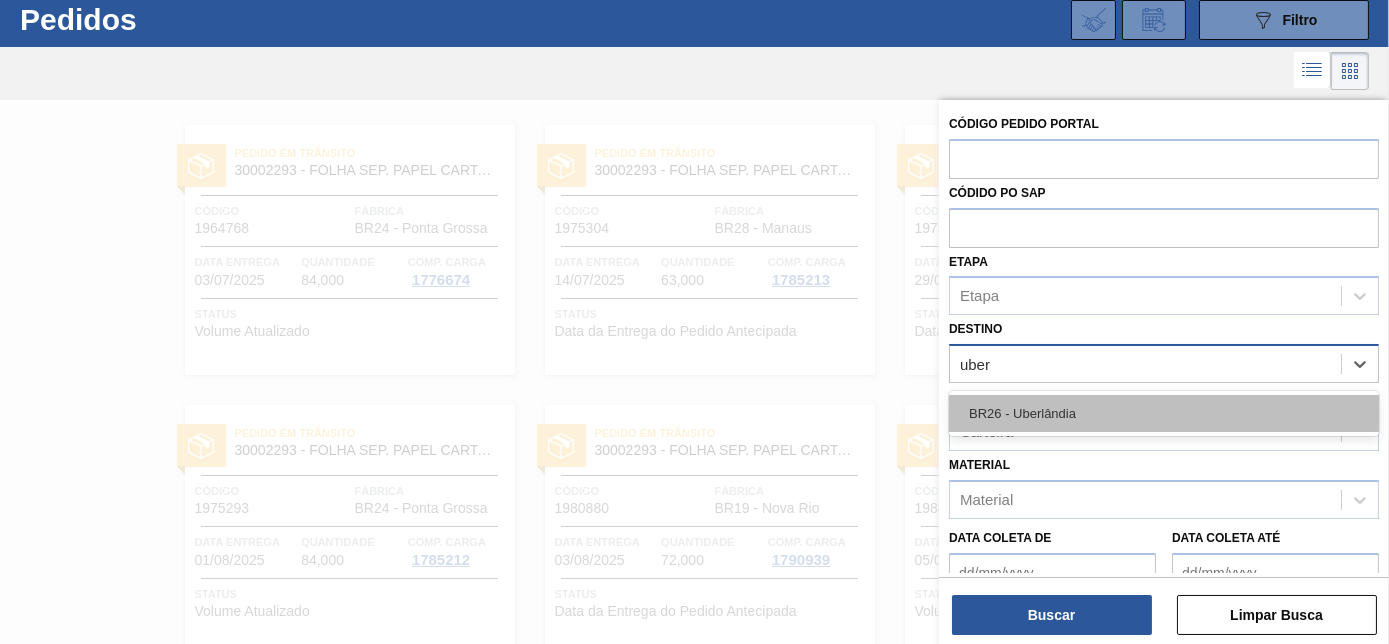 click on "BR26 - Uberlândia" at bounding box center (1164, 413) 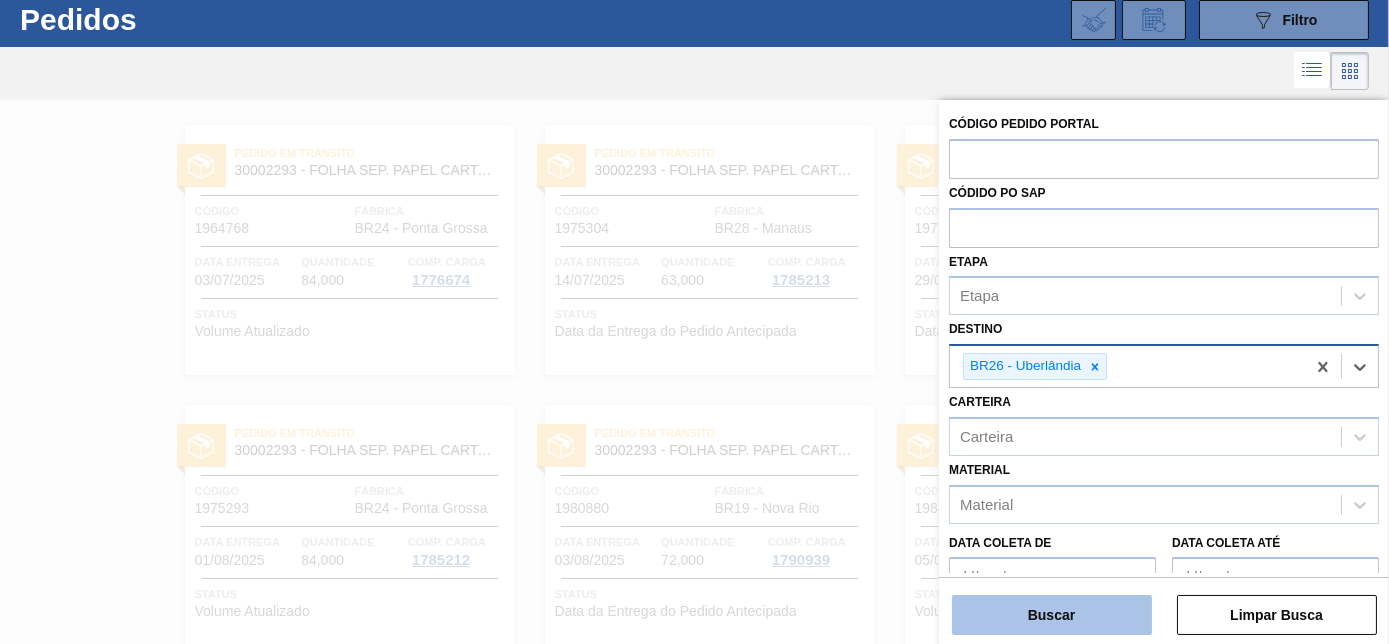 click on "Buscar" at bounding box center [1052, 615] 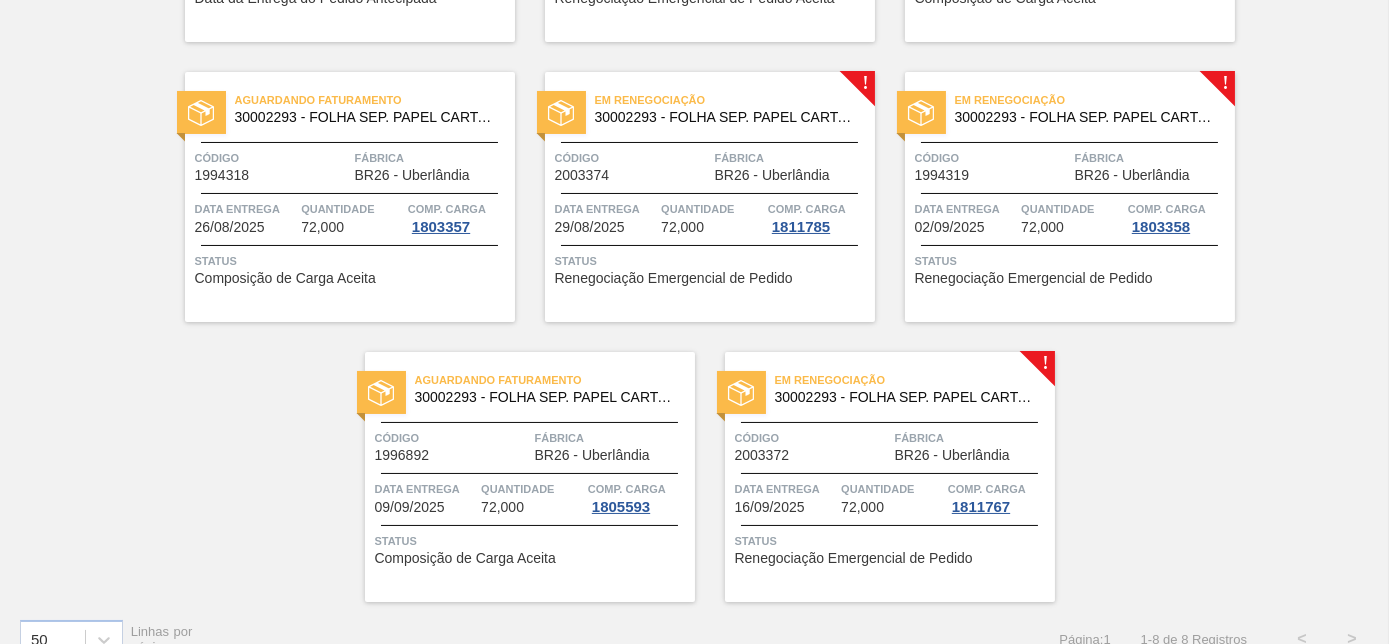 scroll, scrollTop: 418, scrollLeft: 0, axis: vertical 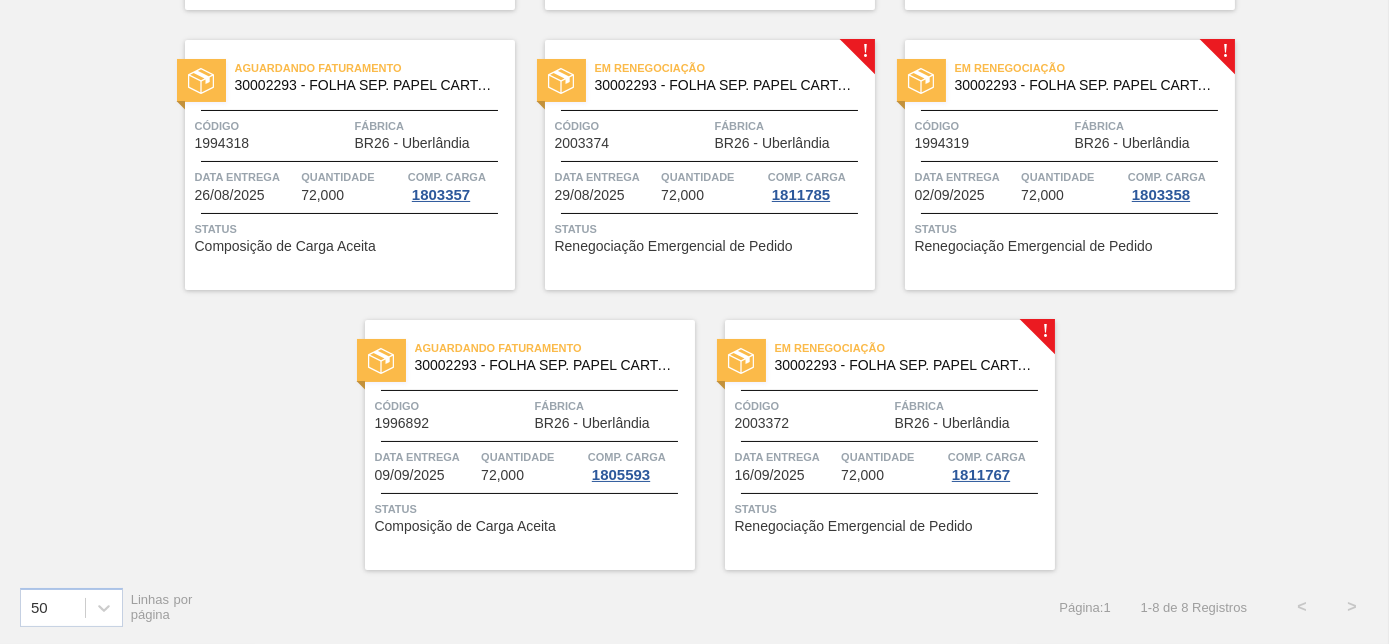 click on "Código 2003374" at bounding box center (632, 133) 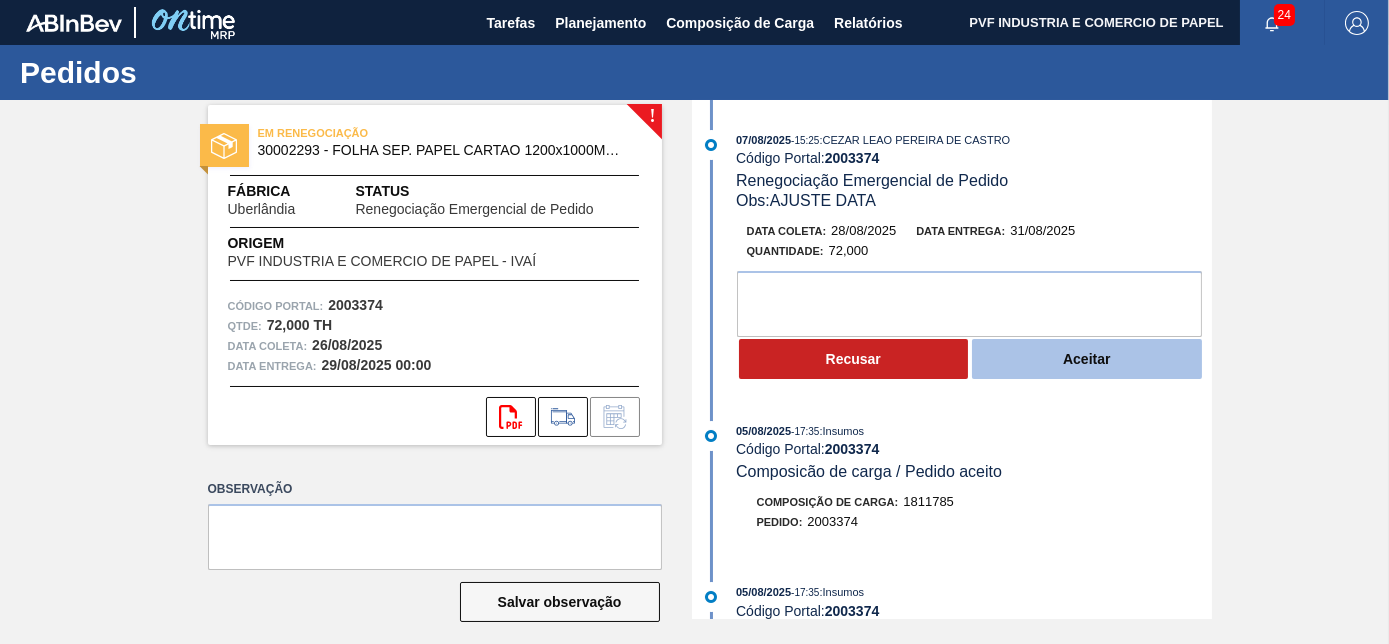 click on "Aceitar" at bounding box center [1087, 359] 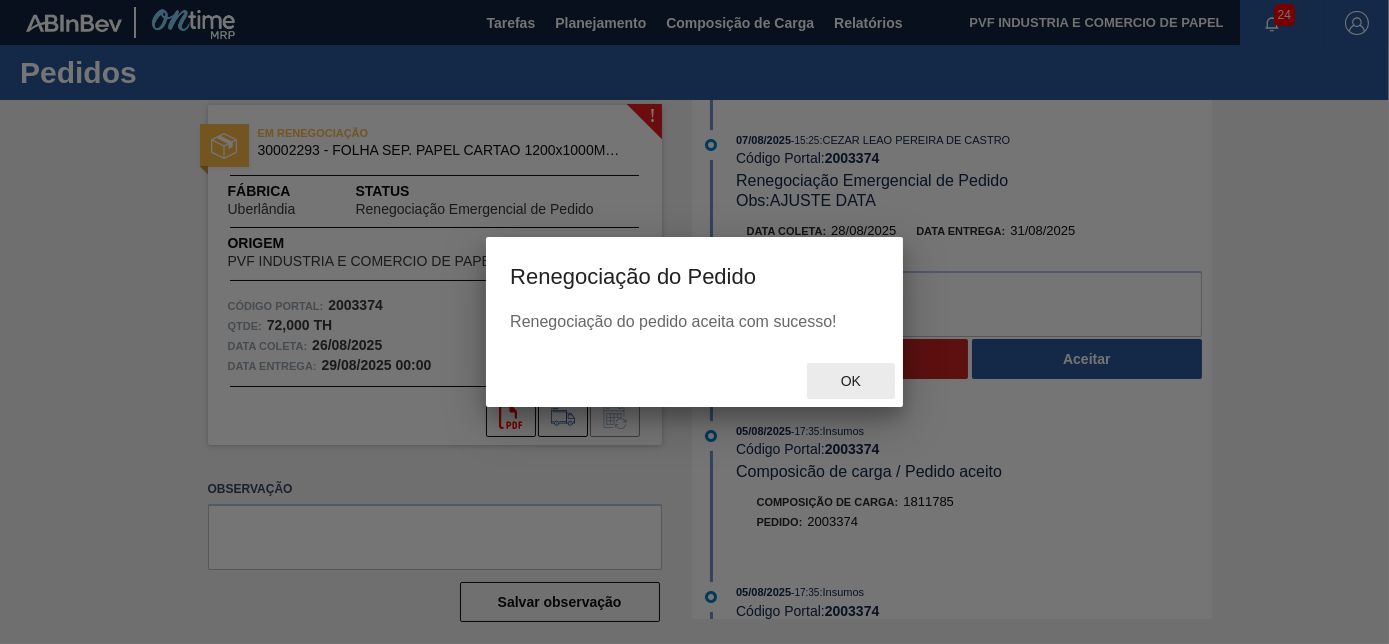 click on "Ok" at bounding box center [851, 381] 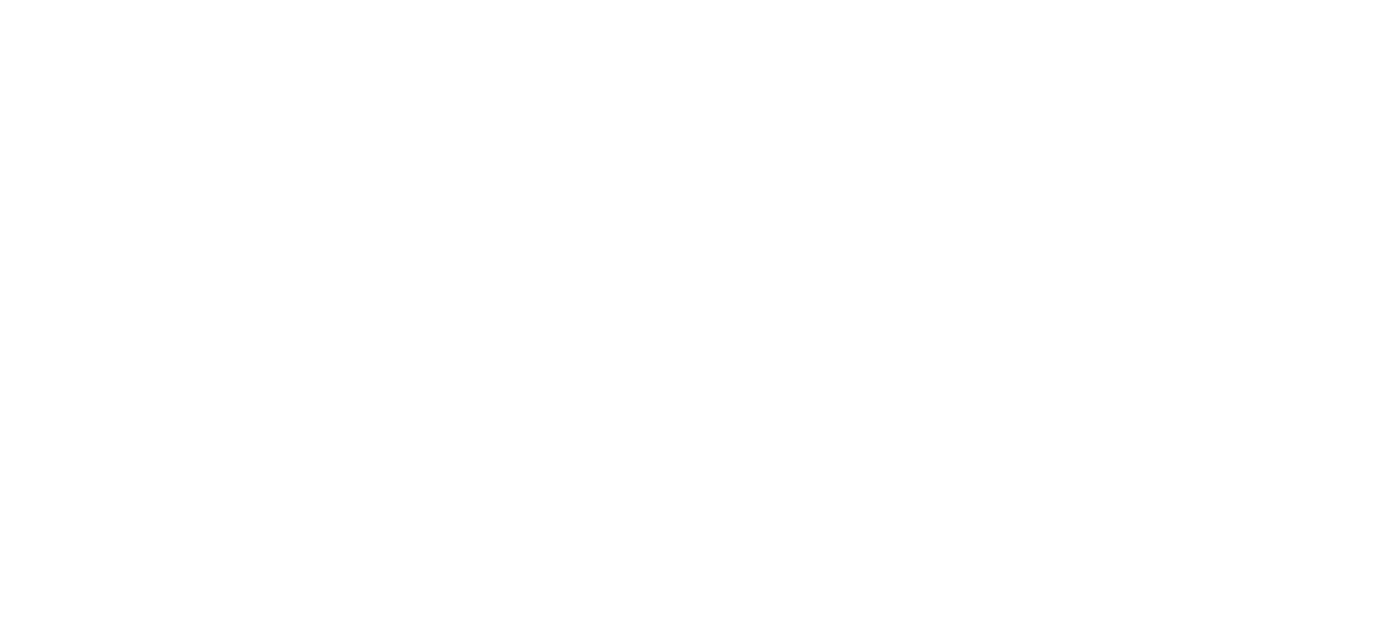 scroll, scrollTop: 0, scrollLeft: 0, axis: both 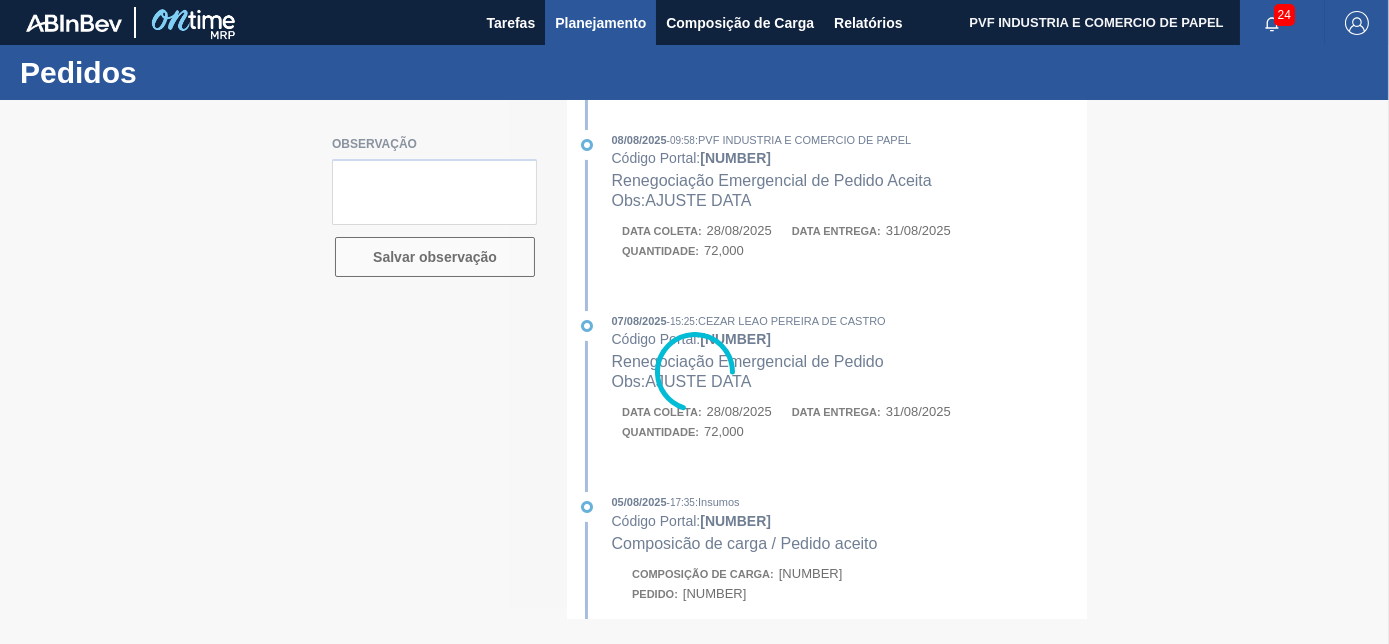 click on "Planejamento" at bounding box center (600, 23) 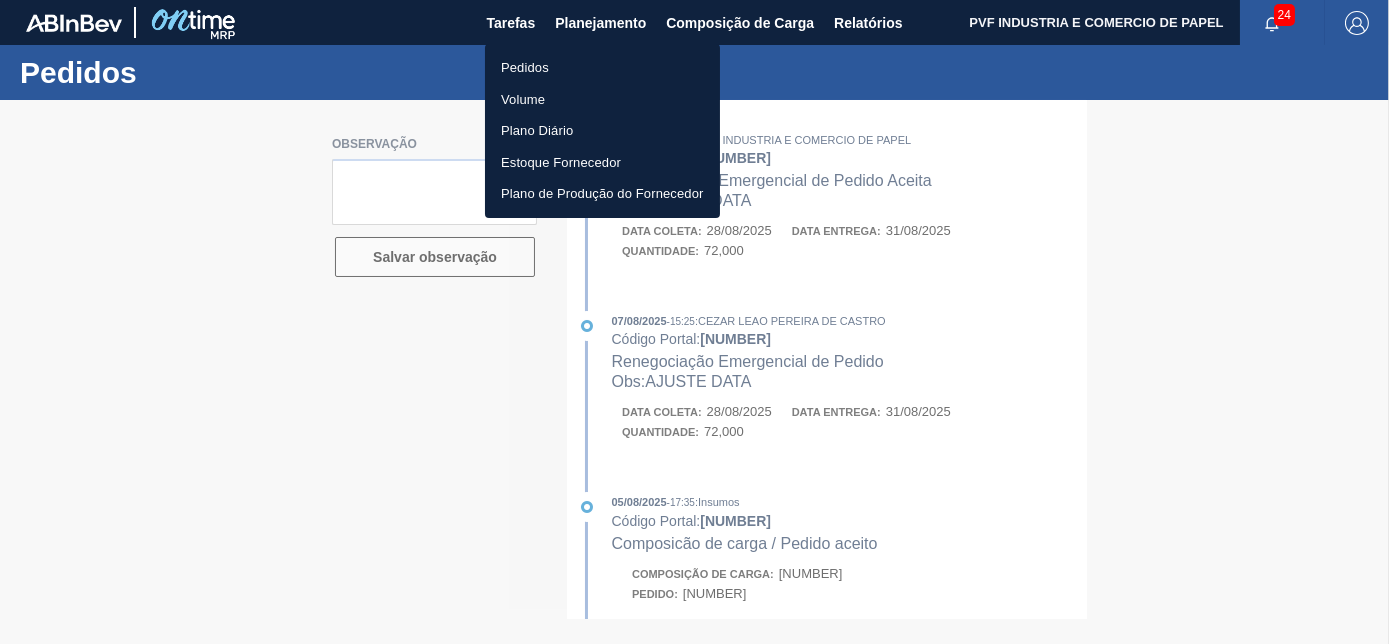 click on "Pedidos" at bounding box center (602, 68) 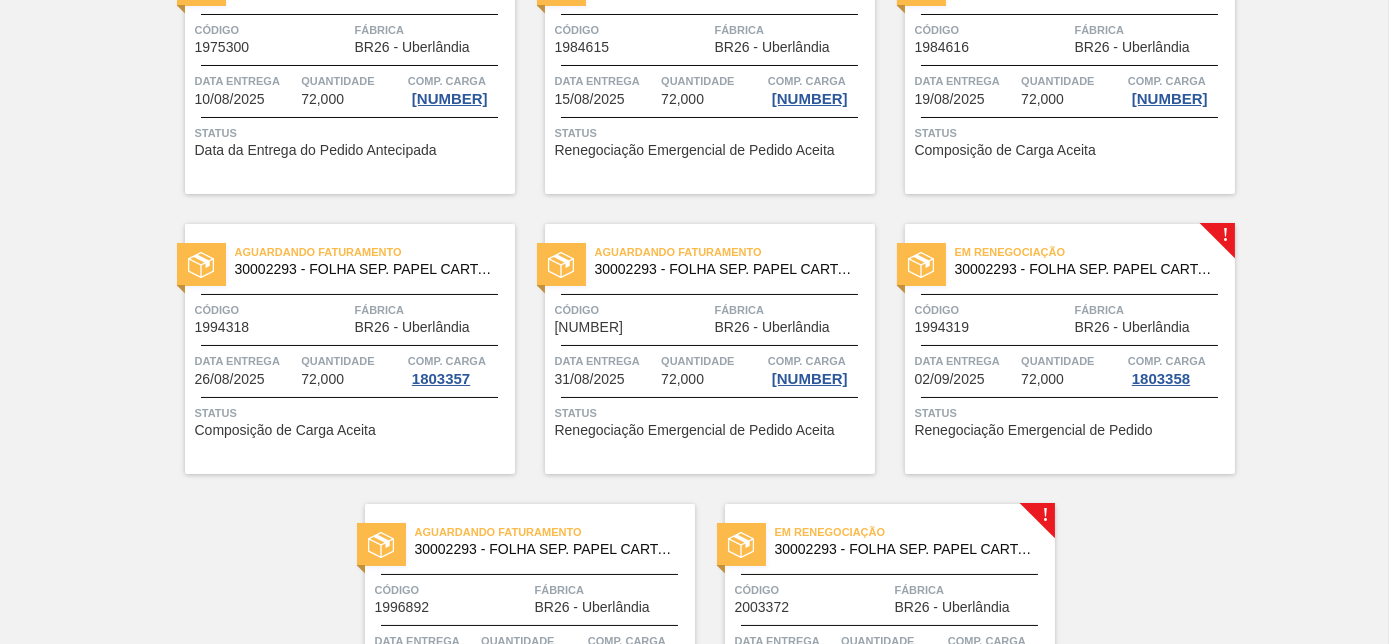 scroll, scrollTop: 363, scrollLeft: 0, axis: vertical 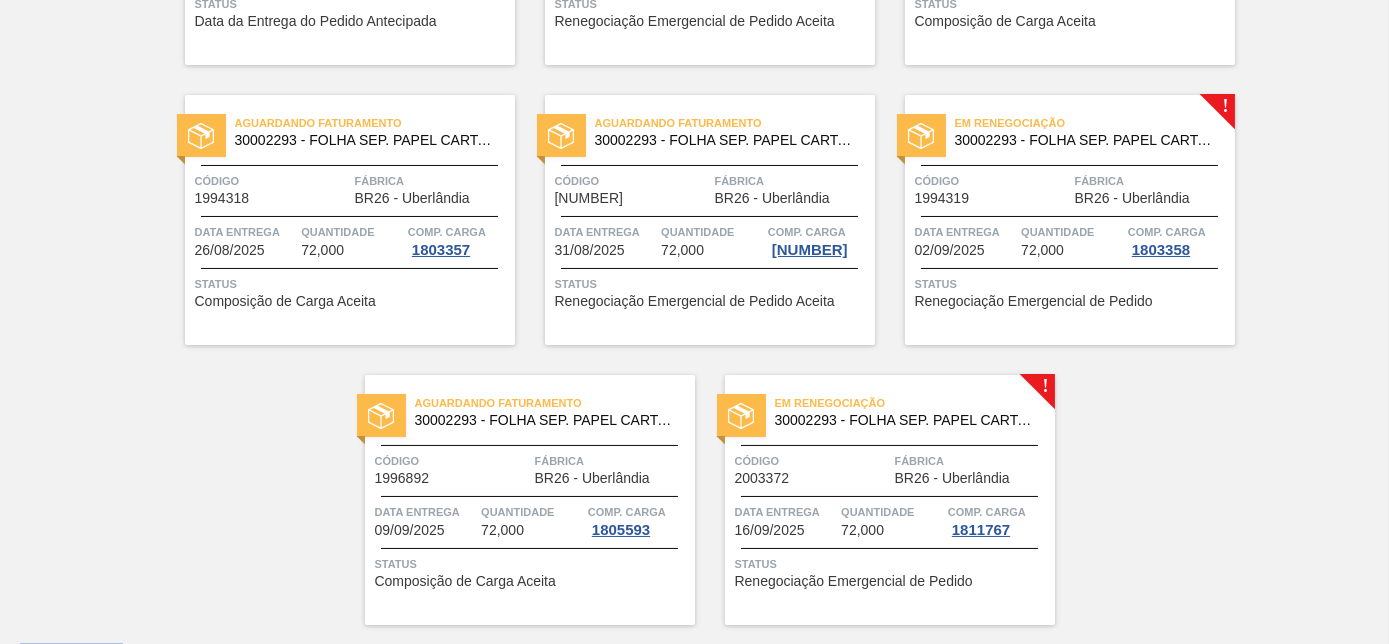 click on "Em renegociação 30002293 - FOLHA SEP. PAPEL CARTAO 1200x1000M 350g" at bounding box center [1070, 132] 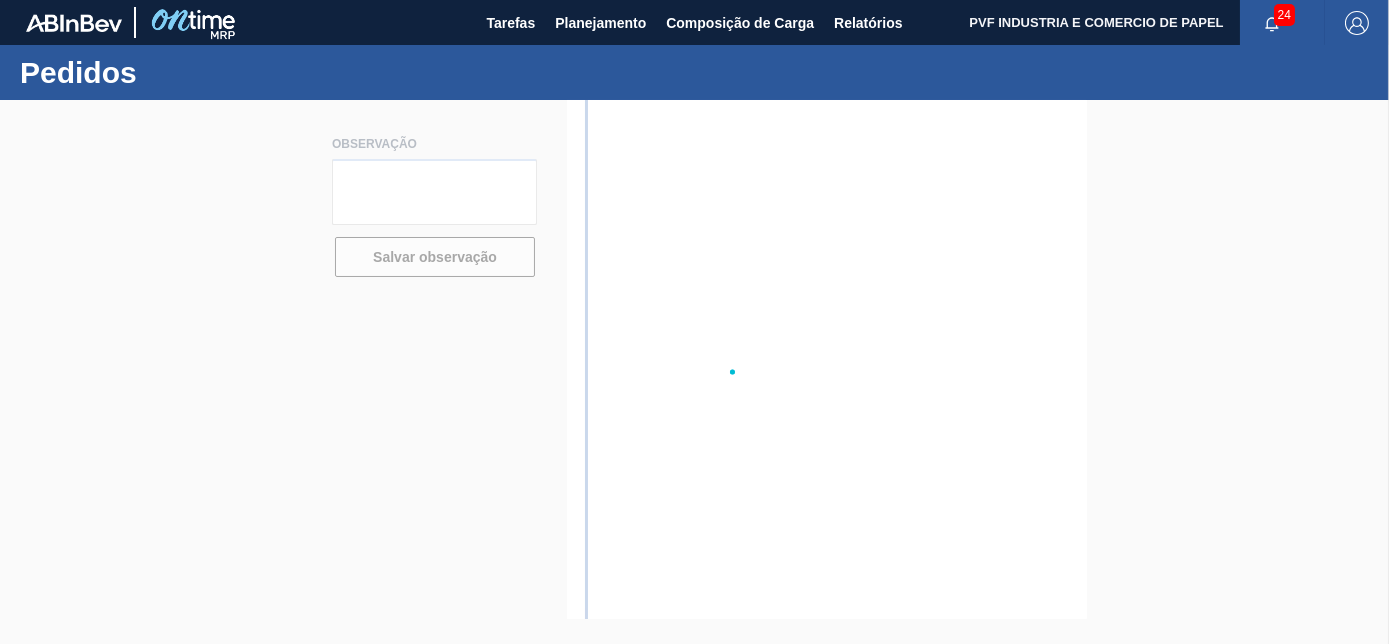 scroll, scrollTop: 0, scrollLeft: 0, axis: both 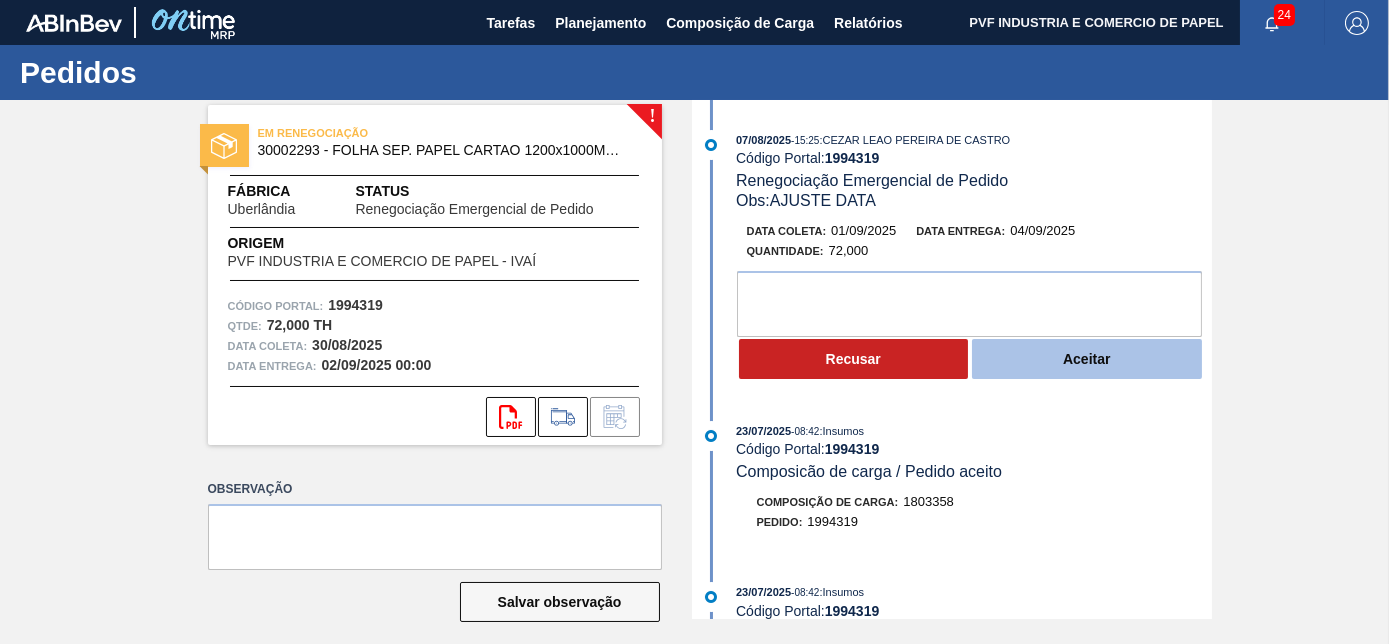 click on "Aceitar" at bounding box center (1087, 359) 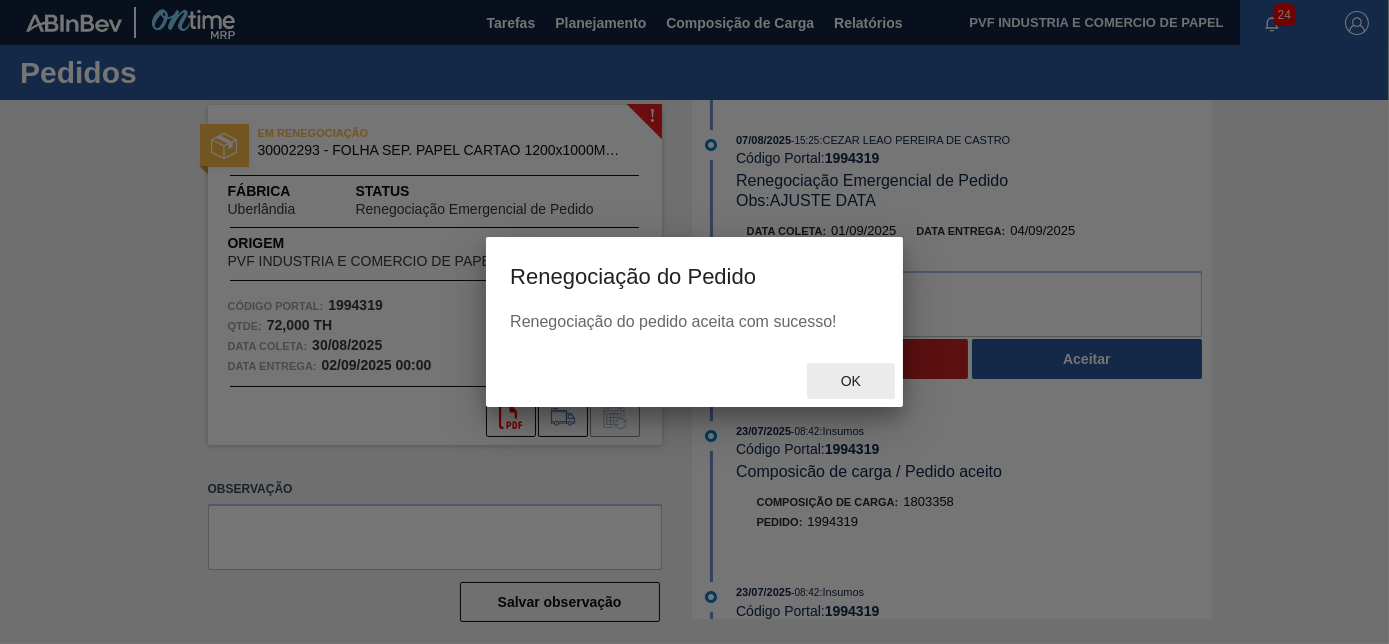 click on "Ok" at bounding box center (851, 381) 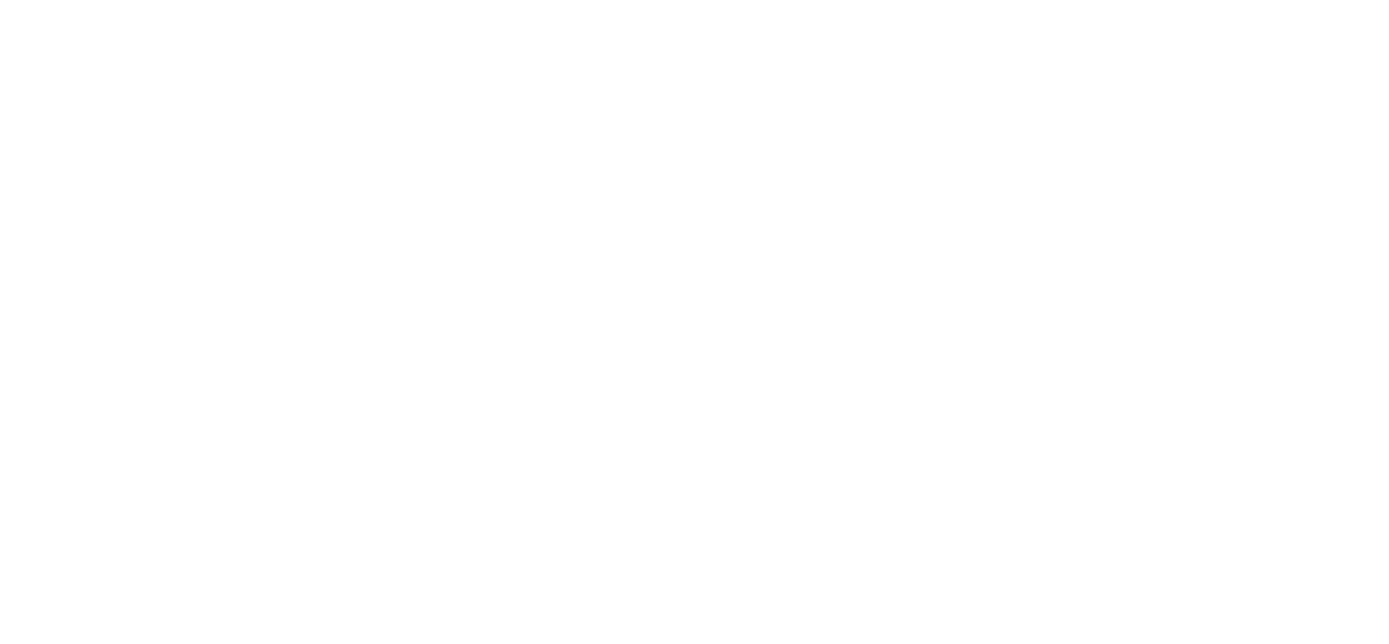 scroll, scrollTop: 0, scrollLeft: 0, axis: both 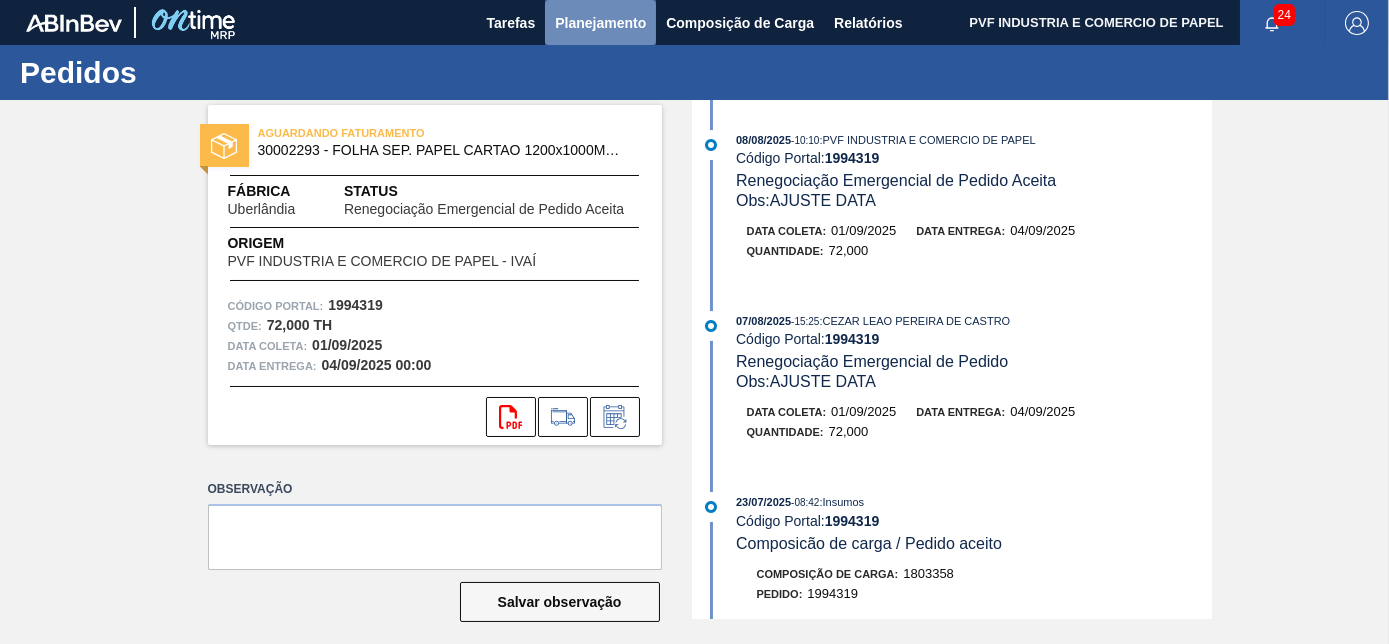 click on "Planejamento" at bounding box center [600, 23] 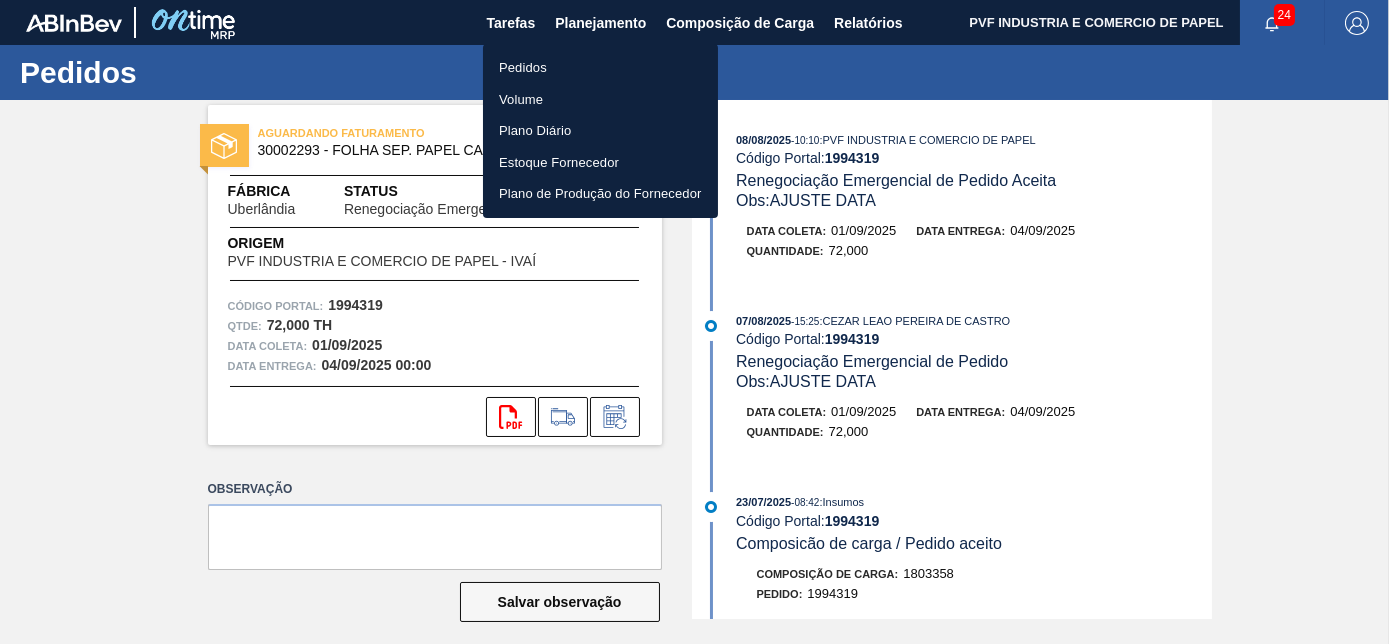 click on "Pedidos" at bounding box center (600, 68) 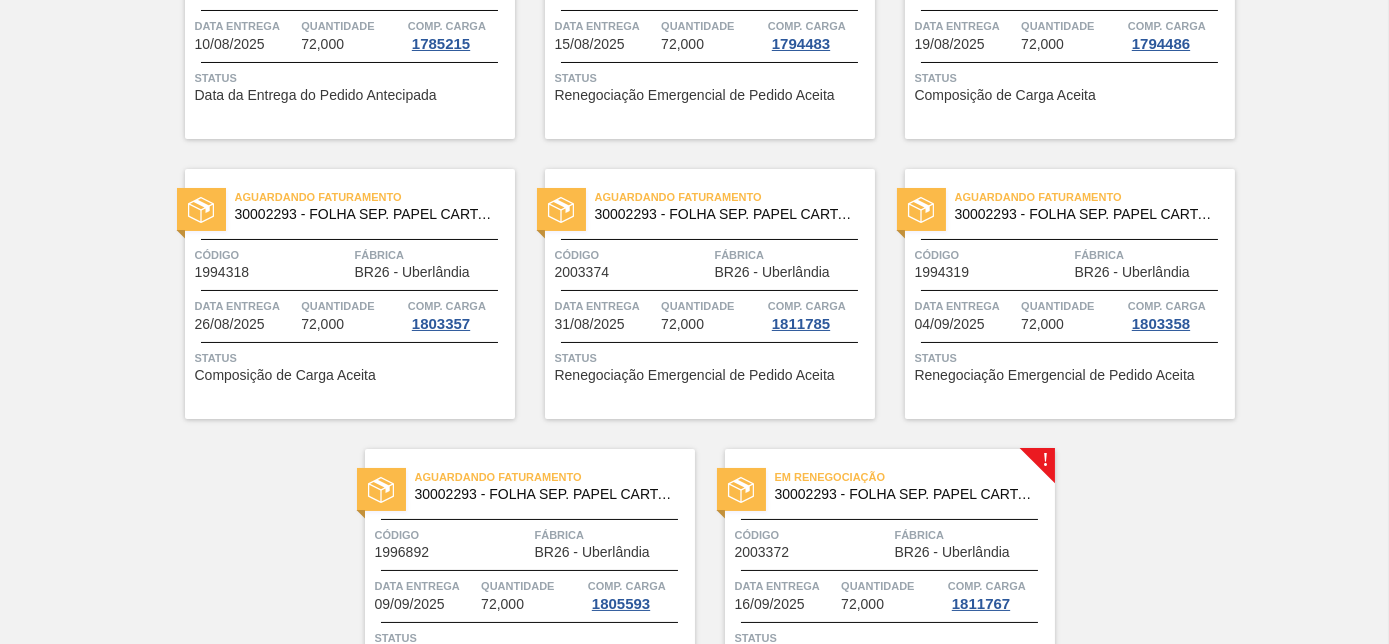 scroll, scrollTop: 418, scrollLeft: 0, axis: vertical 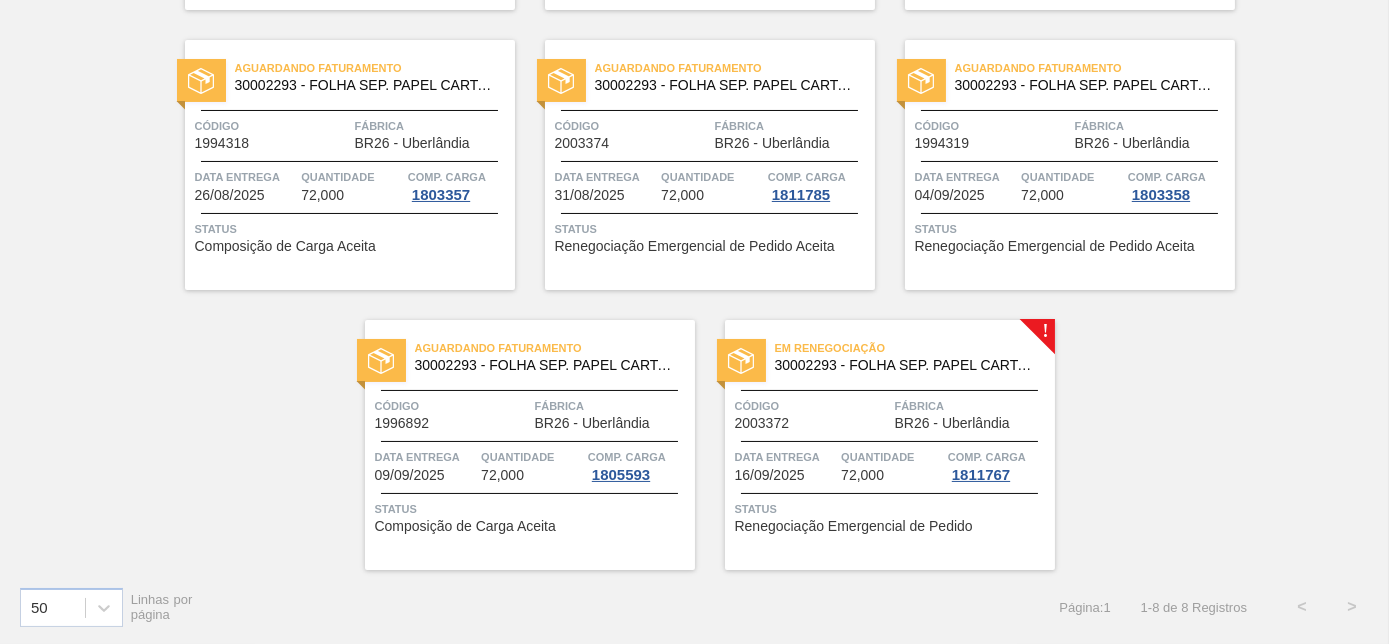 click on "Em renegociação 30002293 - FOLHA SEP. PAPEL CARTAO 1200x1000M 350g Código 2003372 Fábrica BR26 - Uberlândia Data entrega 16/09/2025 Quantidade 72,000 Comp. Carga 1811767 Status Renegociação Emergencial de Pedido" at bounding box center [890, 445] 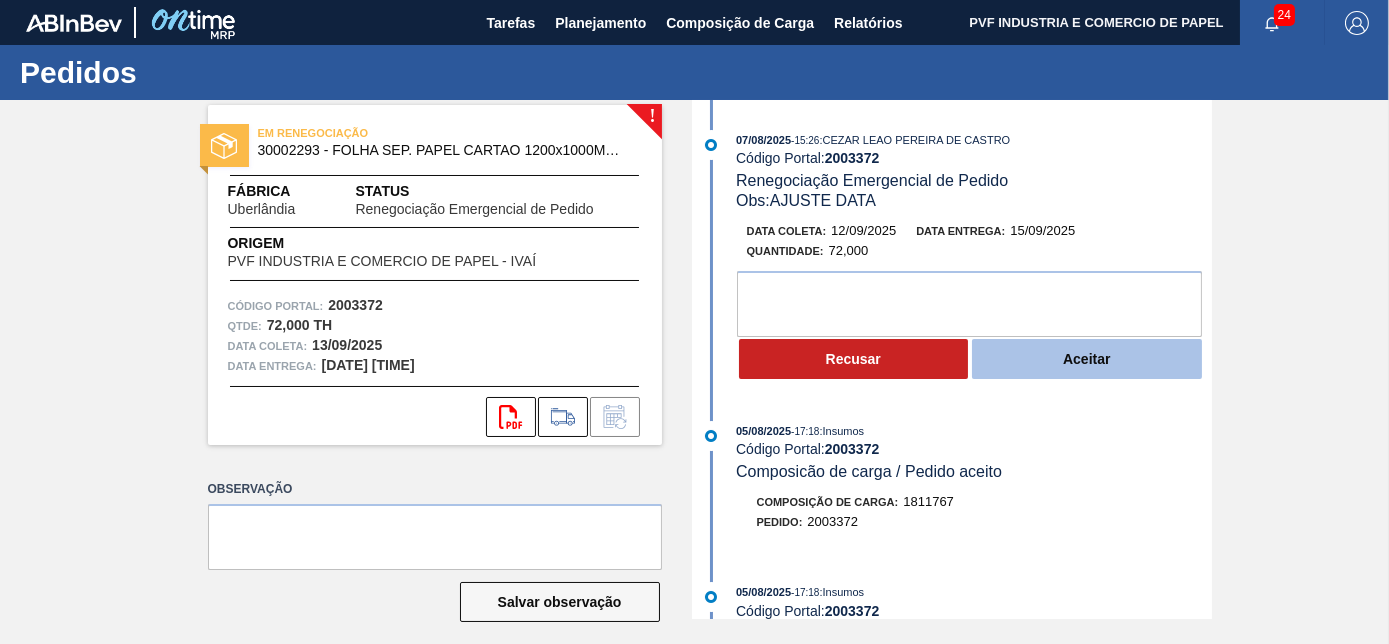 click on "Aceitar" at bounding box center [1087, 359] 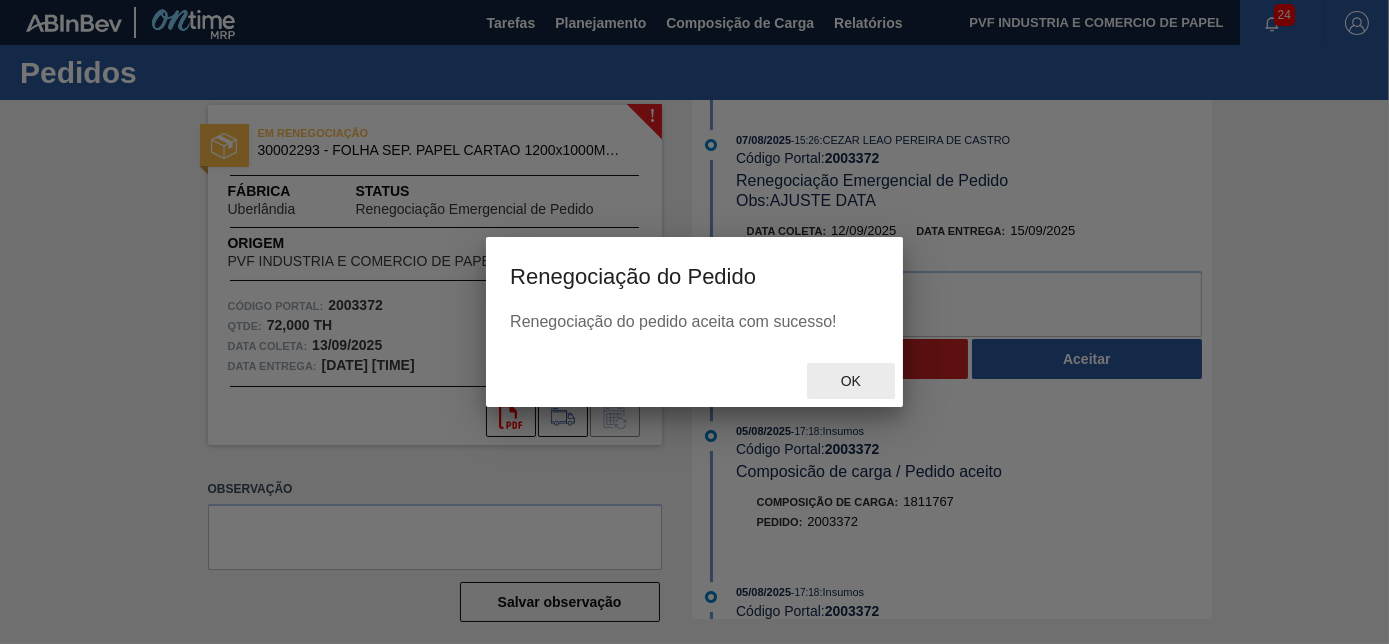click on "Ok" at bounding box center (851, 381) 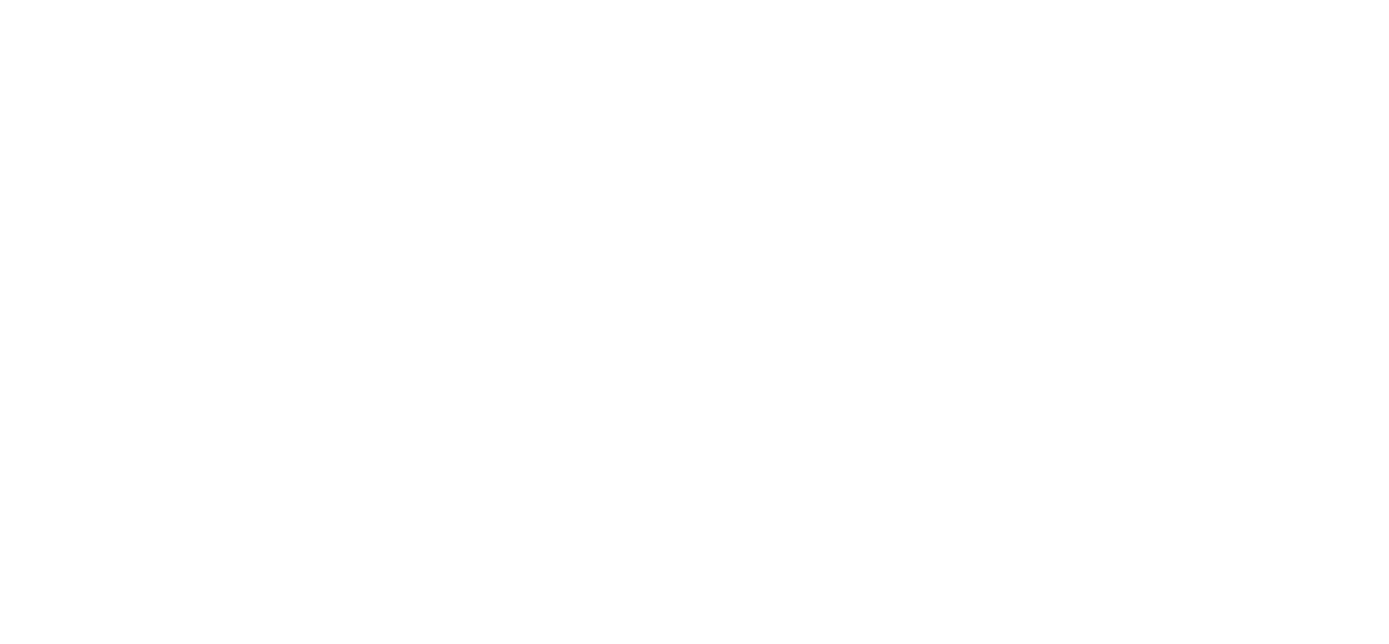 scroll, scrollTop: 0, scrollLeft: 0, axis: both 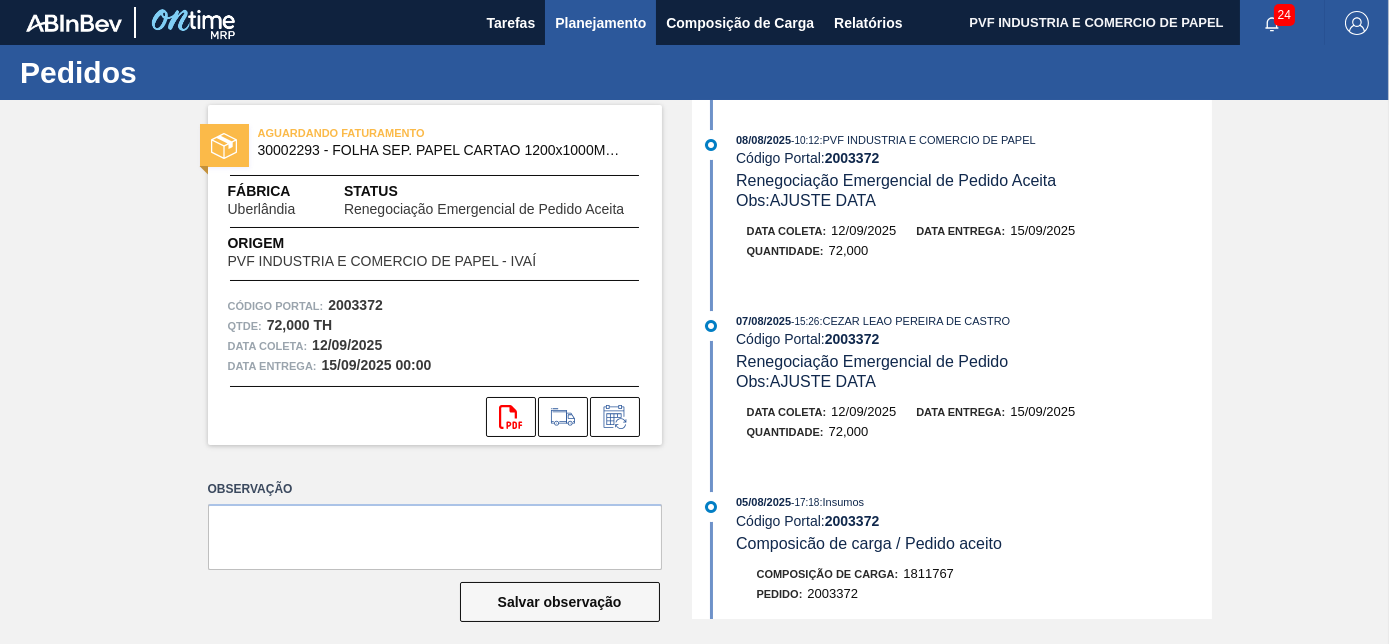 click on "Planejamento" at bounding box center (600, 23) 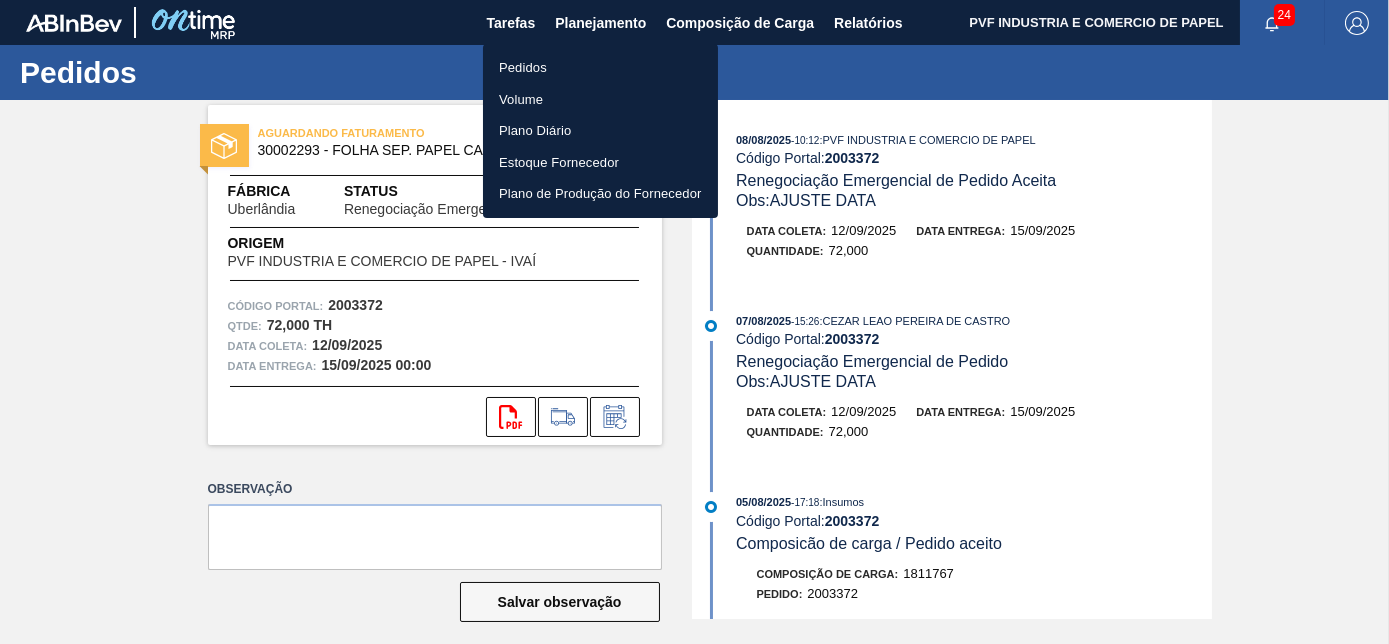 click on "Pedidos" at bounding box center (600, 68) 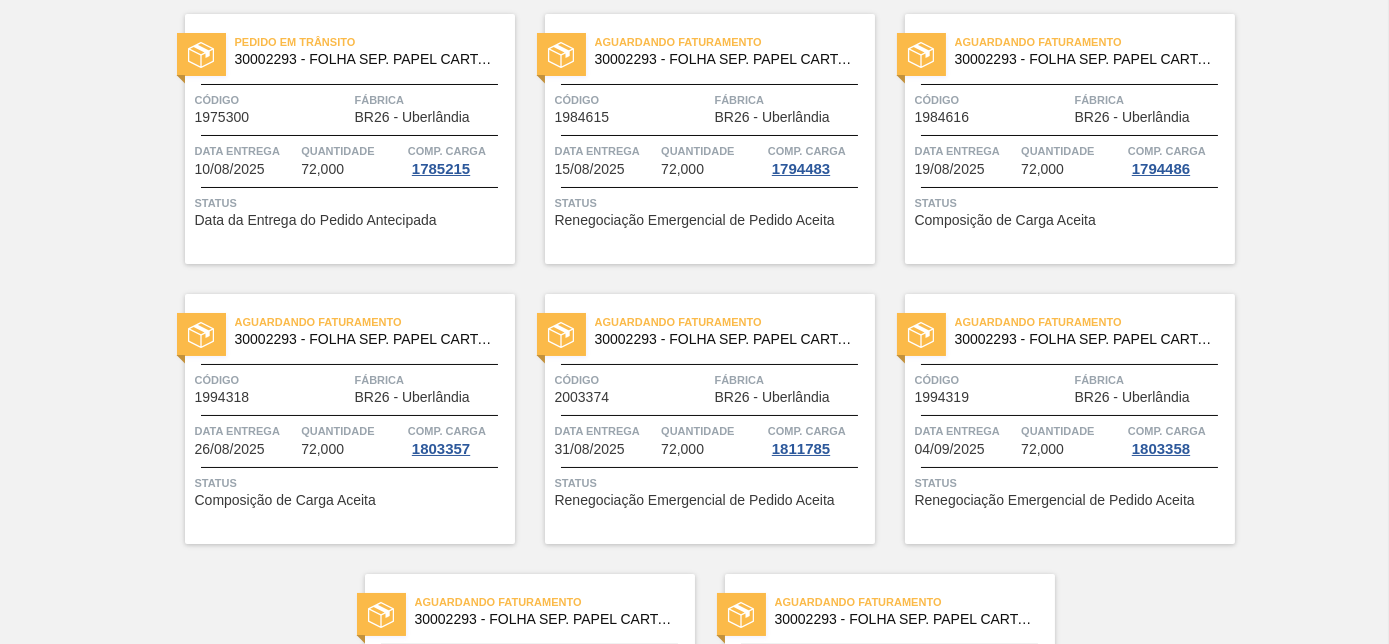 scroll, scrollTop: 418, scrollLeft: 0, axis: vertical 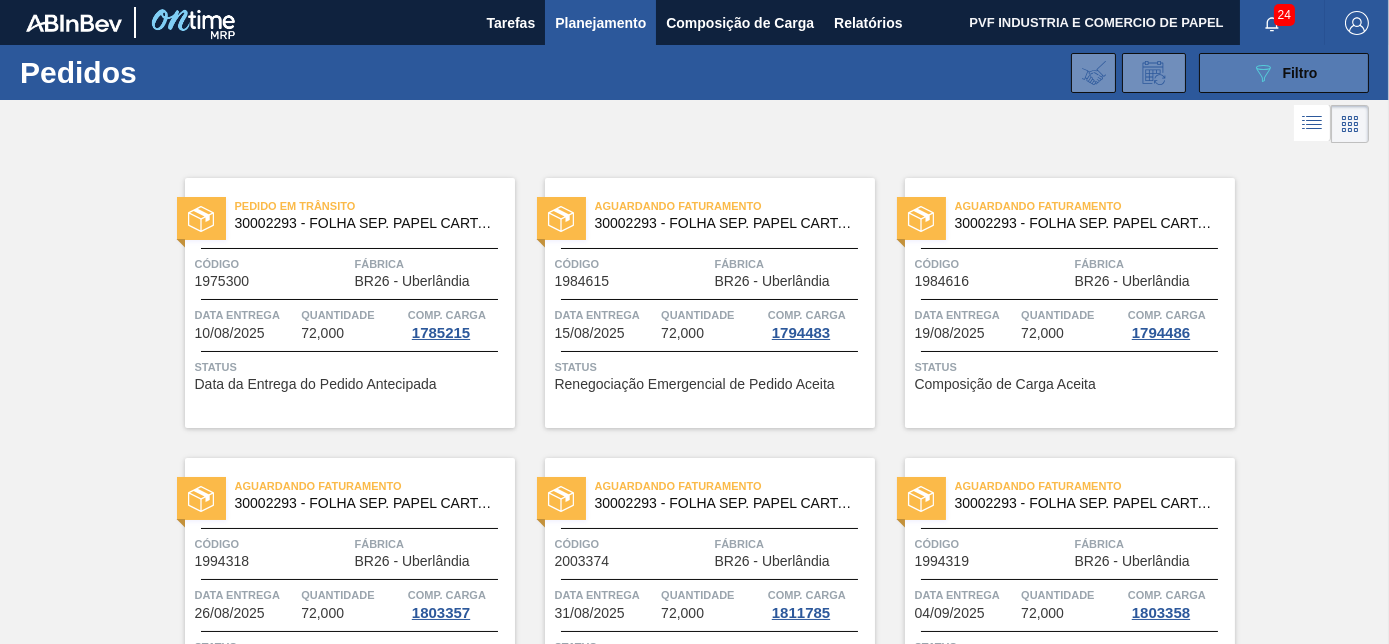 click on "089F7B8B-B2A5-4AFE-B5C0-19BA573D28AC Filtro" at bounding box center (1284, 73) 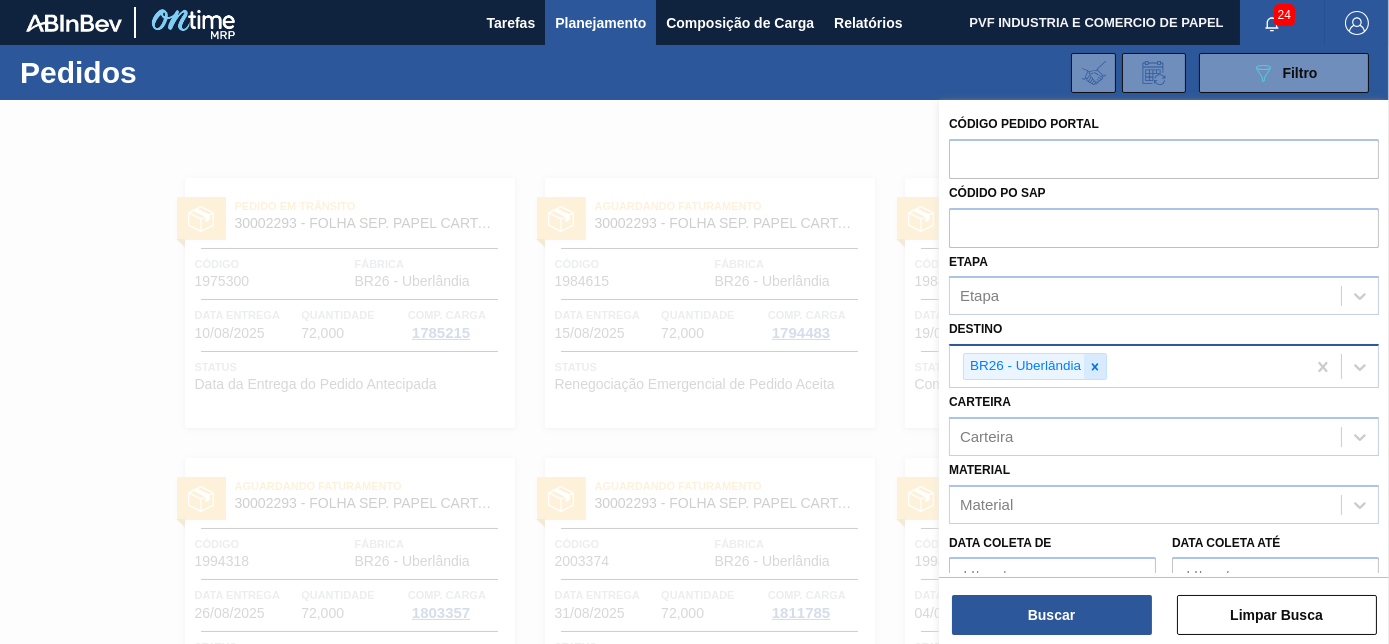 click 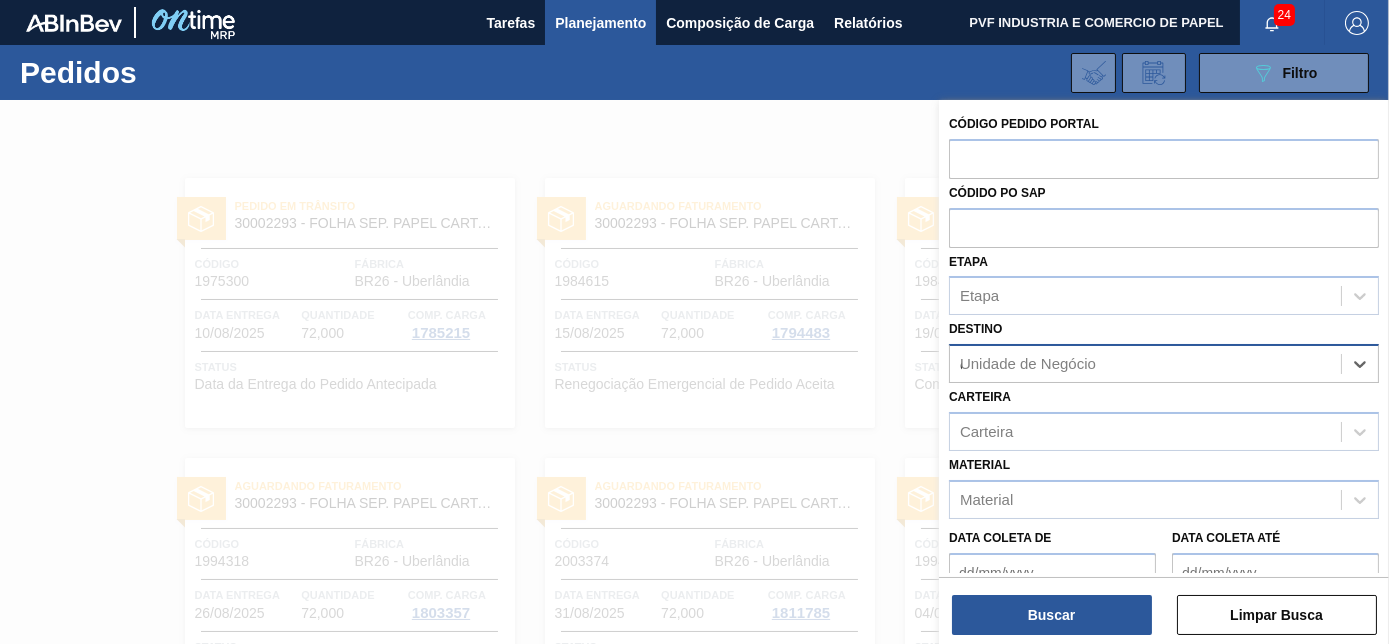 scroll, scrollTop: 53, scrollLeft: 0, axis: vertical 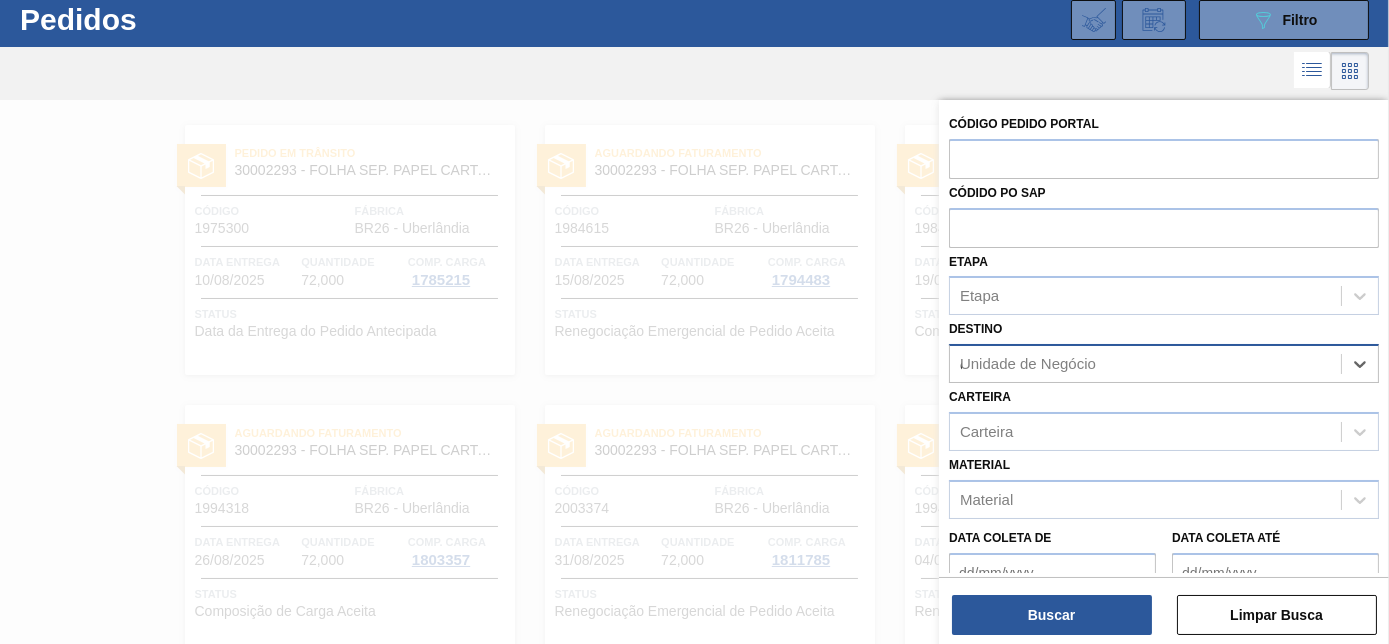 type on "cuia" 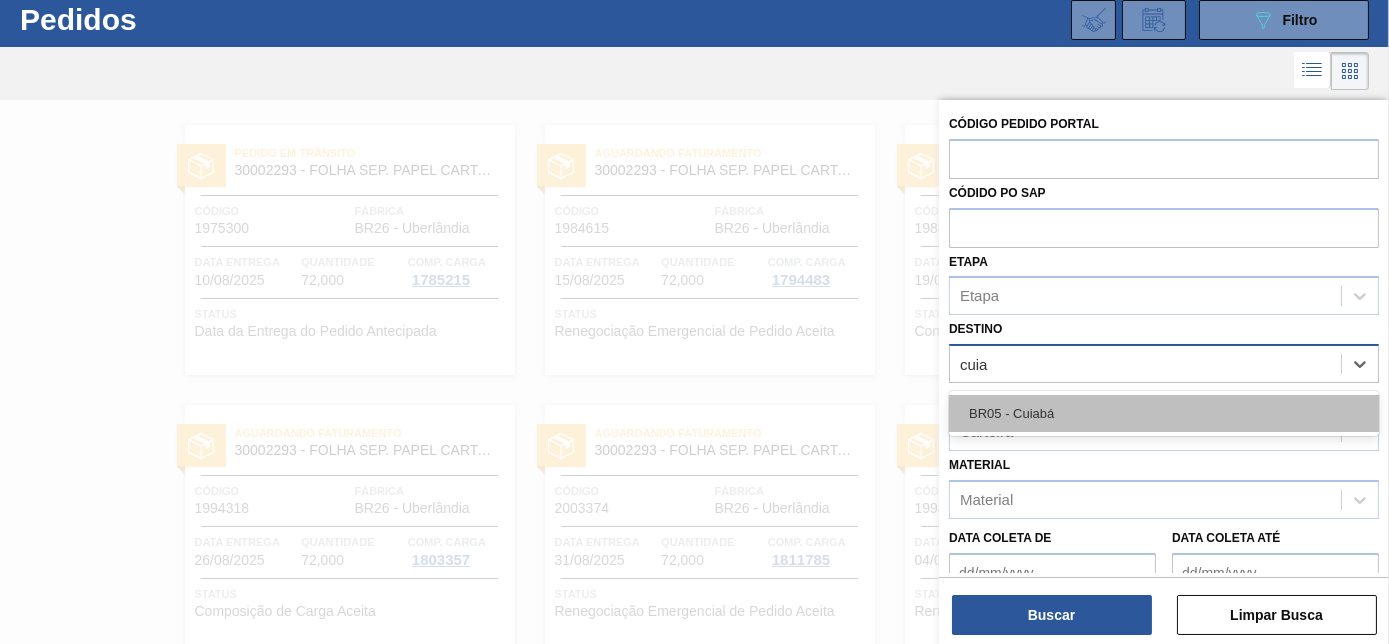 click on "BR05 - Cuiabá" at bounding box center (1164, 413) 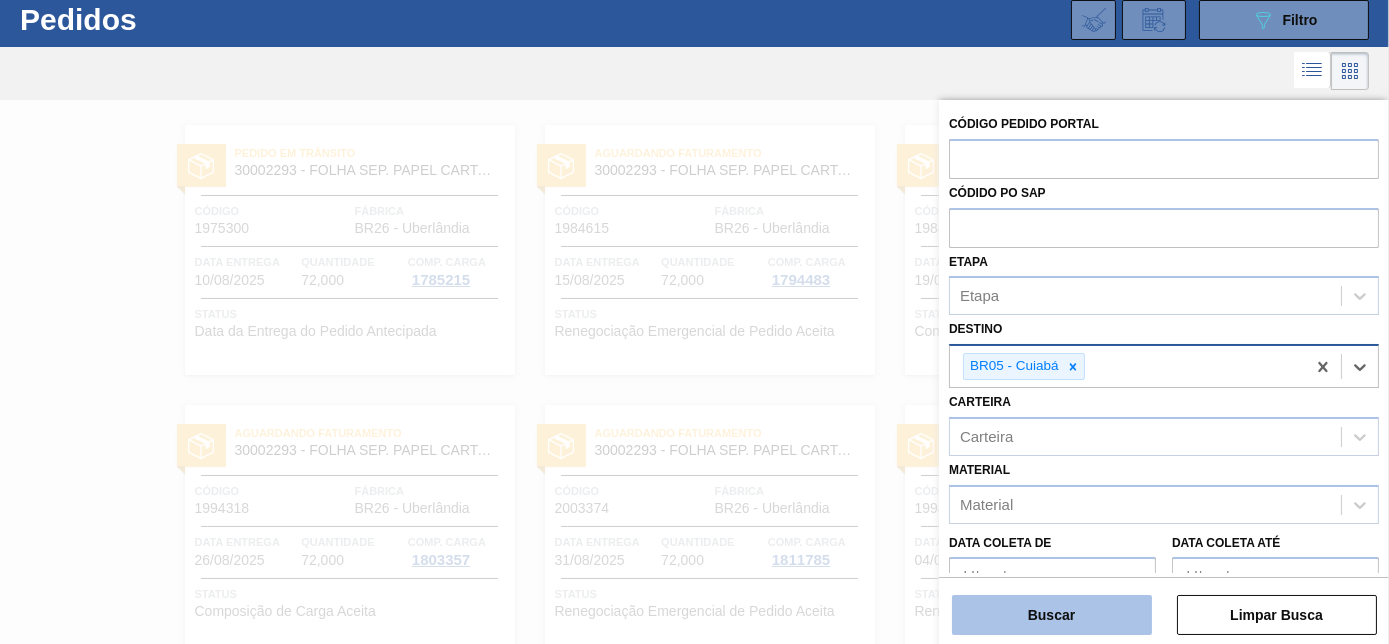 click on "Buscar" at bounding box center (1052, 615) 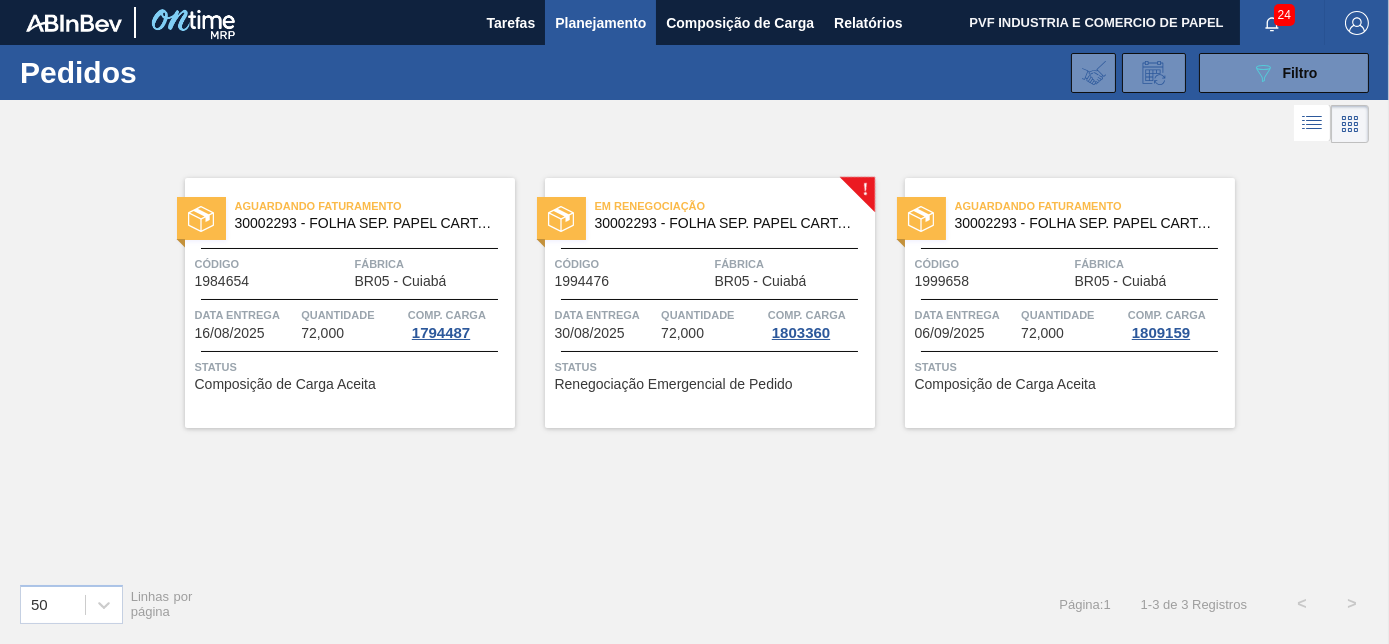 scroll, scrollTop: 0, scrollLeft: 0, axis: both 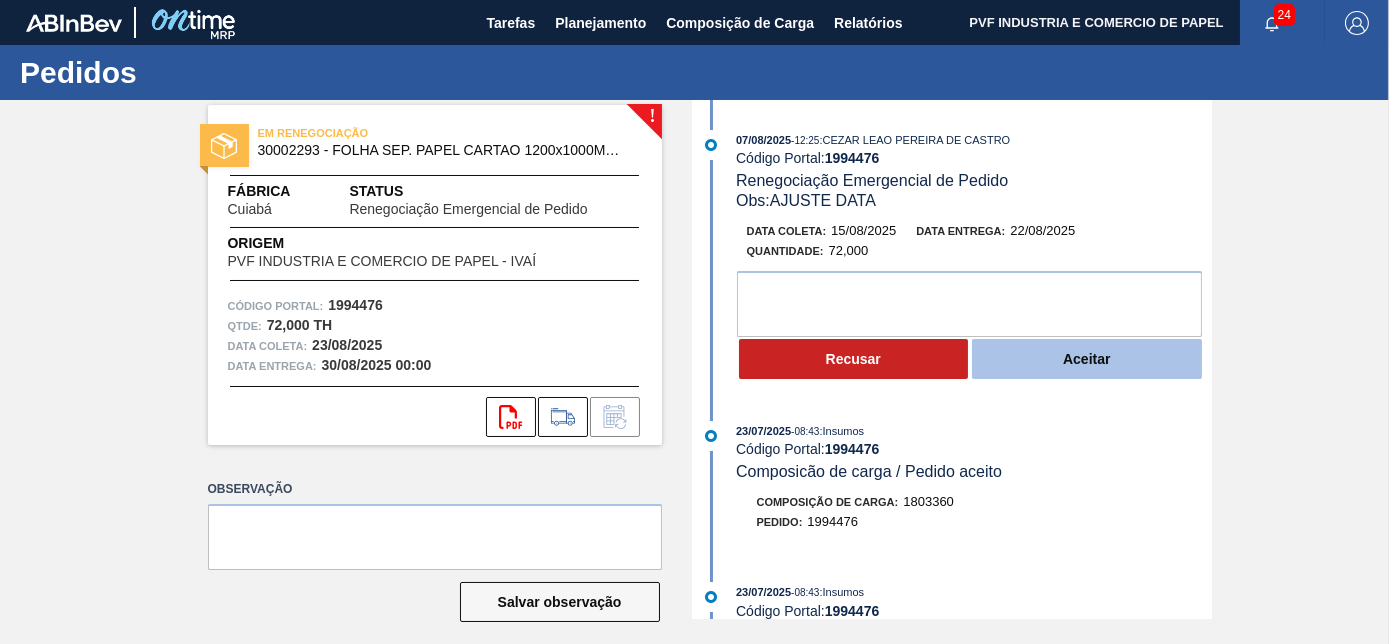 click on "Aceitar" at bounding box center (1087, 359) 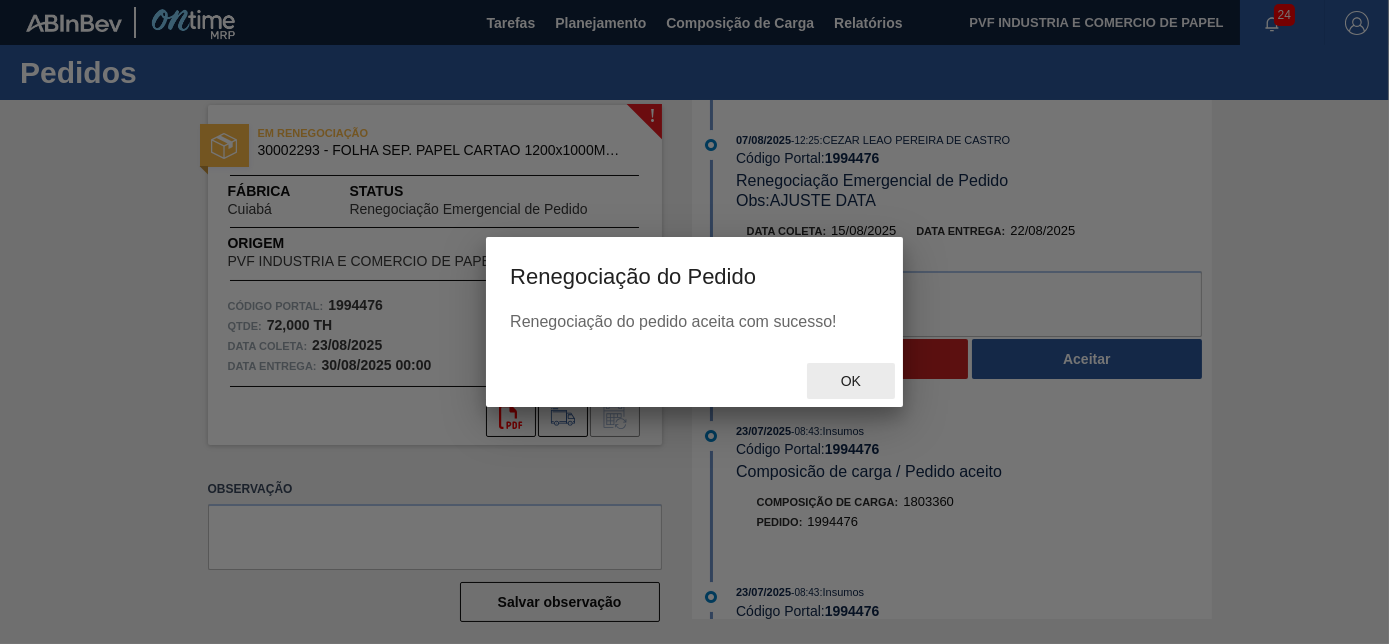 click on "Ok" at bounding box center [851, 381] 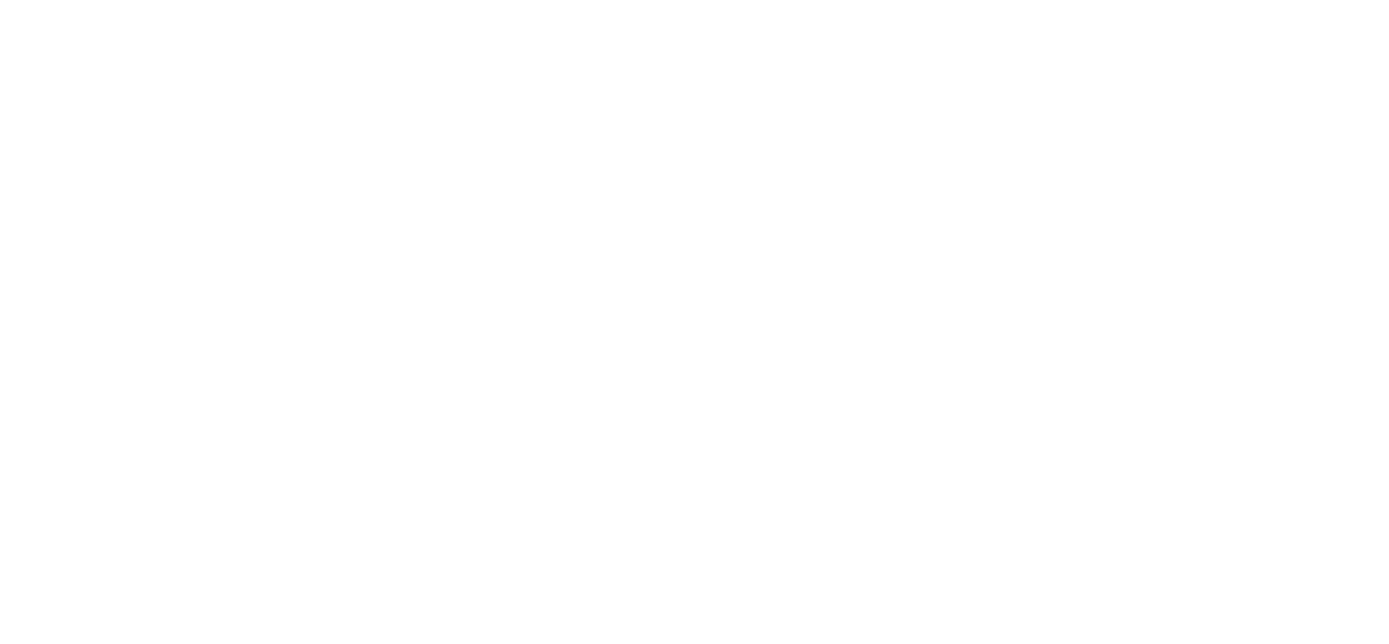 scroll, scrollTop: 0, scrollLeft: 0, axis: both 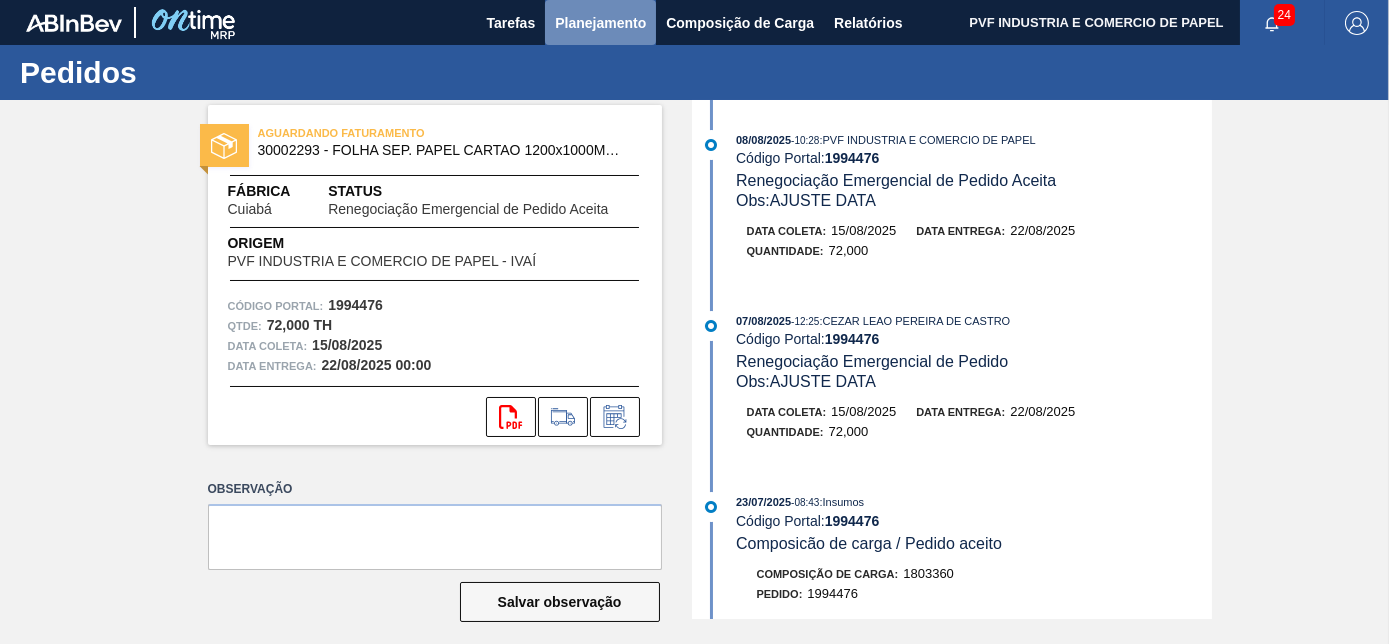 click on "Planejamento" at bounding box center (600, 23) 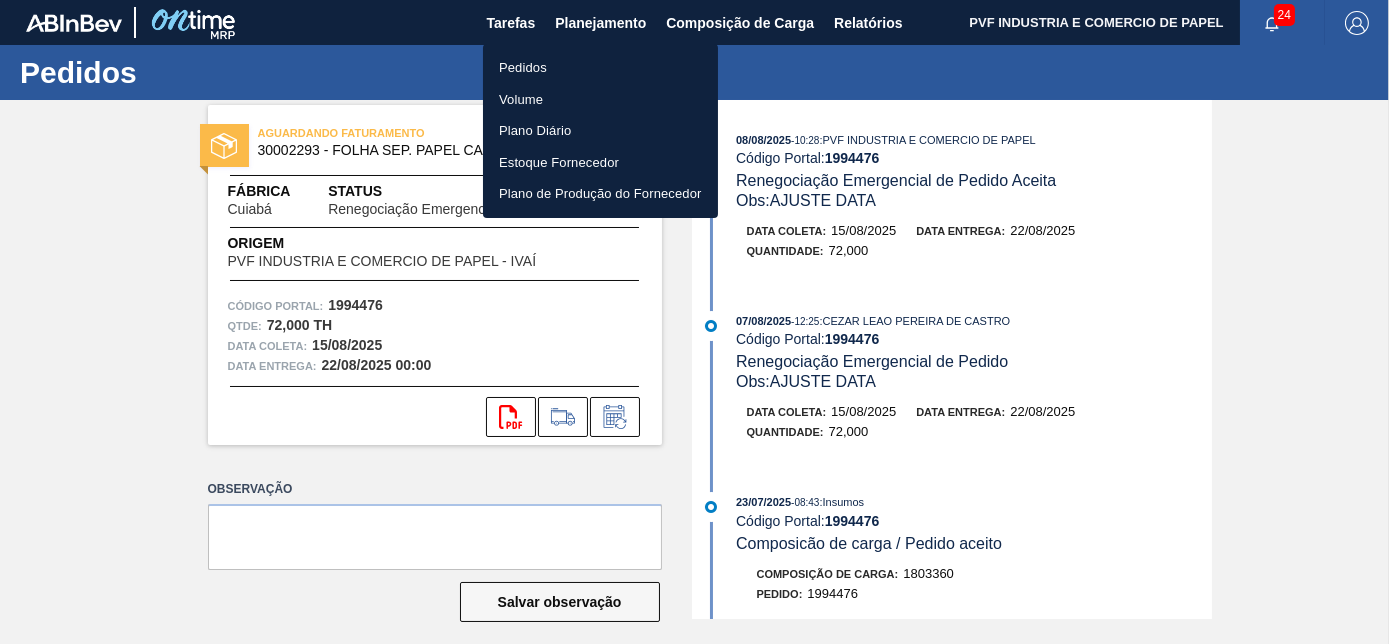click on "Pedidos" at bounding box center (600, 68) 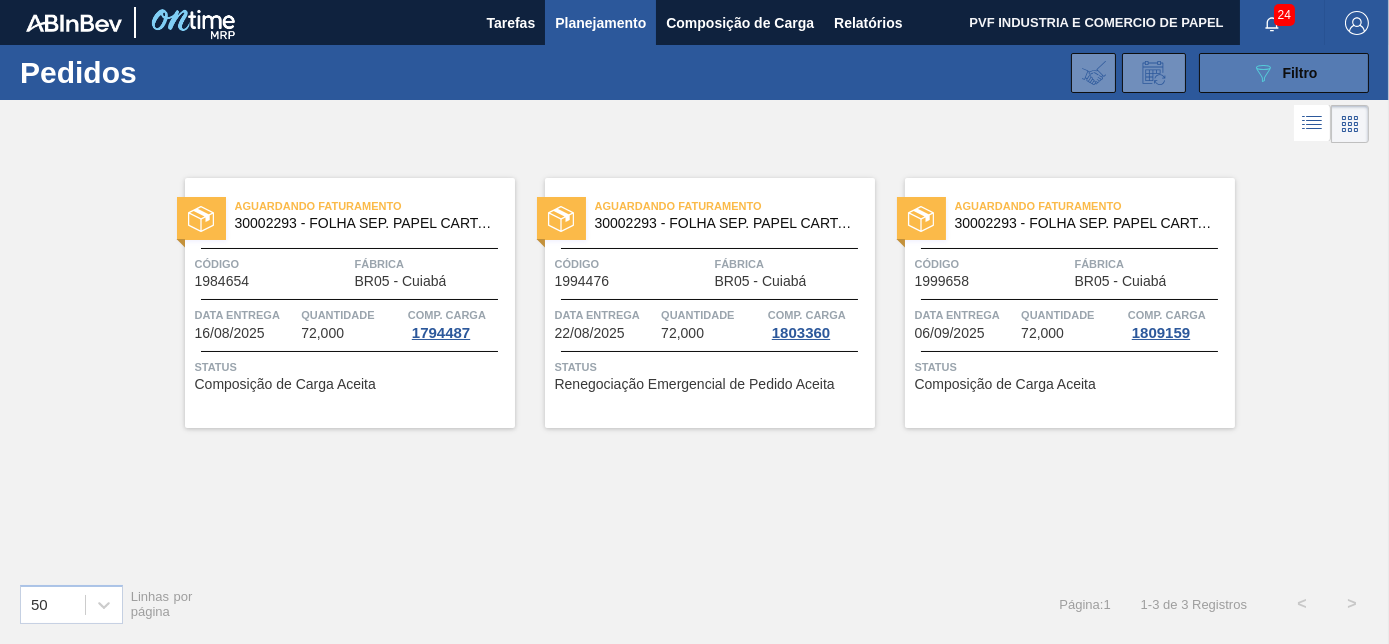 click on "089F7B8B-B2A5-4AFE-B5C0-19BA573D28AC Filtro" at bounding box center (1284, 73) 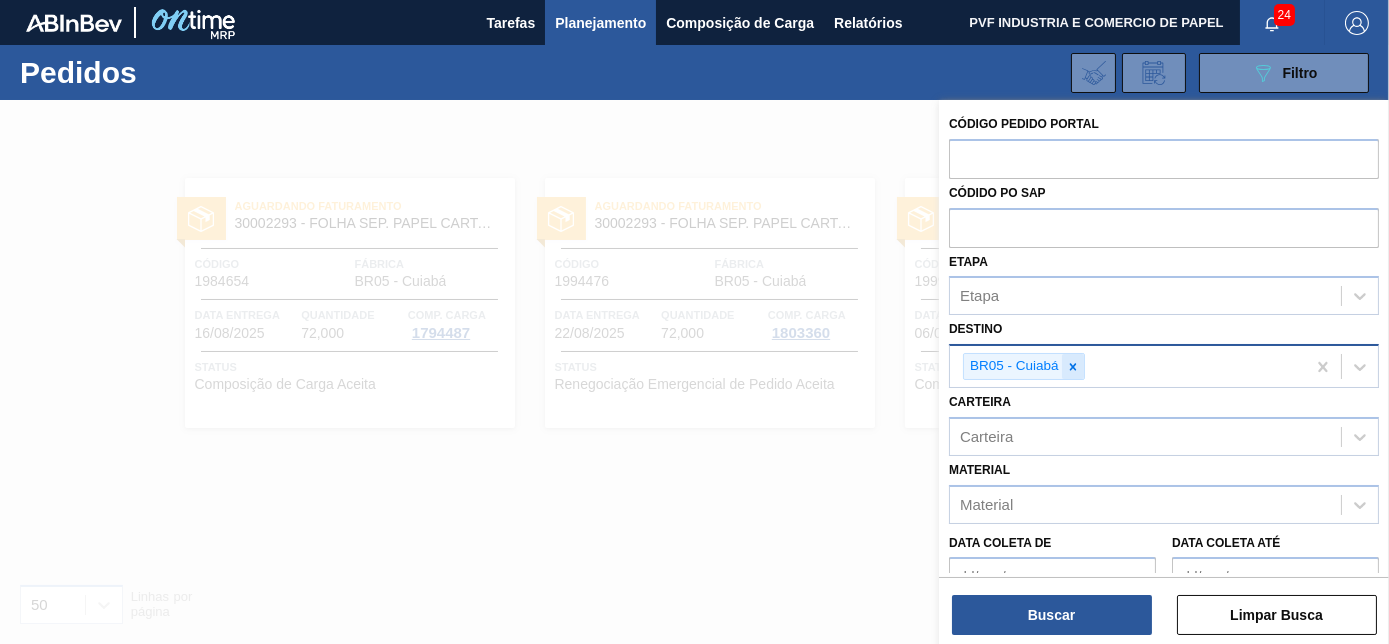 click 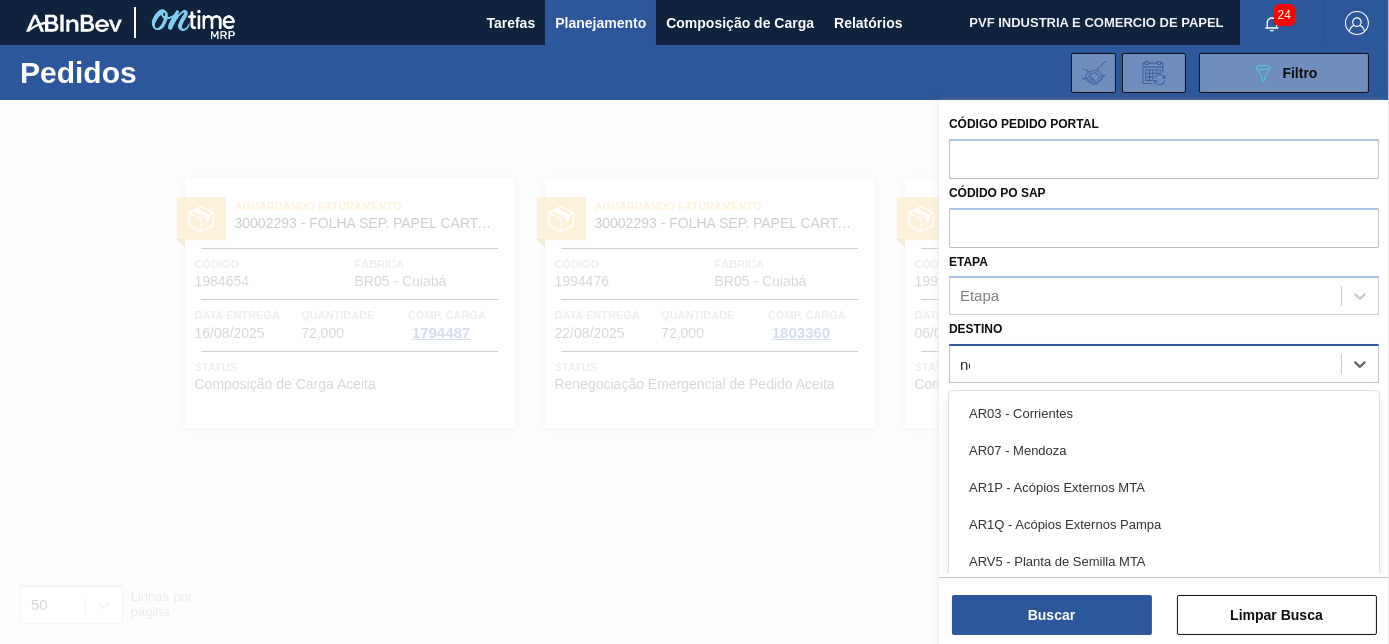 type on "nova" 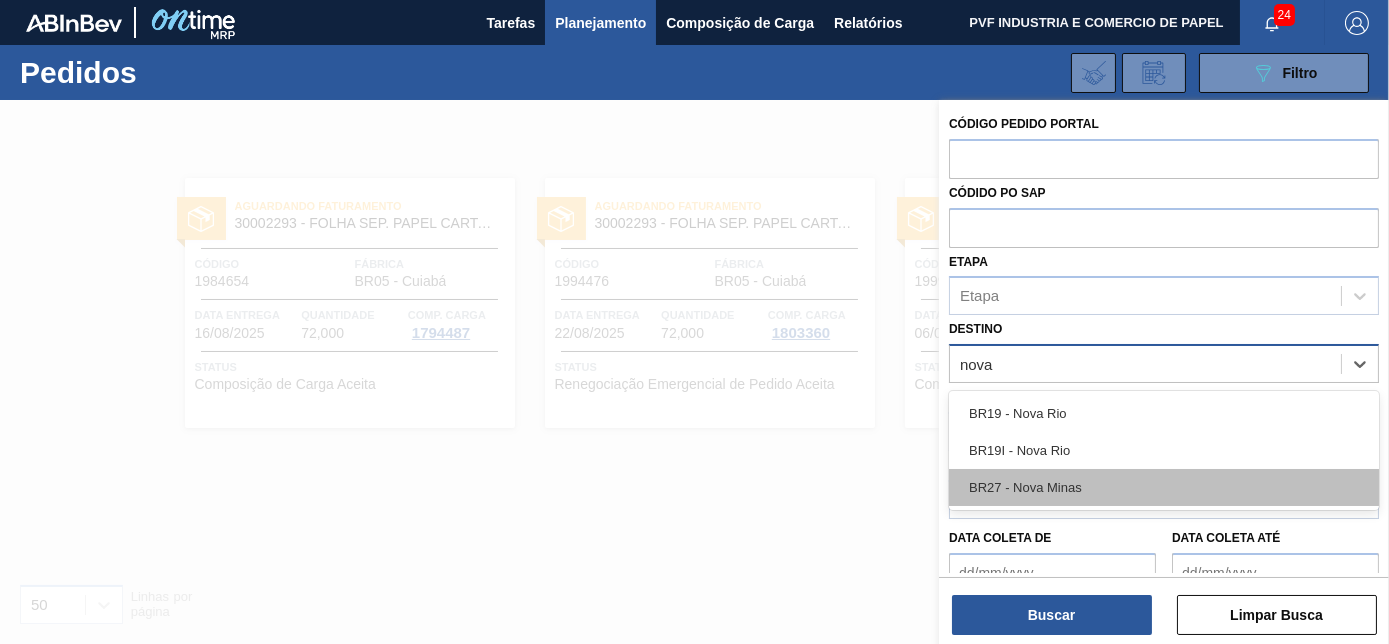 click on "BR27 - Nova Minas" at bounding box center (1164, 487) 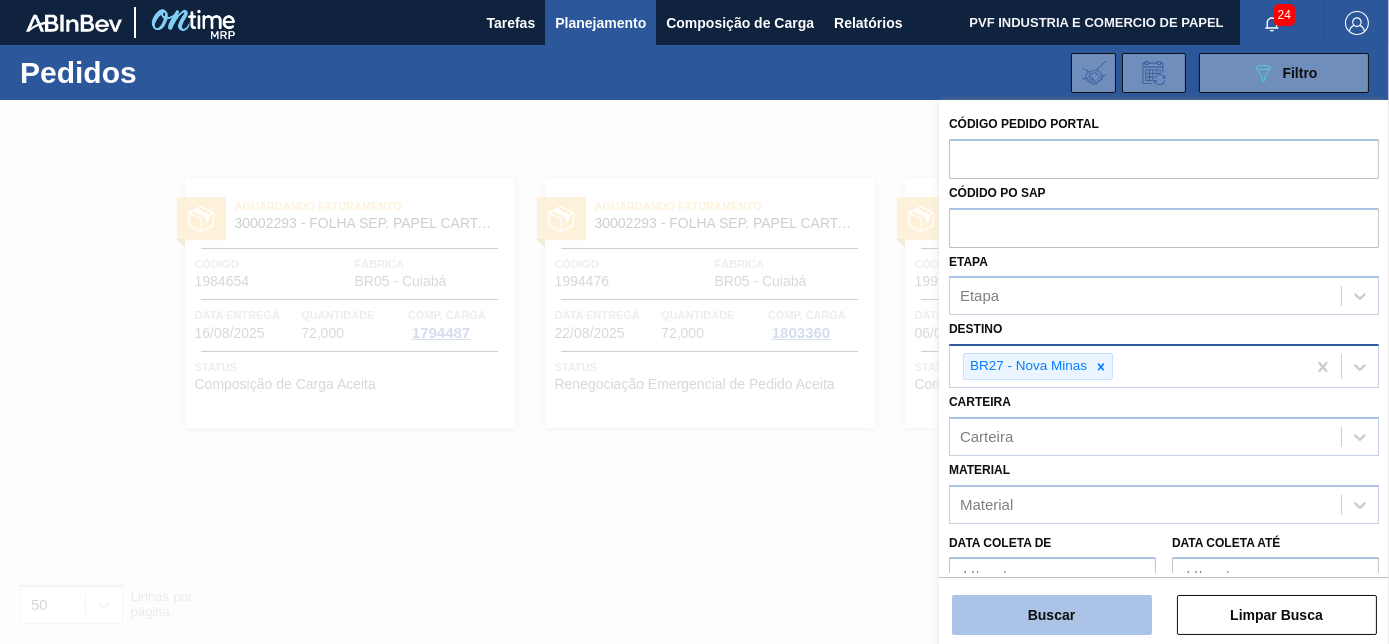 click on "Buscar" at bounding box center [1052, 615] 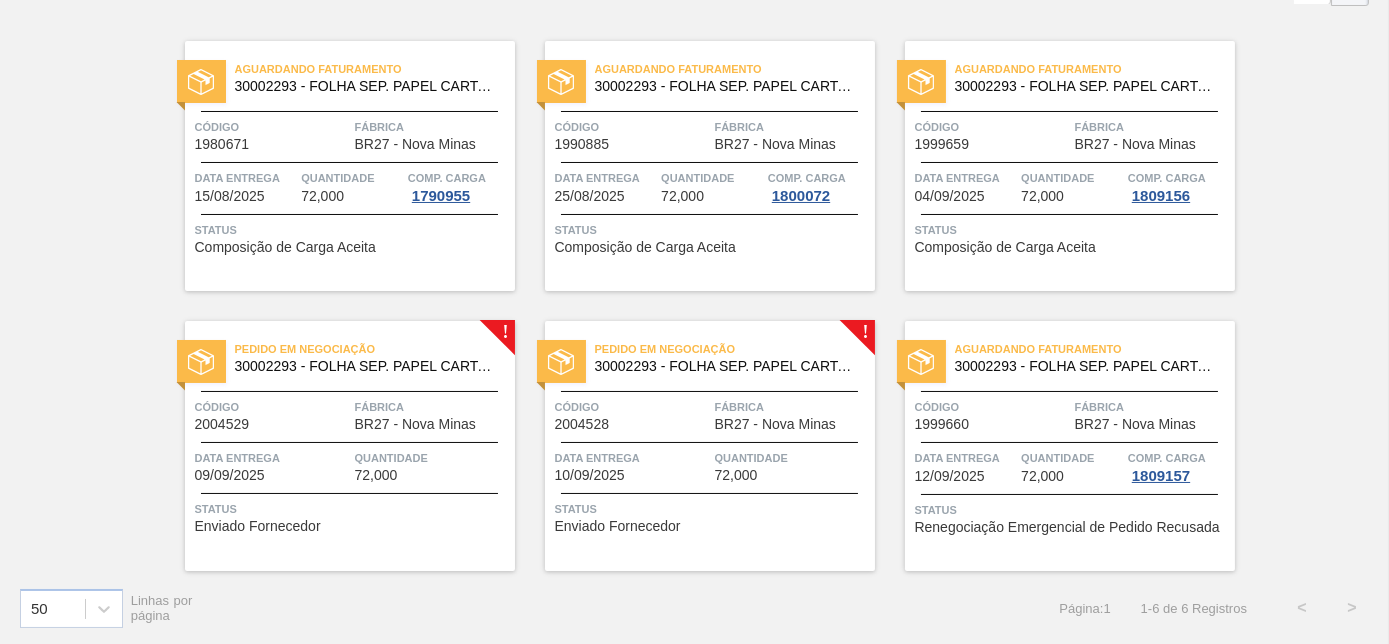 scroll, scrollTop: 138, scrollLeft: 0, axis: vertical 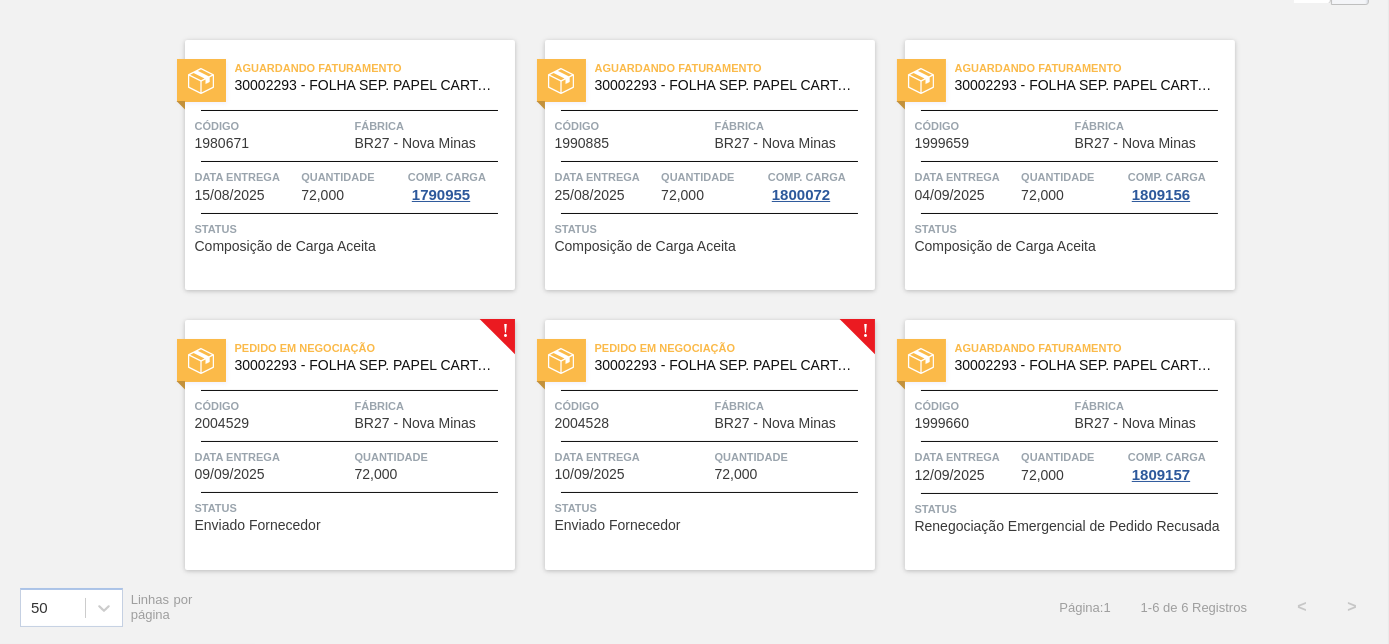 click on "30002293 - FOLHA SEP. PAPEL CARTAO 1200x1000M 350g" at bounding box center (367, 365) 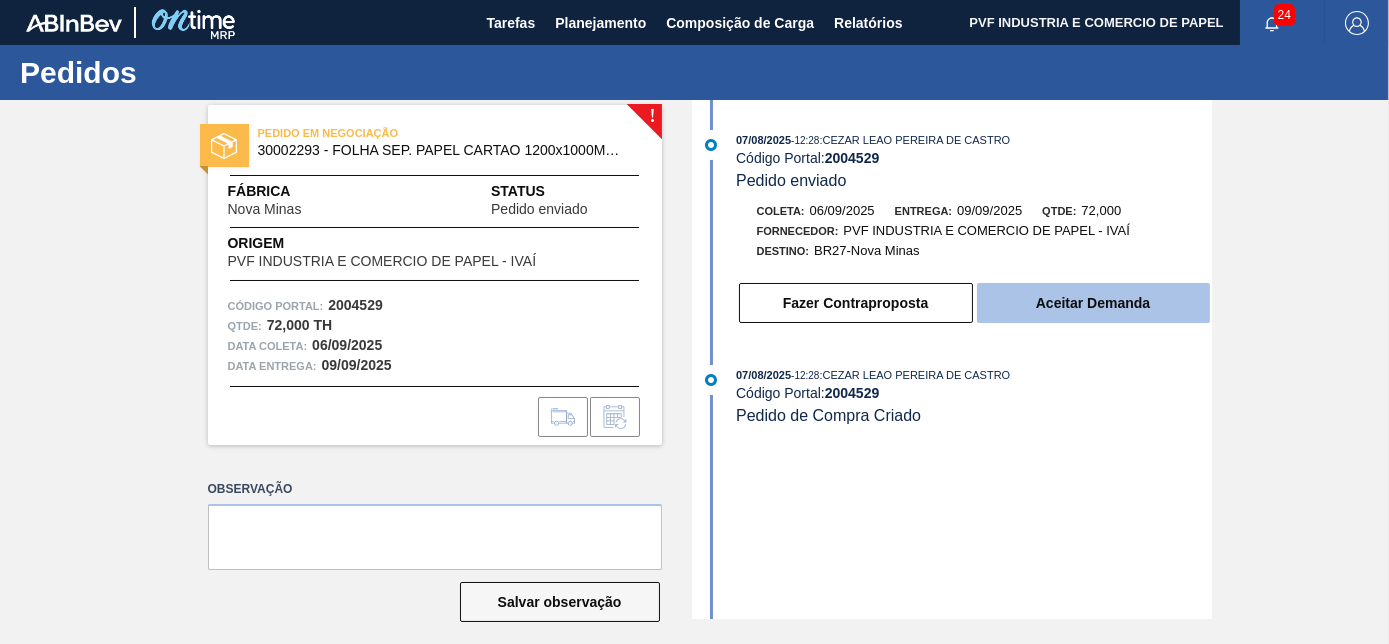 click on "Aceitar Demanda" at bounding box center (1093, 303) 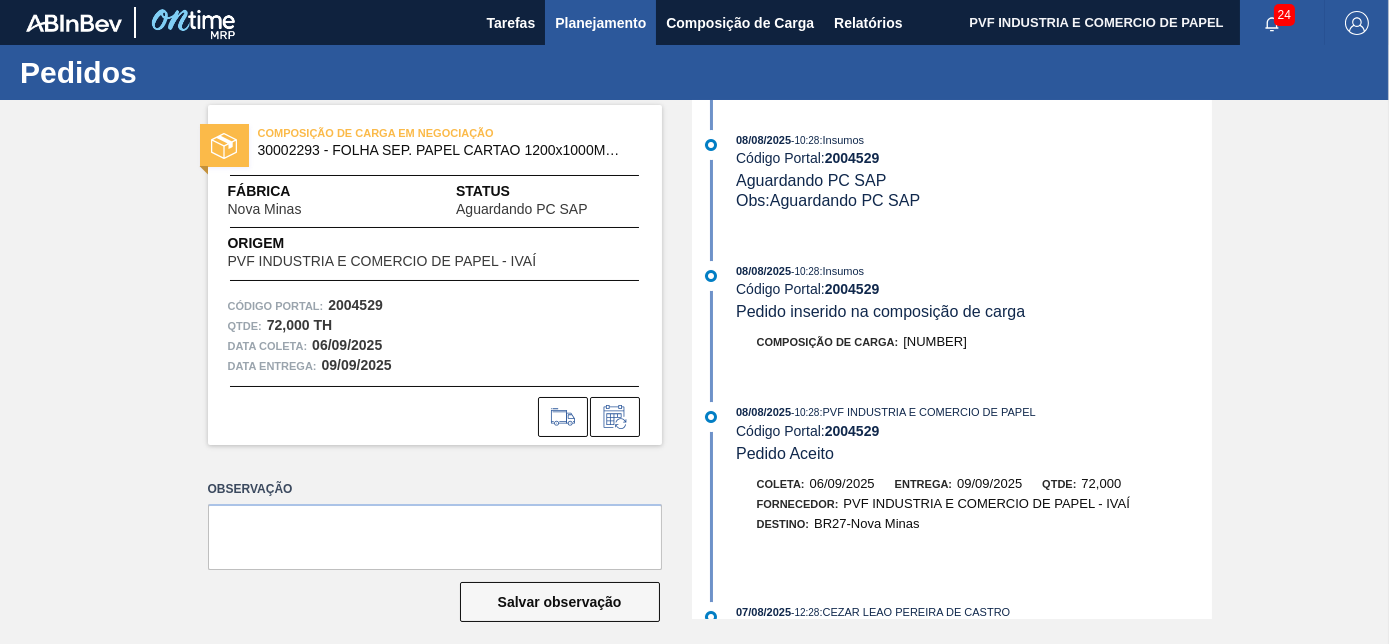 click on "Planejamento" at bounding box center [600, 23] 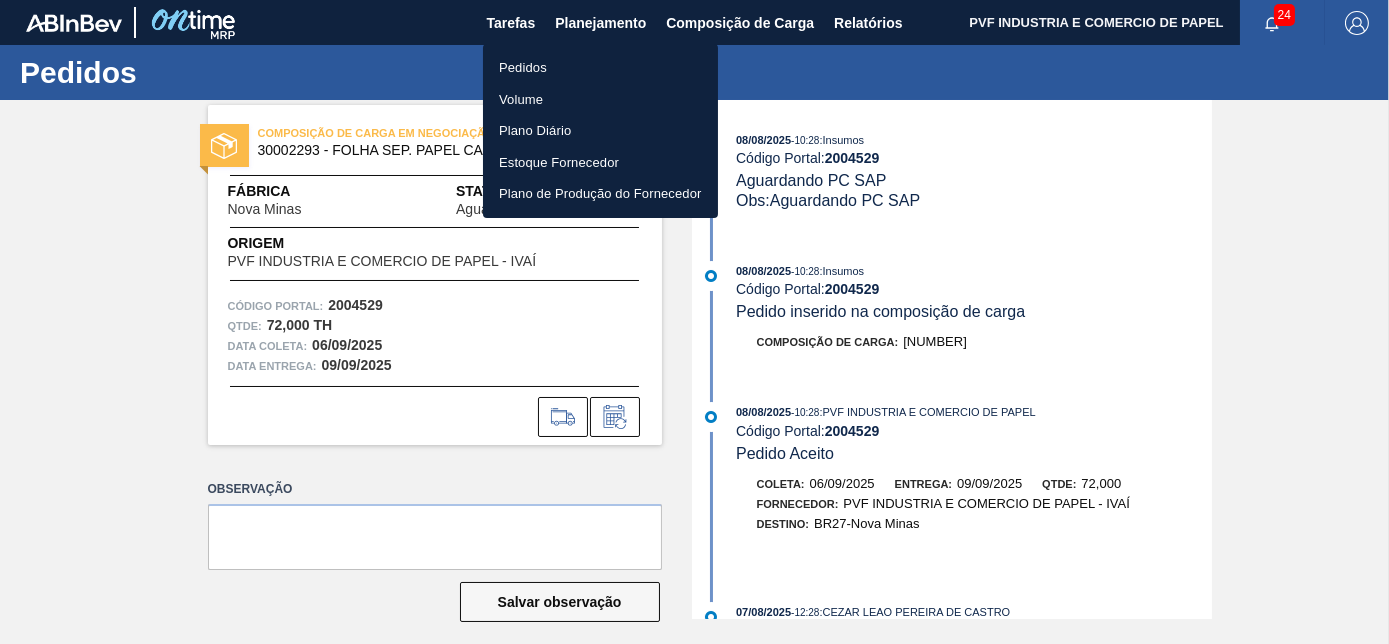 click on "Pedidos" at bounding box center (600, 68) 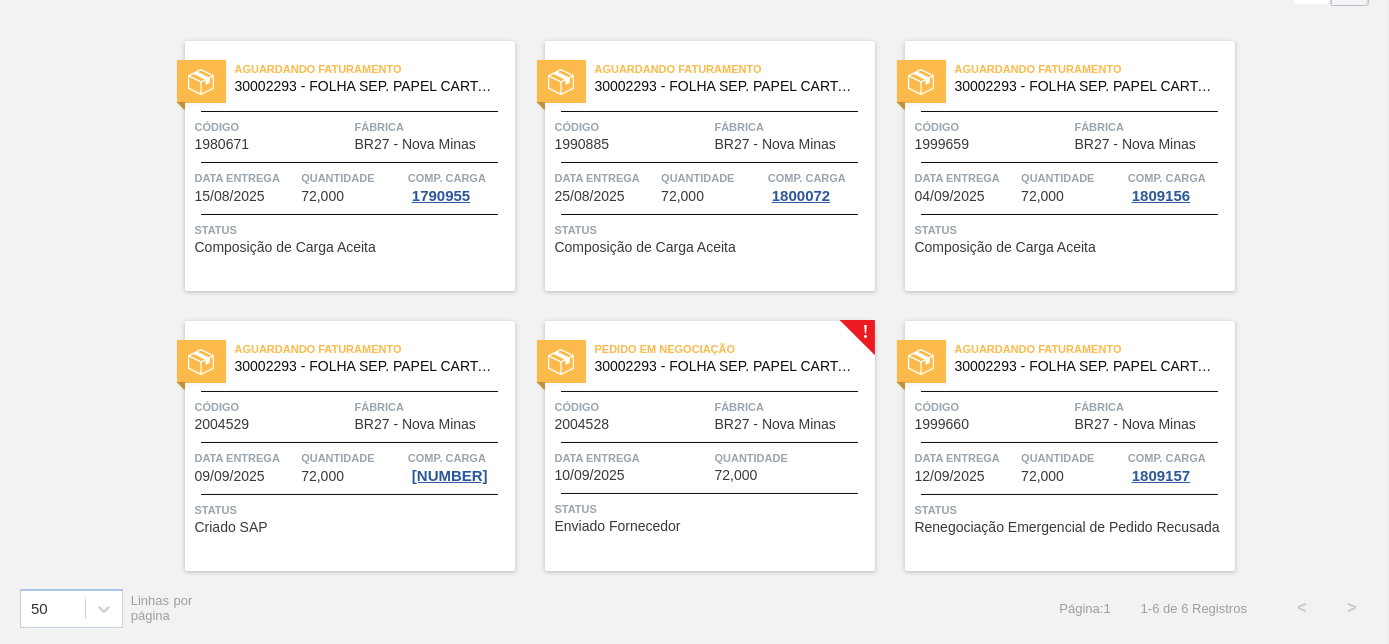 scroll, scrollTop: 138, scrollLeft: 0, axis: vertical 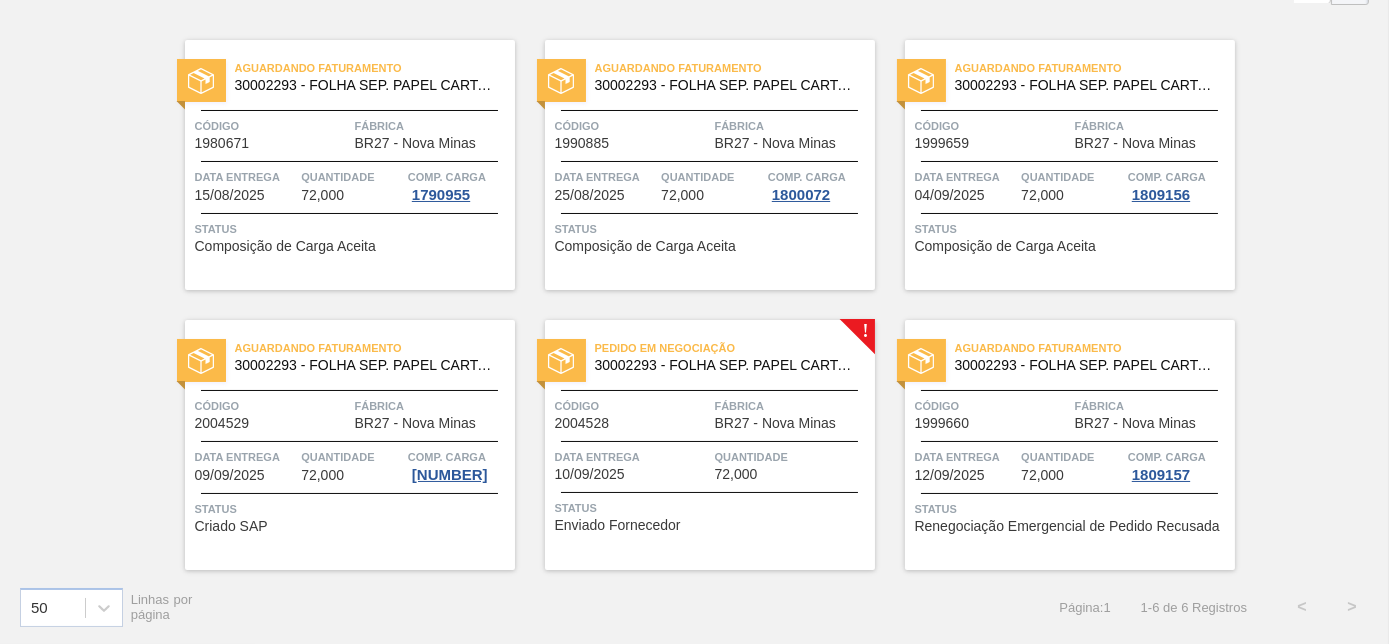 click on "Código" at bounding box center [632, 406] 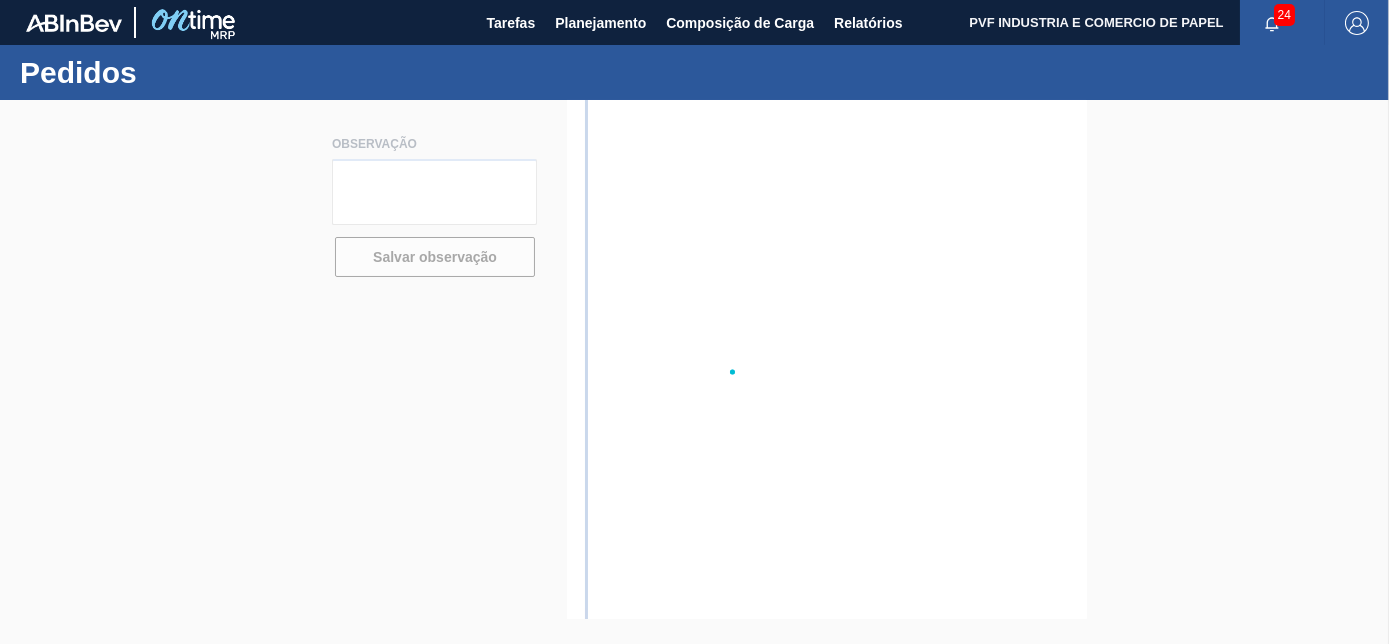 scroll, scrollTop: 0, scrollLeft: 0, axis: both 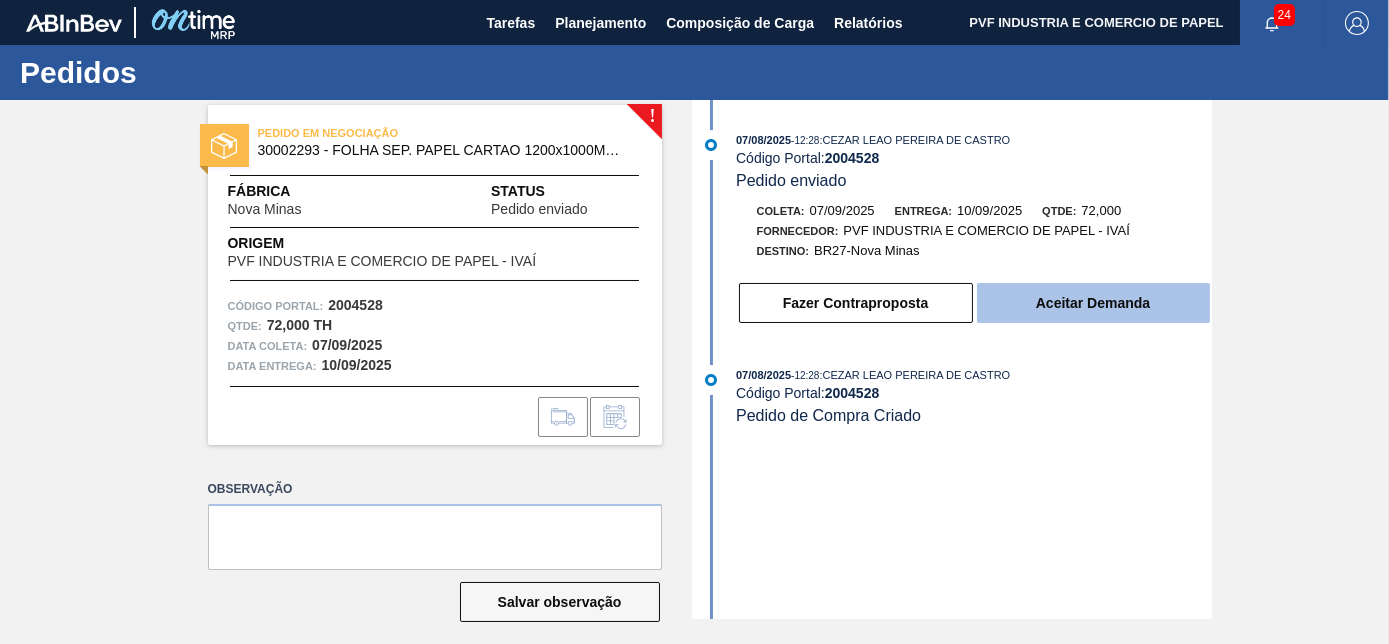 click on "Aceitar Demanda" at bounding box center (1093, 303) 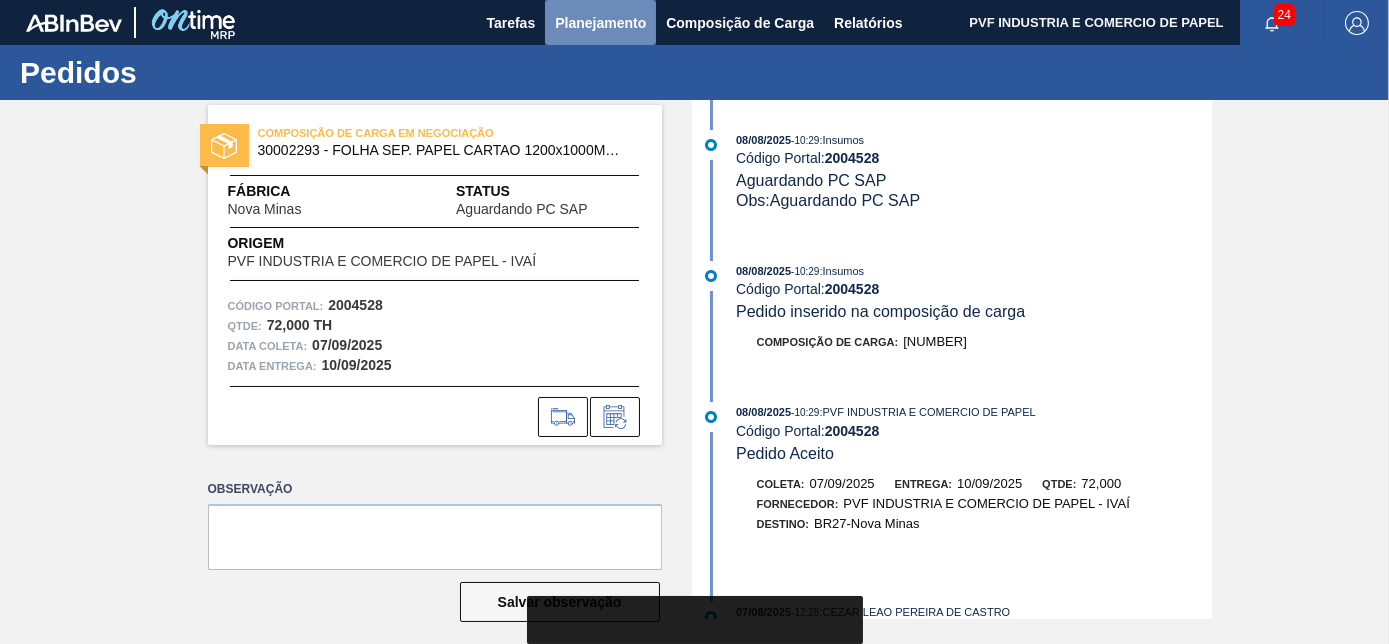 click on "Planejamento" at bounding box center [600, 23] 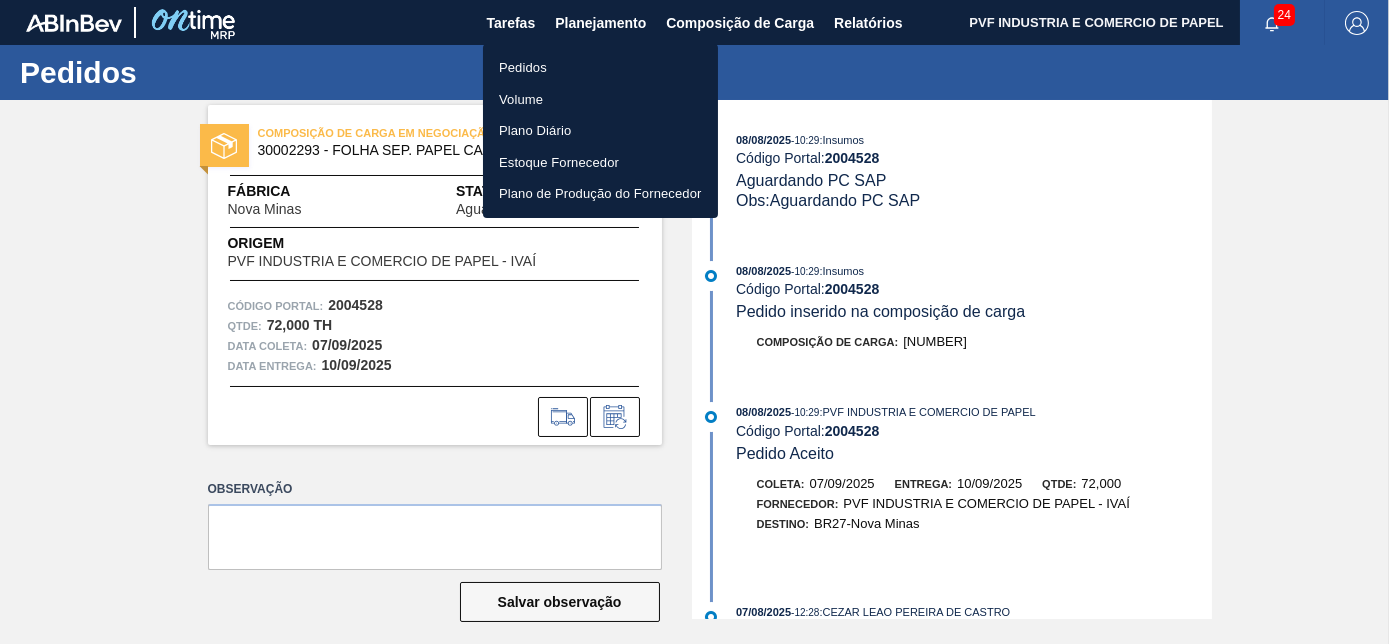click on "Pedidos" at bounding box center [600, 68] 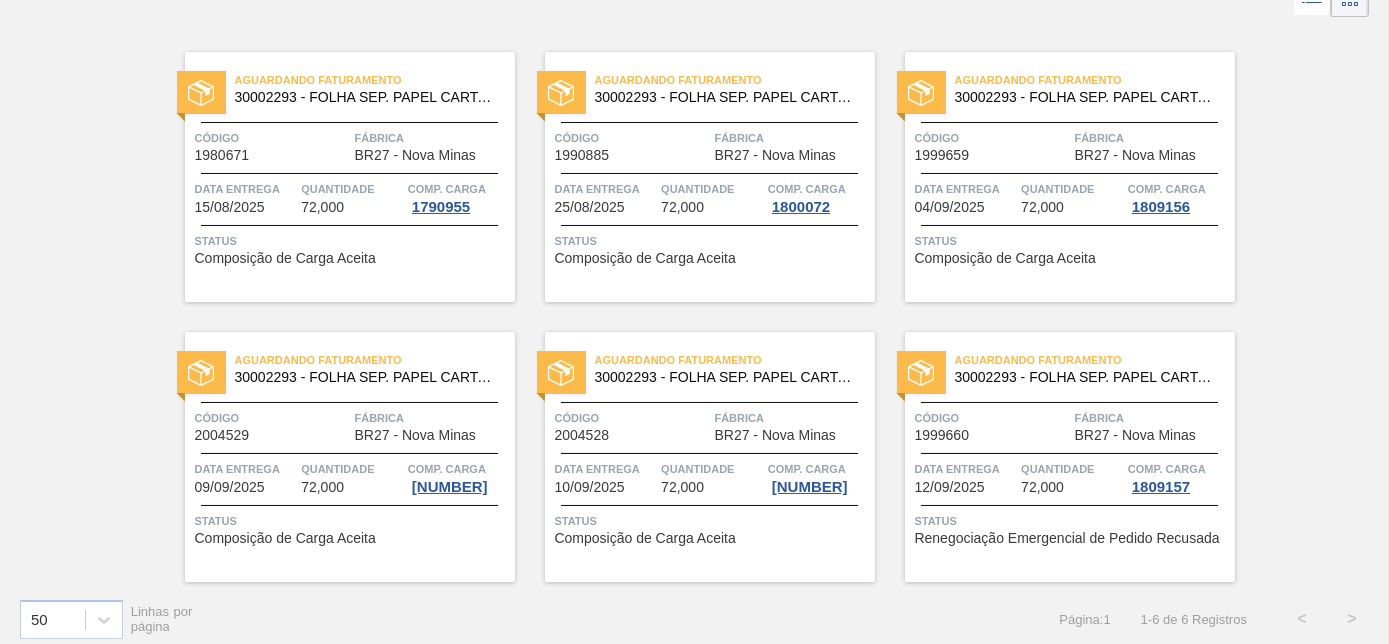 scroll, scrollTop: 138, scrollLeft: 0, axis: vertical 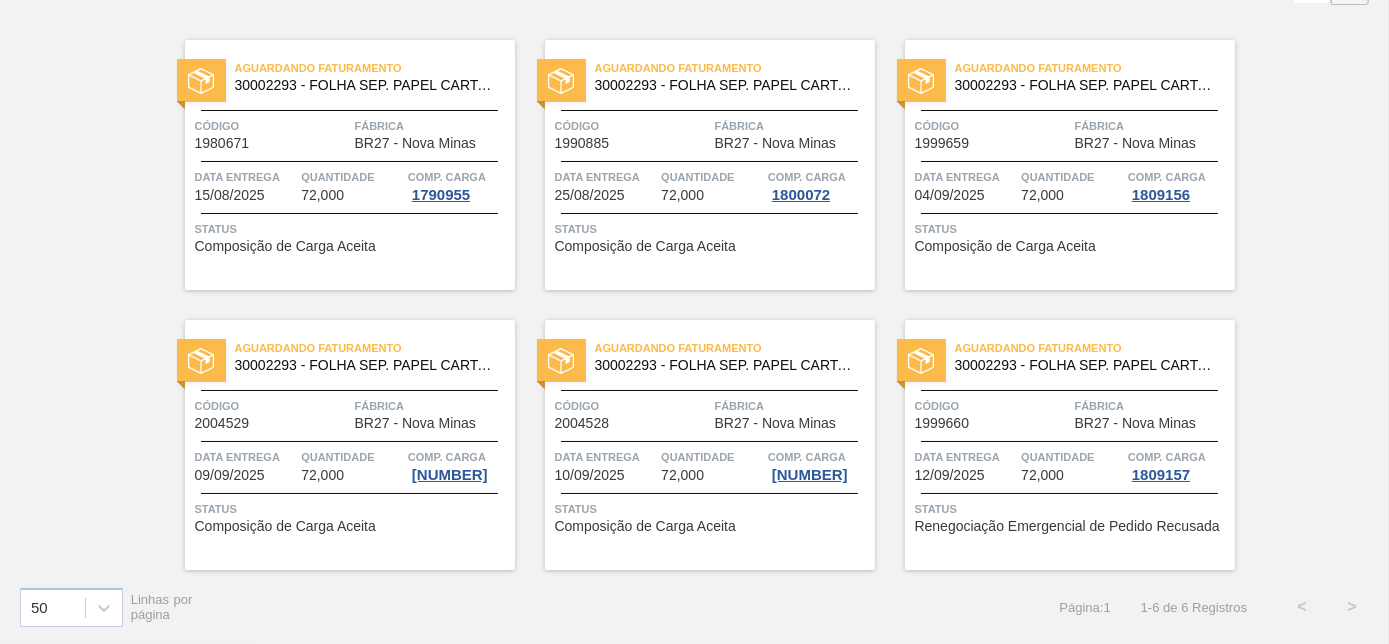 click on "Código" at bounding box center [272, 406] 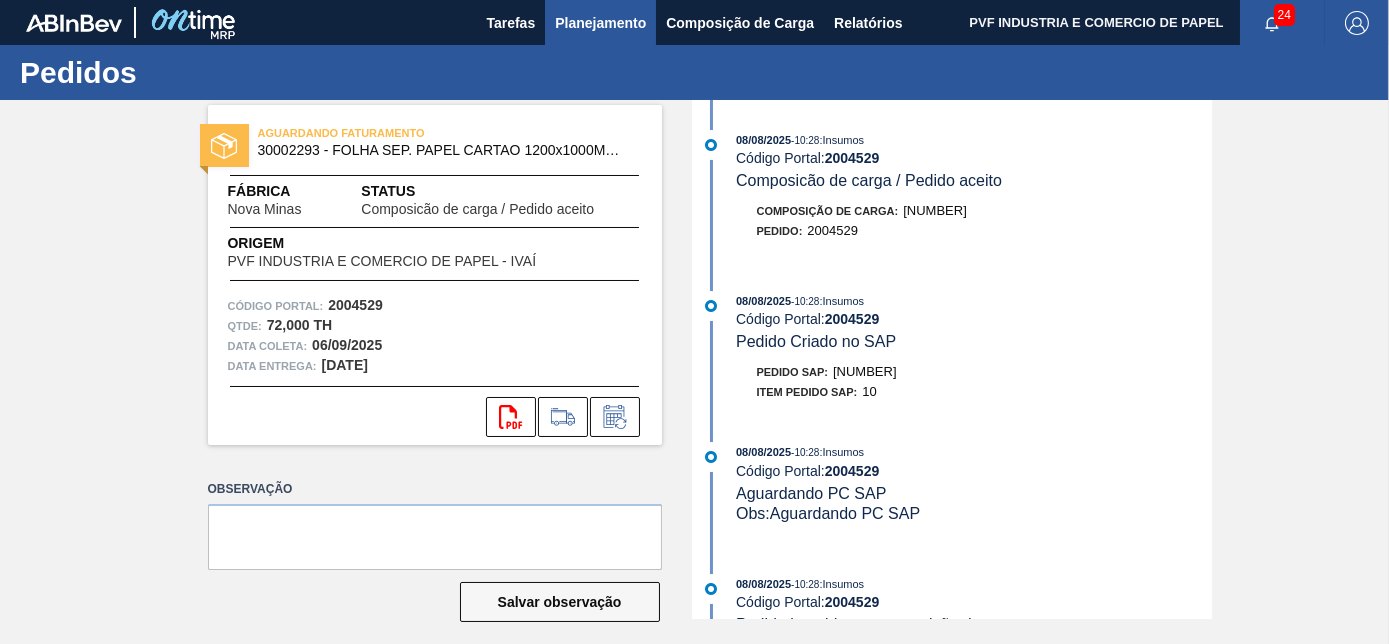 click on "Planejamento" at bounding box center (600, 23) 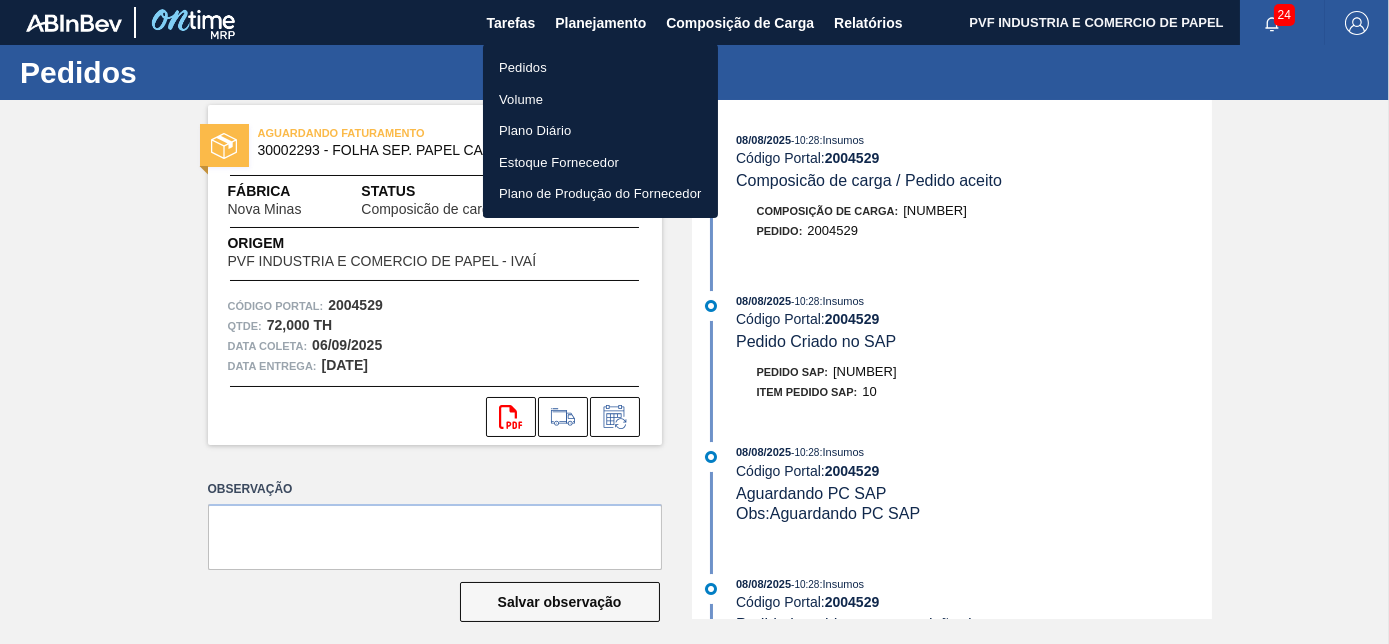 click on "Pedidos" at bounding box center [600, 68] 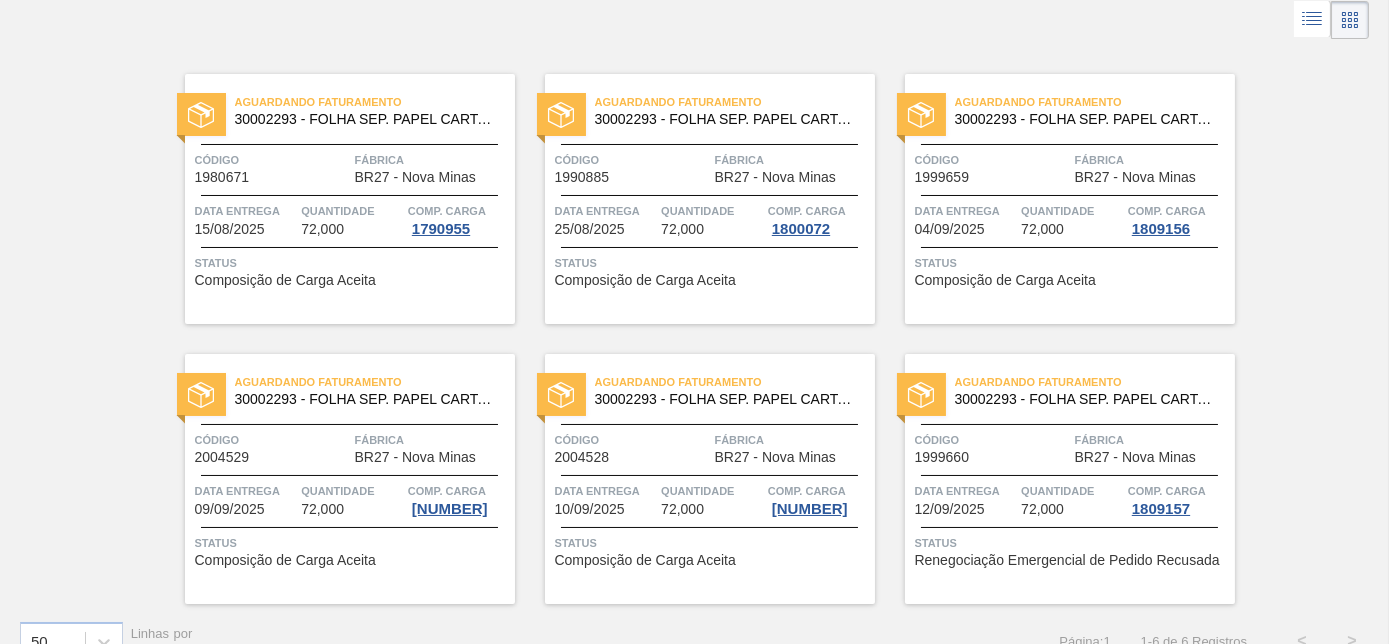 scroll, scrollTop: 138, scrollLeft: 0, axis: vertical 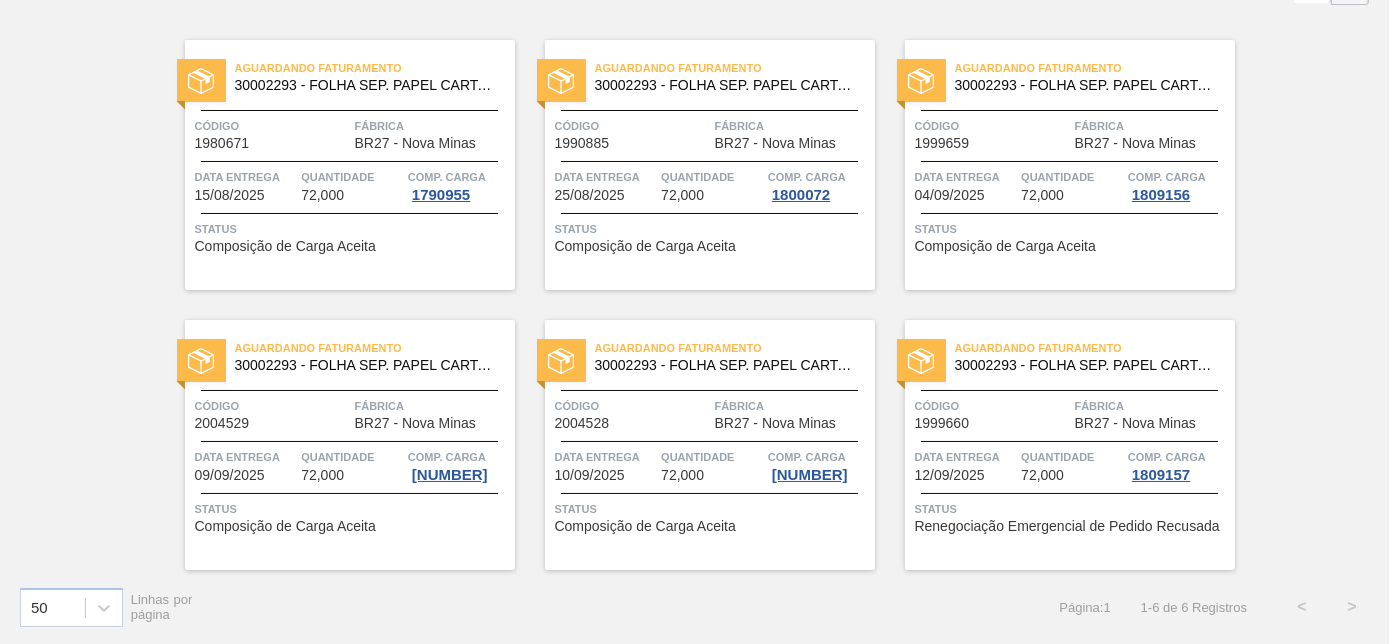 click on "Aguardando Faturamento [NUMBER] - FOLHA SEP. PAPEL CARTAO [NUMBER]x[NUMBER]M [NUMBER]g Código [NUMBER] Fábrica BR[NUMBER] - [CITY] Data entrega [DATE] Quantidade [NUMBER] Comp. Carga [NUMBER] Status Composição de Carga Aceita" at bounding box center (710, 445) 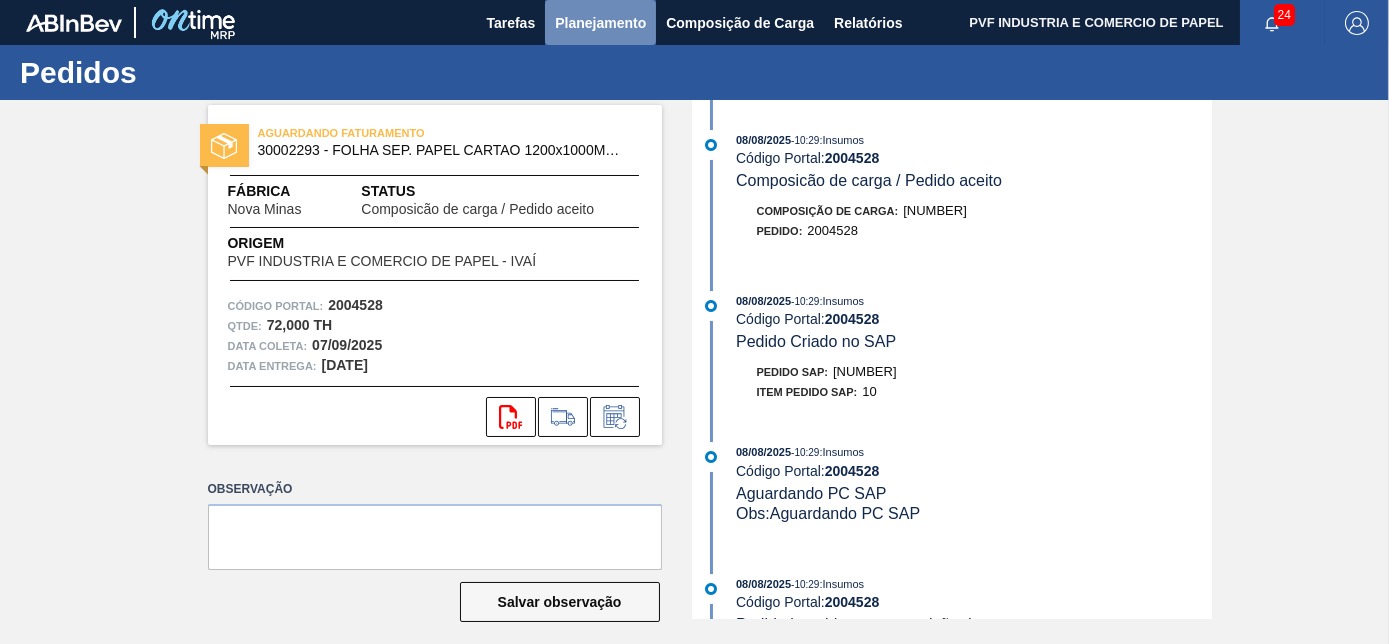 click on "Planejamento" at bounding box center [600, 23] 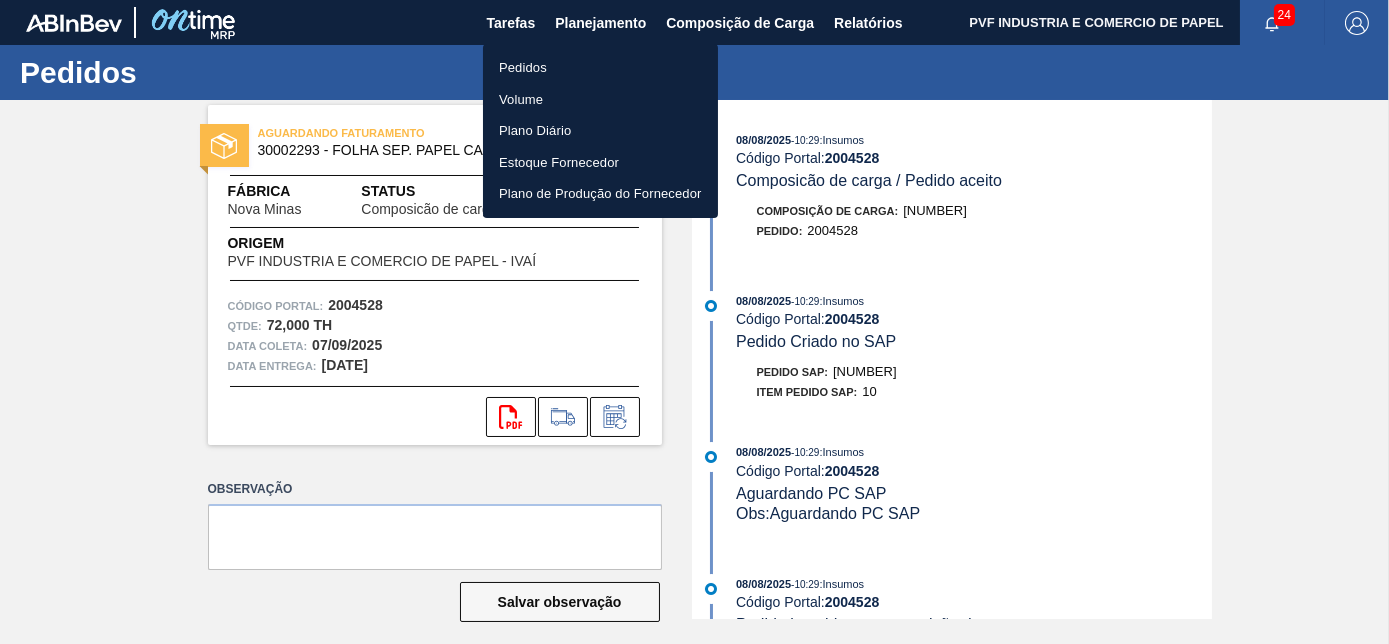 click on "Pedidos" at bounding box center [600, 68] 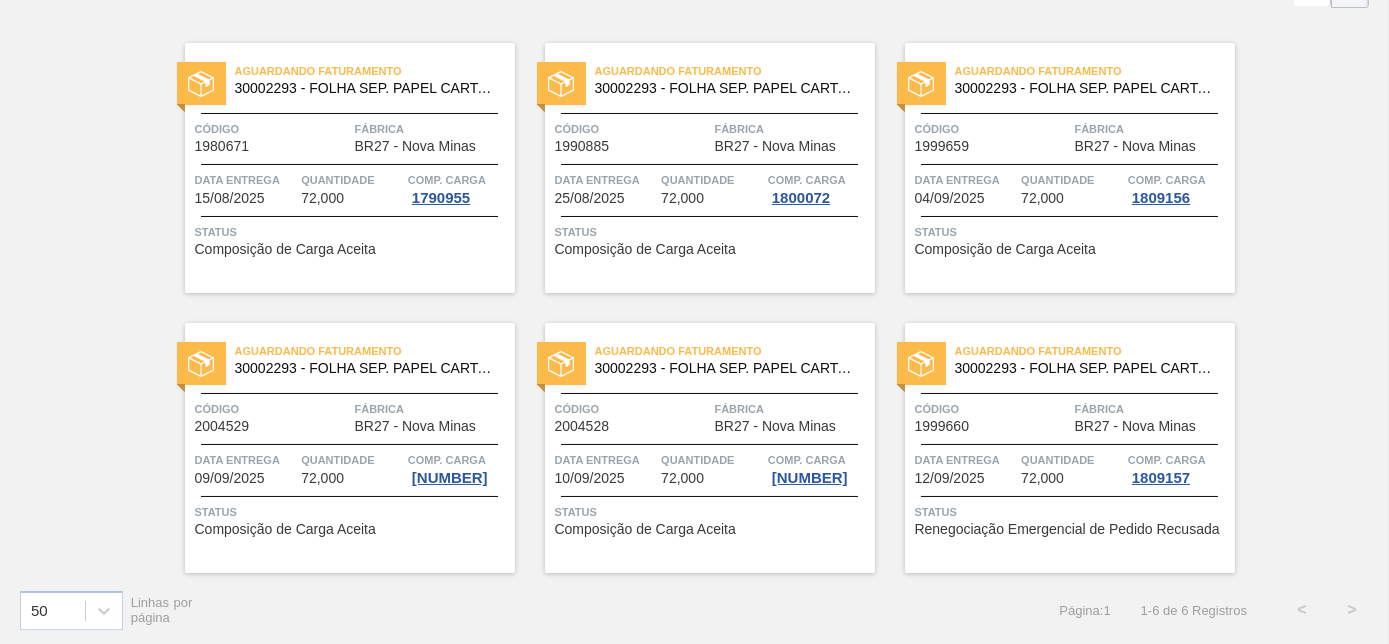 scroll, scrollTop: 138, scrollLeft: 0, axis: vertical 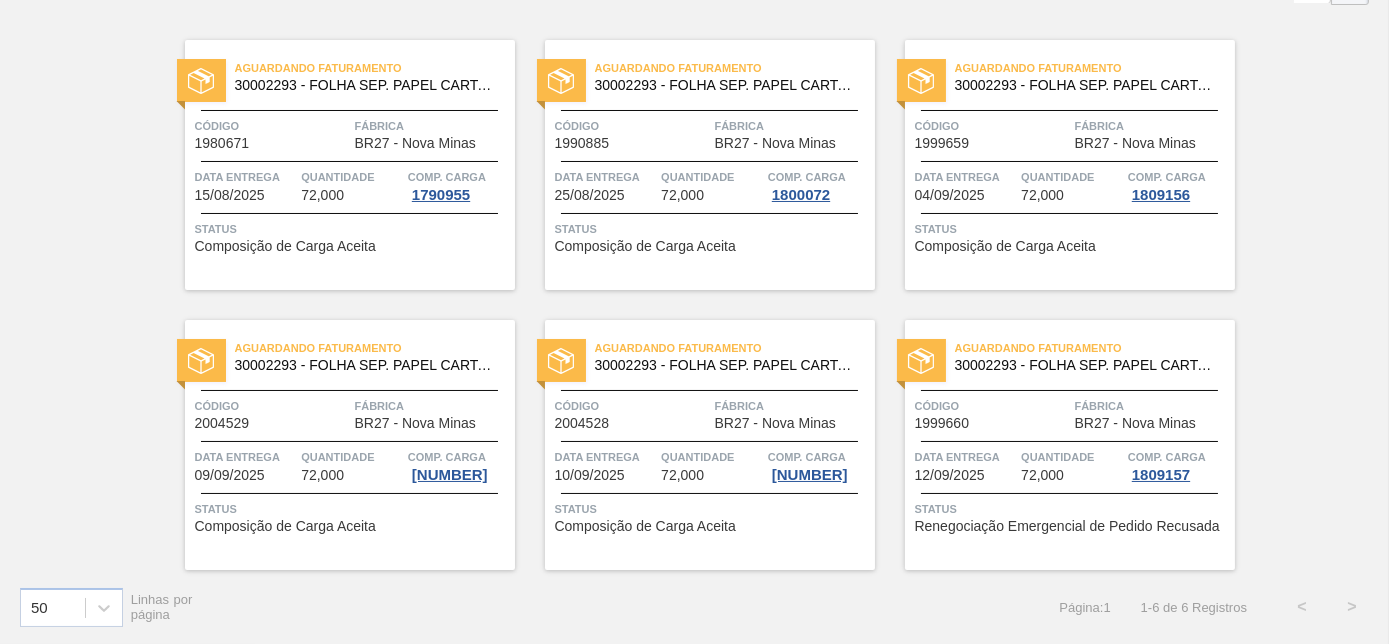 click on "Código" at bounding box center (632, 406) 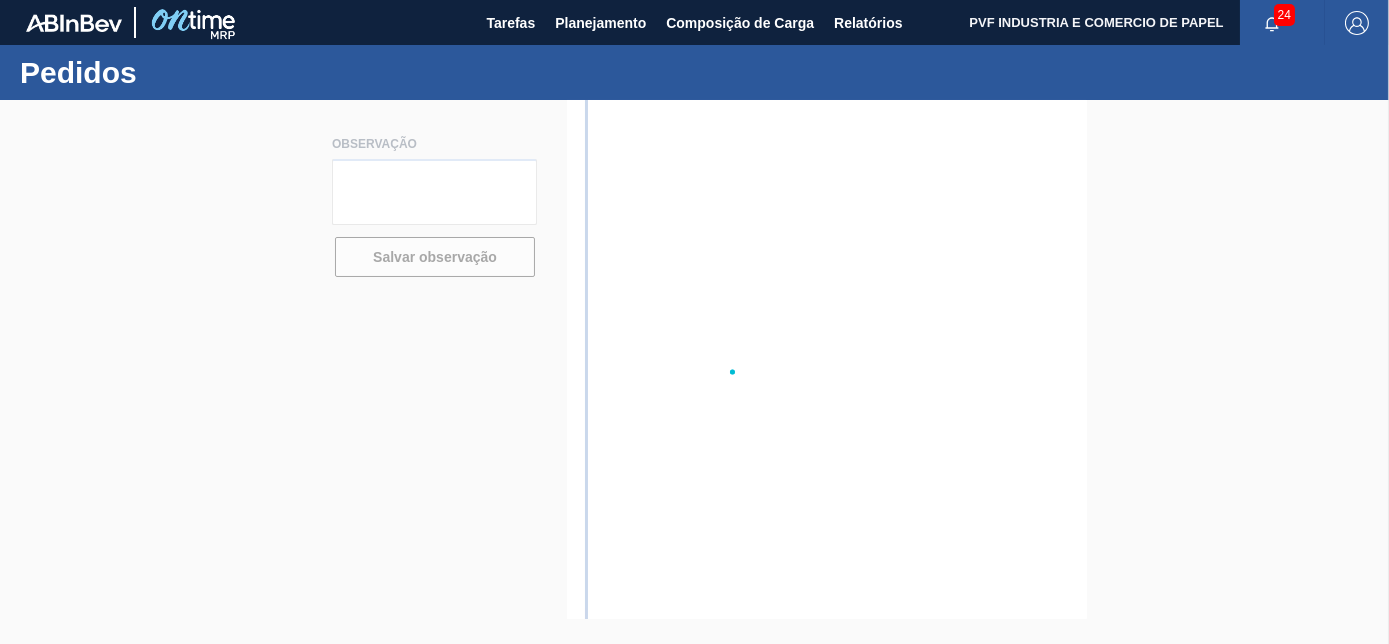 scroll, scrollTop: 0, scrollLeft: 0, axis: both 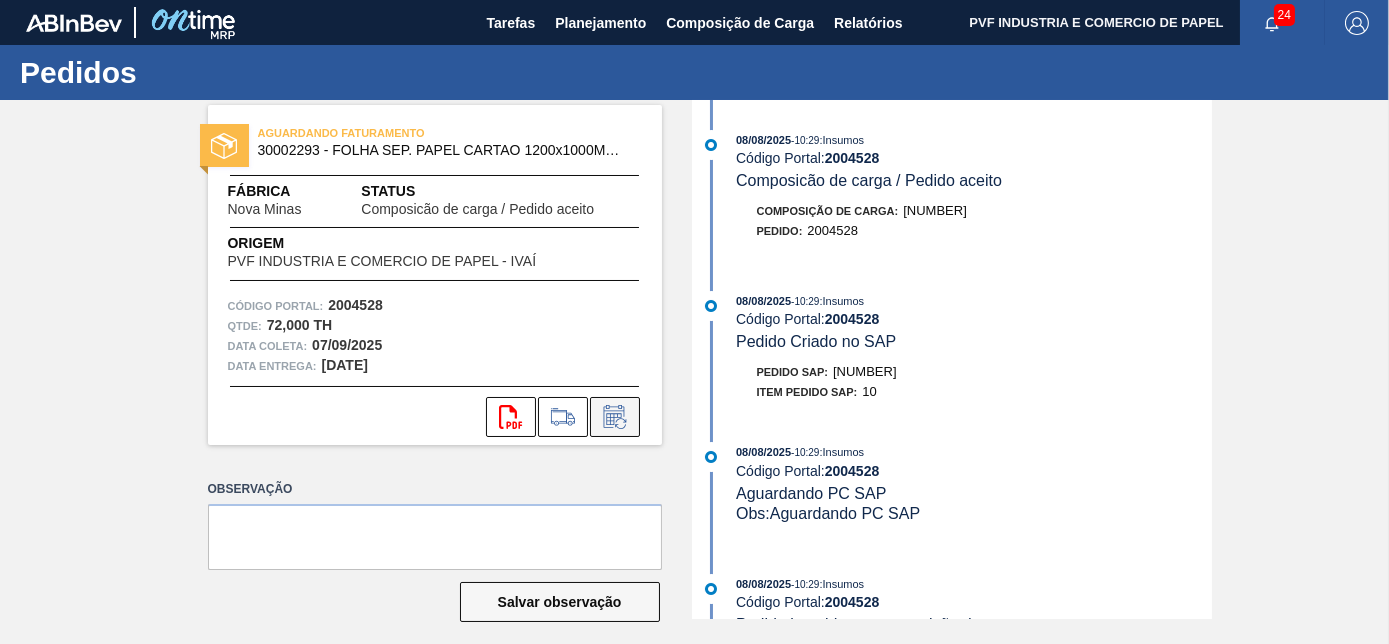 click 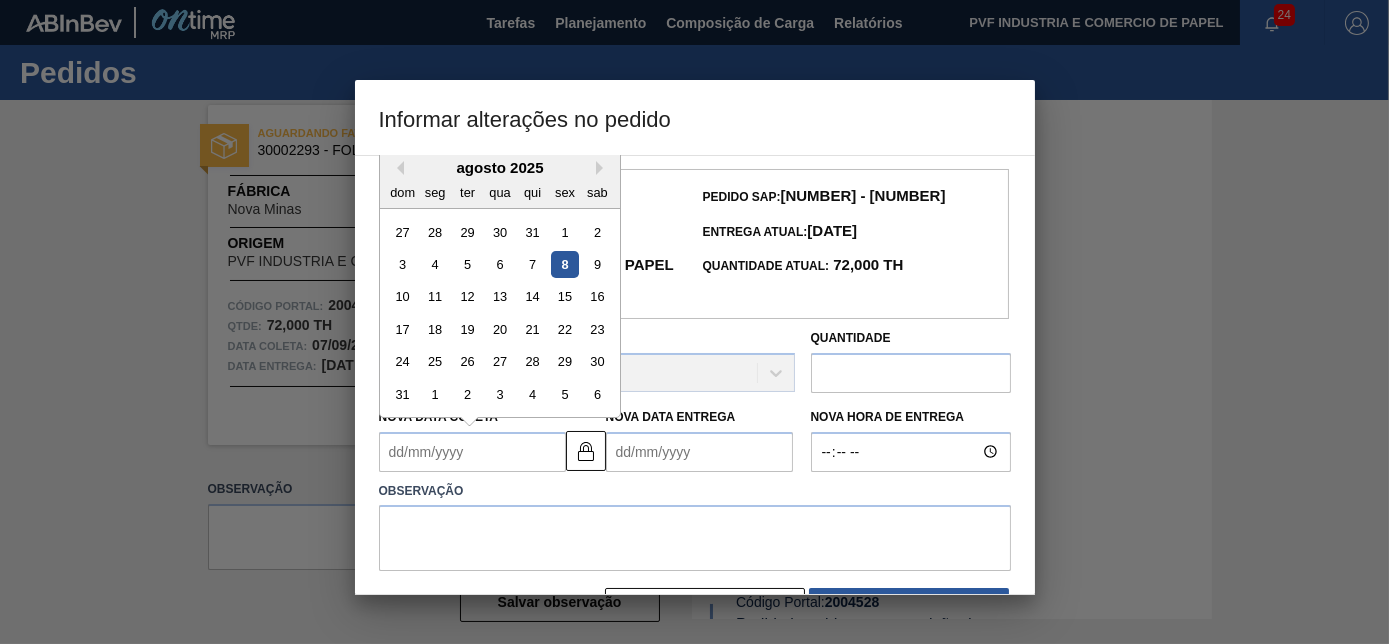 click on "Nova Data Coleta" at bounding box center (472, 452) 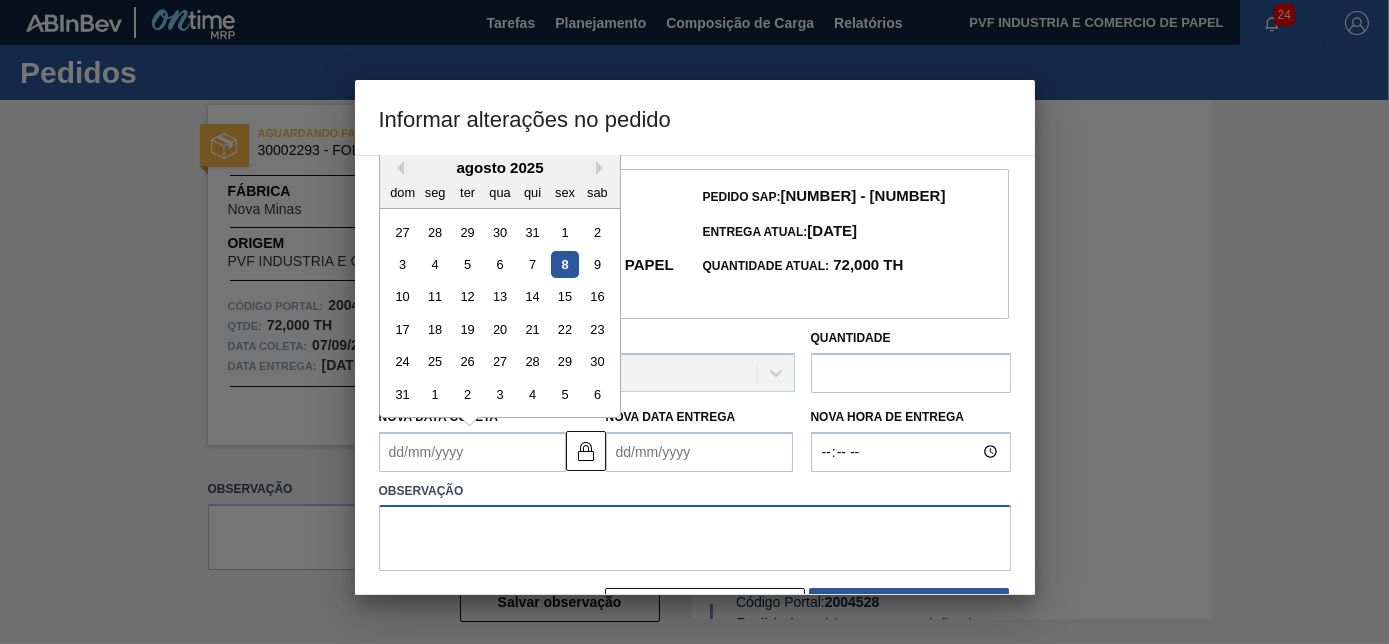 click at bounding box center (695, 538) 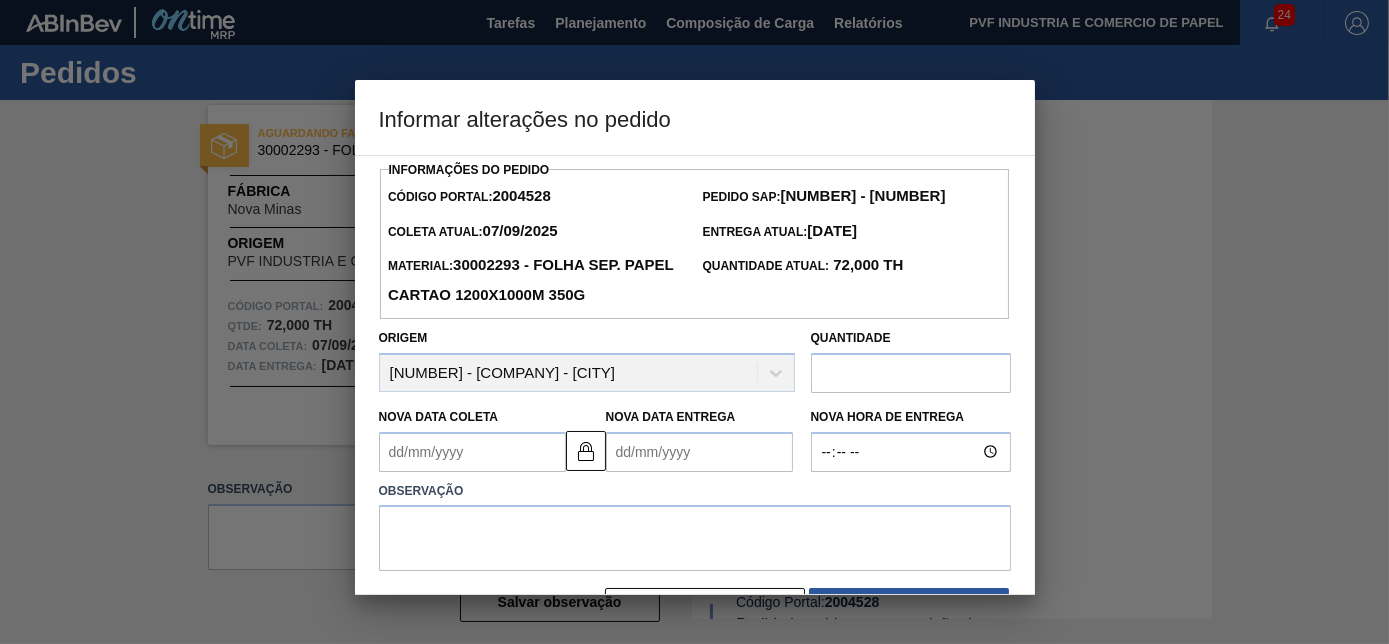 click on "Nova Data Coleta" at bounding box center (472, 452) 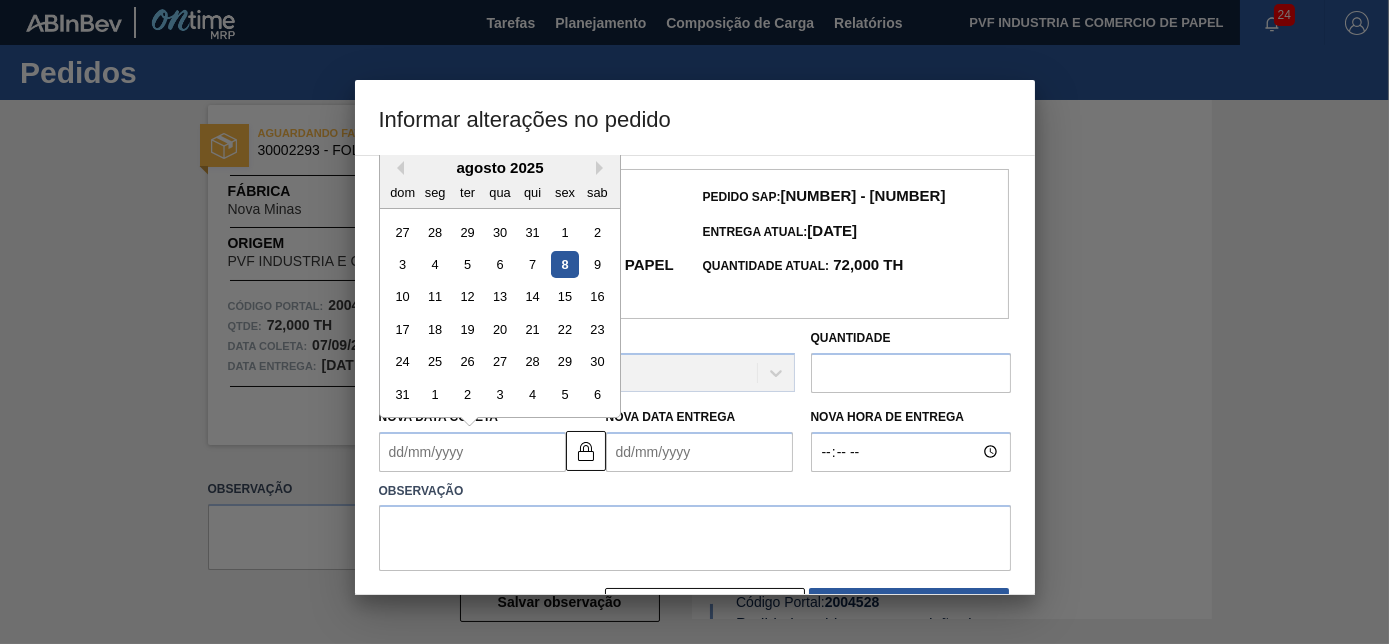 click on "Nova Data Entrega" at bounding box center (699, 452) 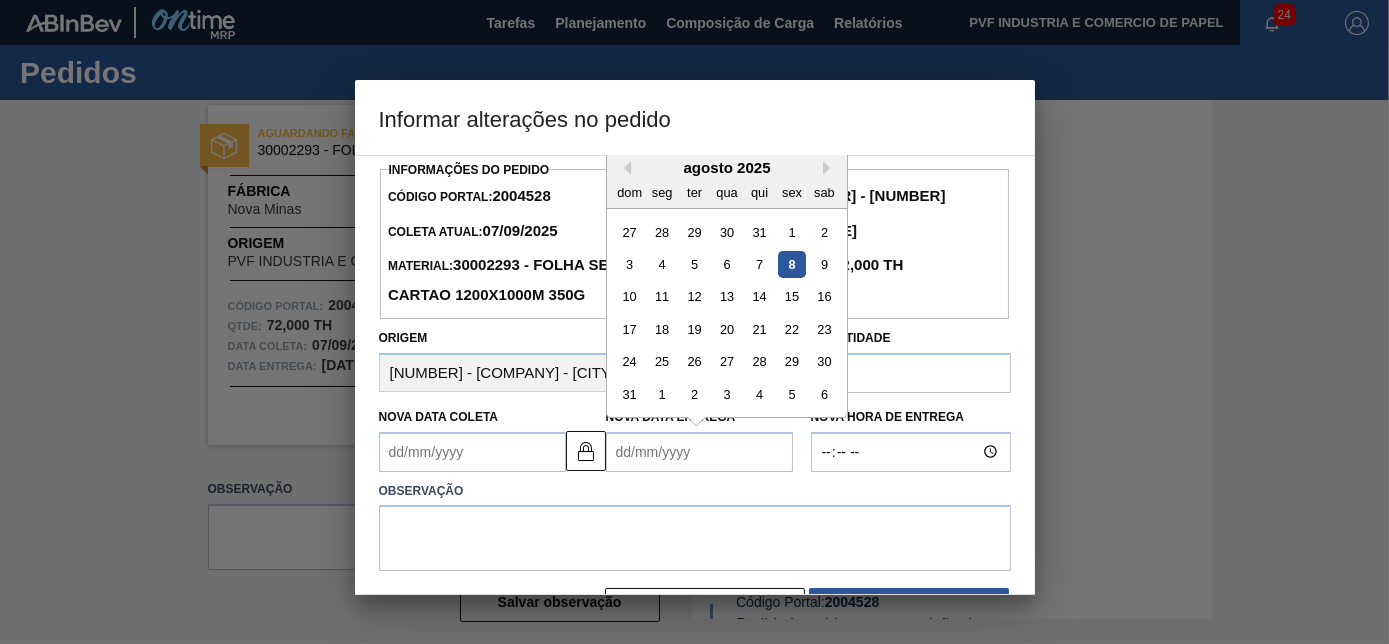 type on "29/07/2025" 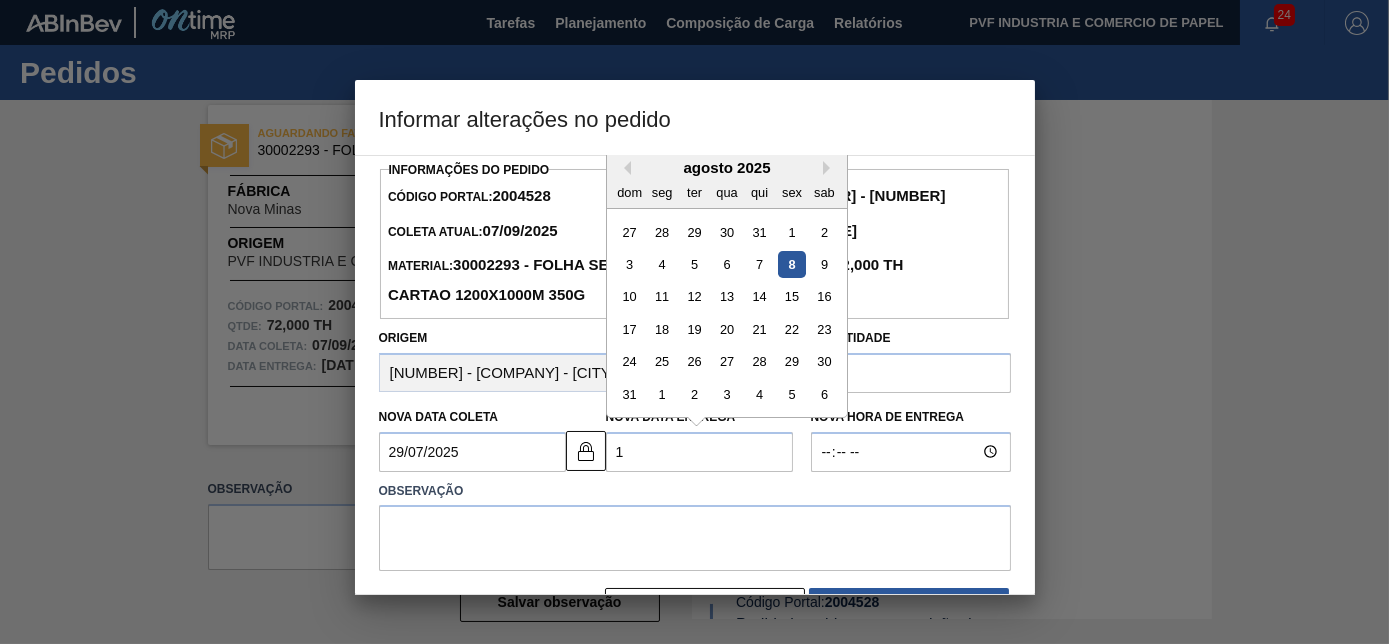 type on "13/08/2025" 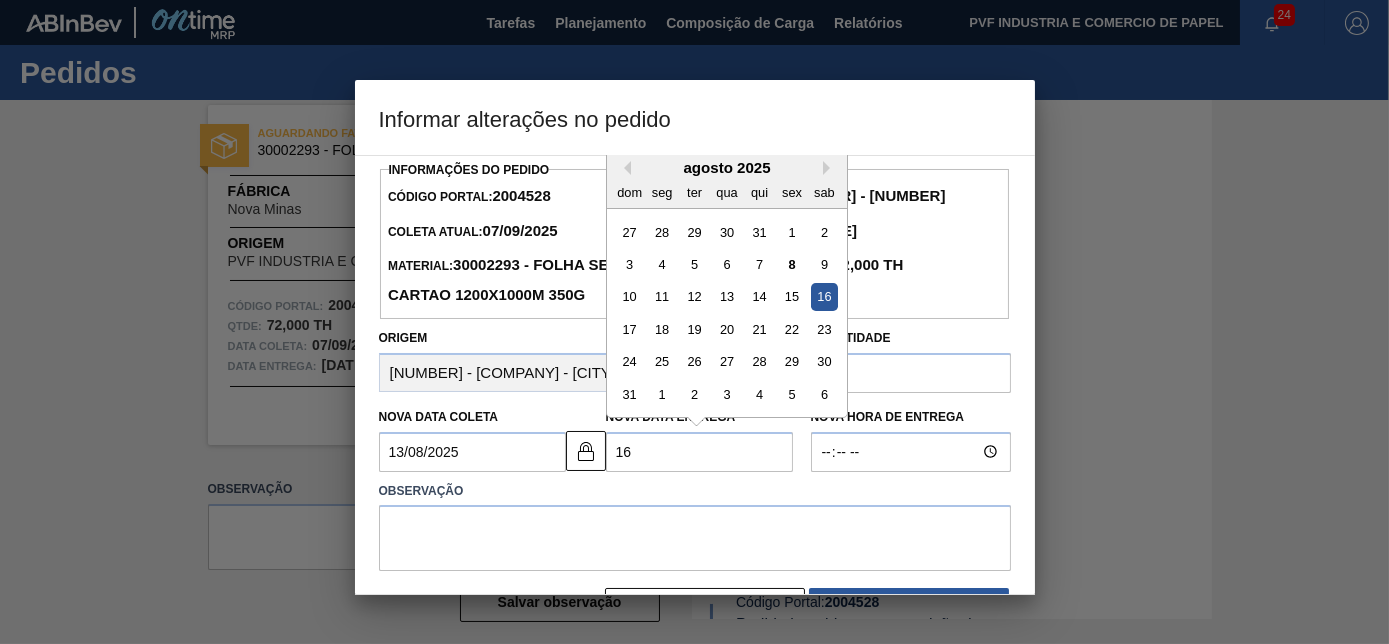 type on "160" 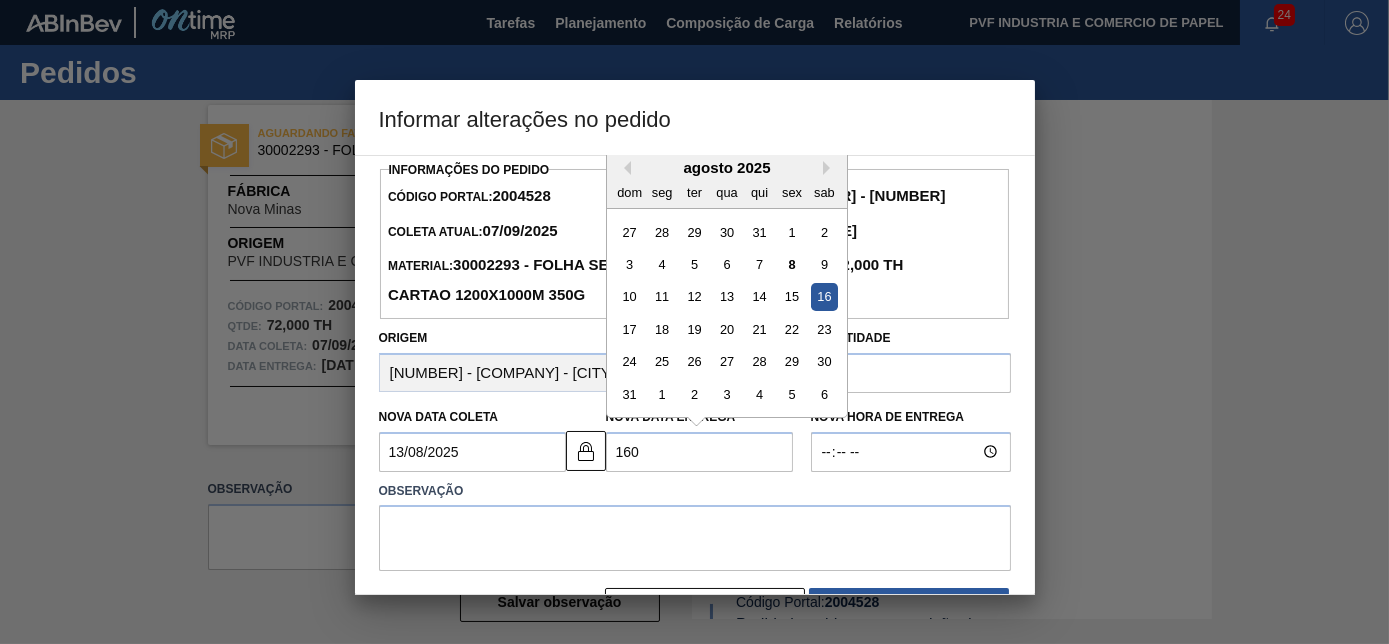 type on "[DATE]" 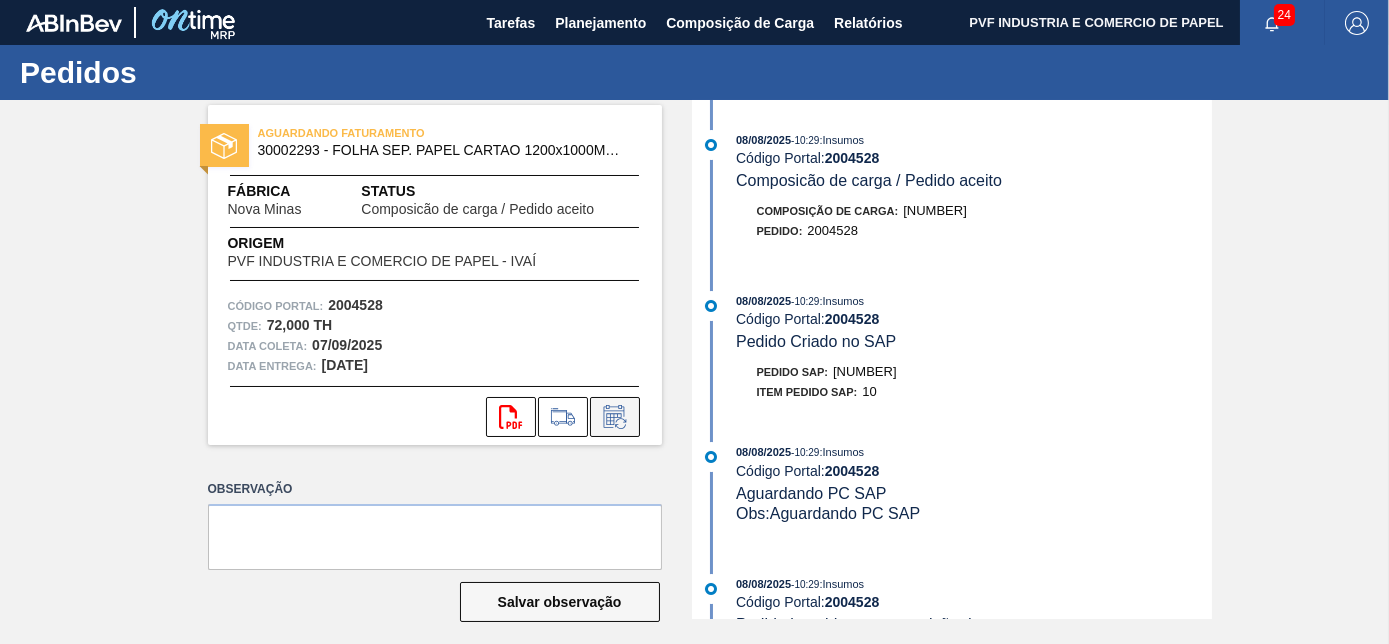 click 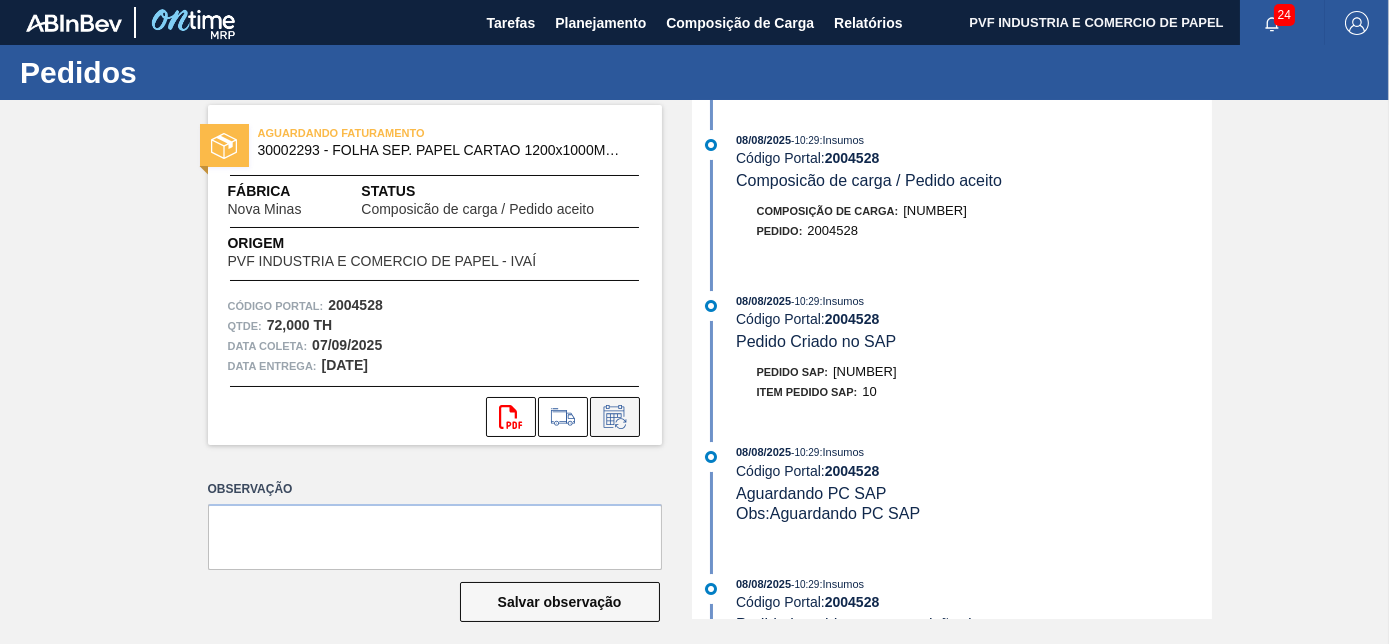 click 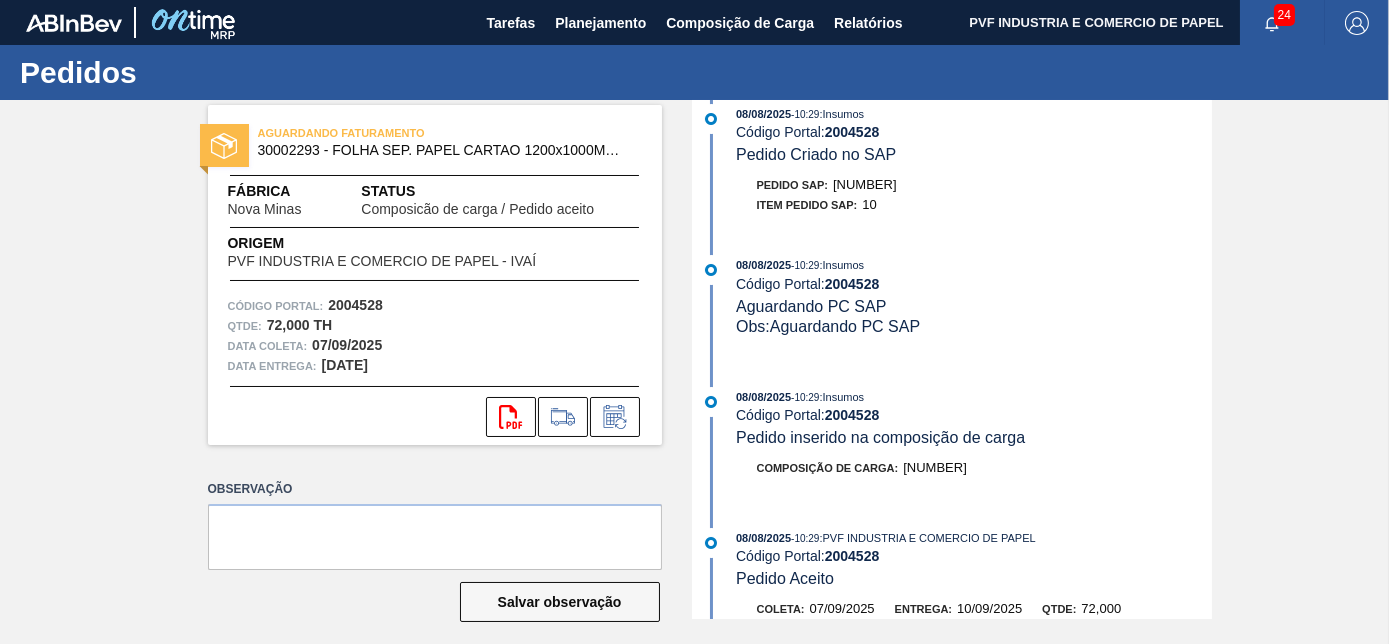 scroll, scrollTop: 0, scrollLeft: 0, axis: both 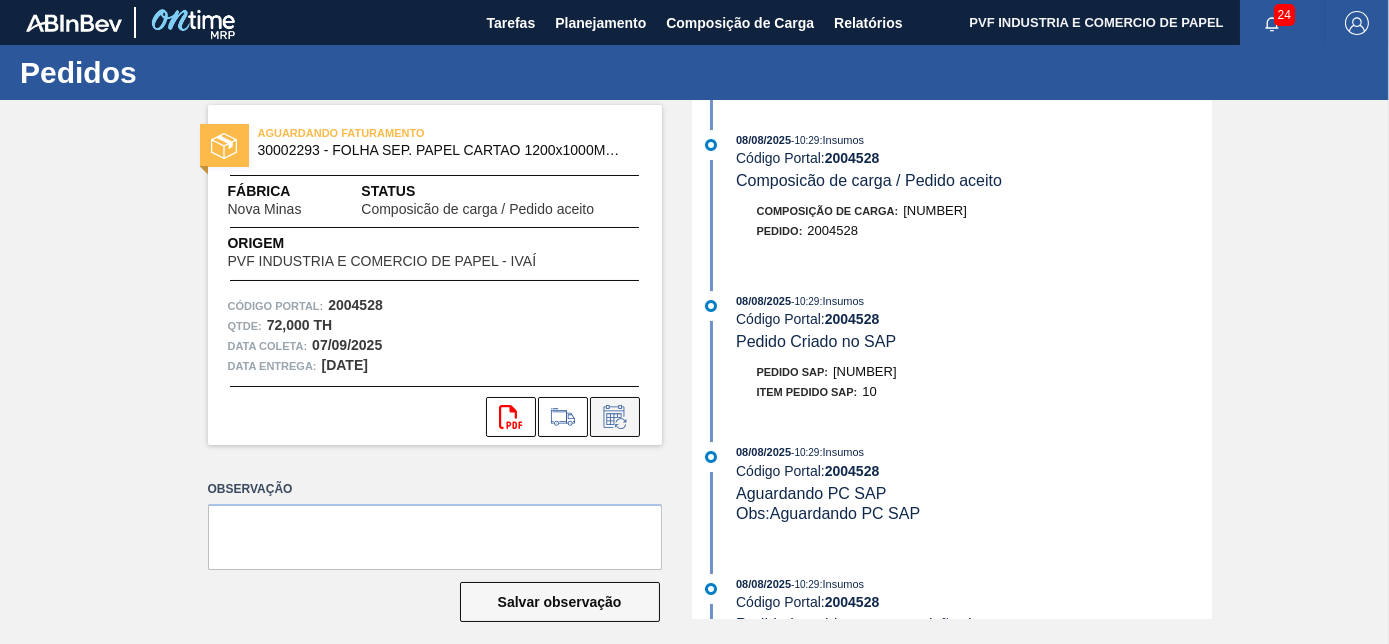 click at bounding box center [615, 417] 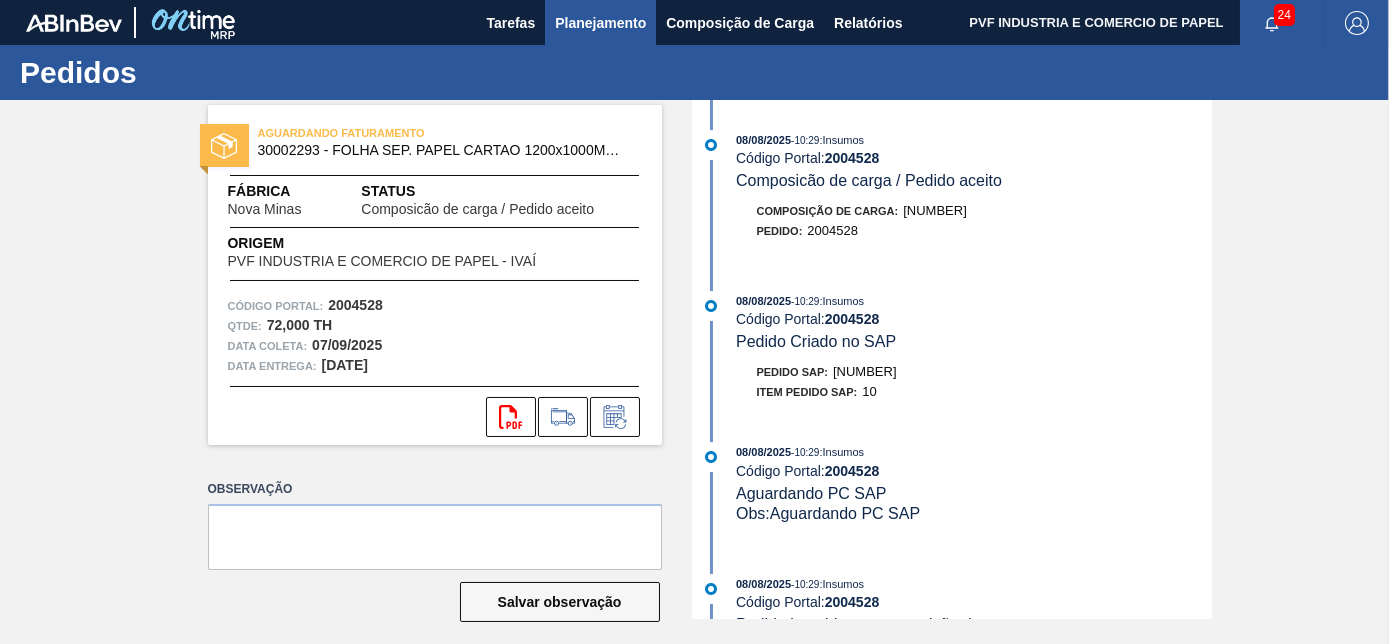 click on "Planejamento" at bounding box center (600, 23) 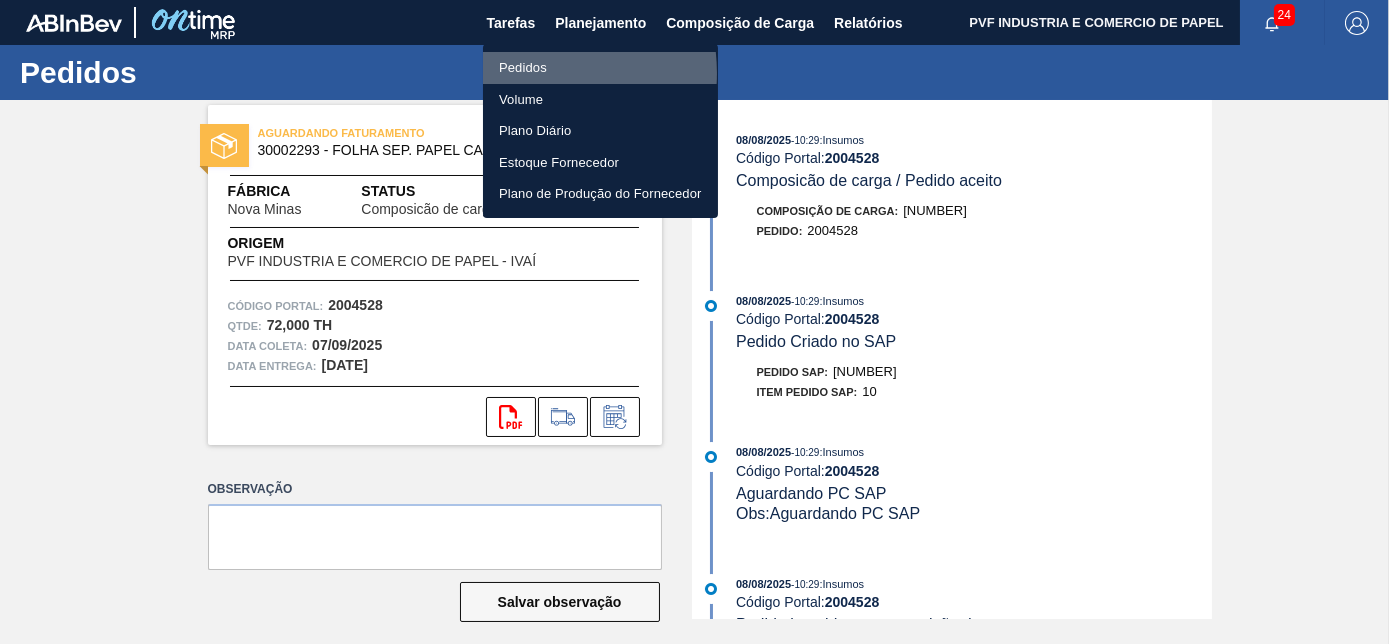 click on "Pedidos" at bounding box center (600, 68) 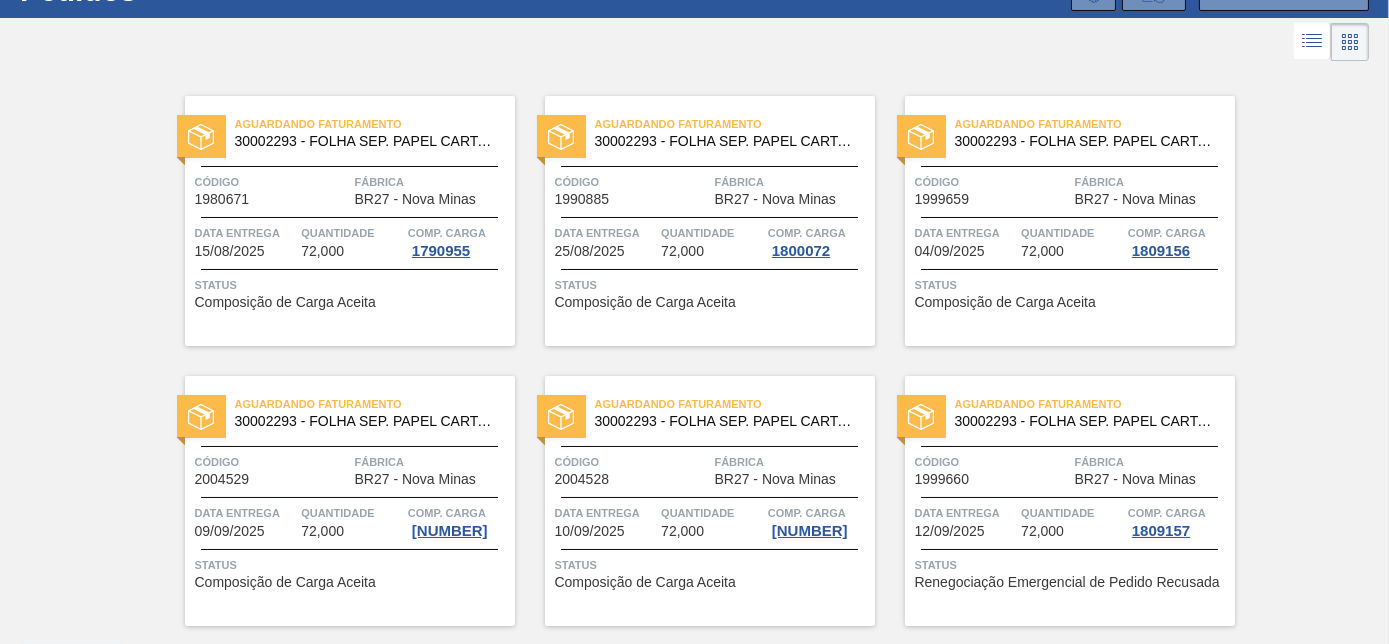 scroll, scrollTop: 138, scrollLeft: 0, axis: vertical 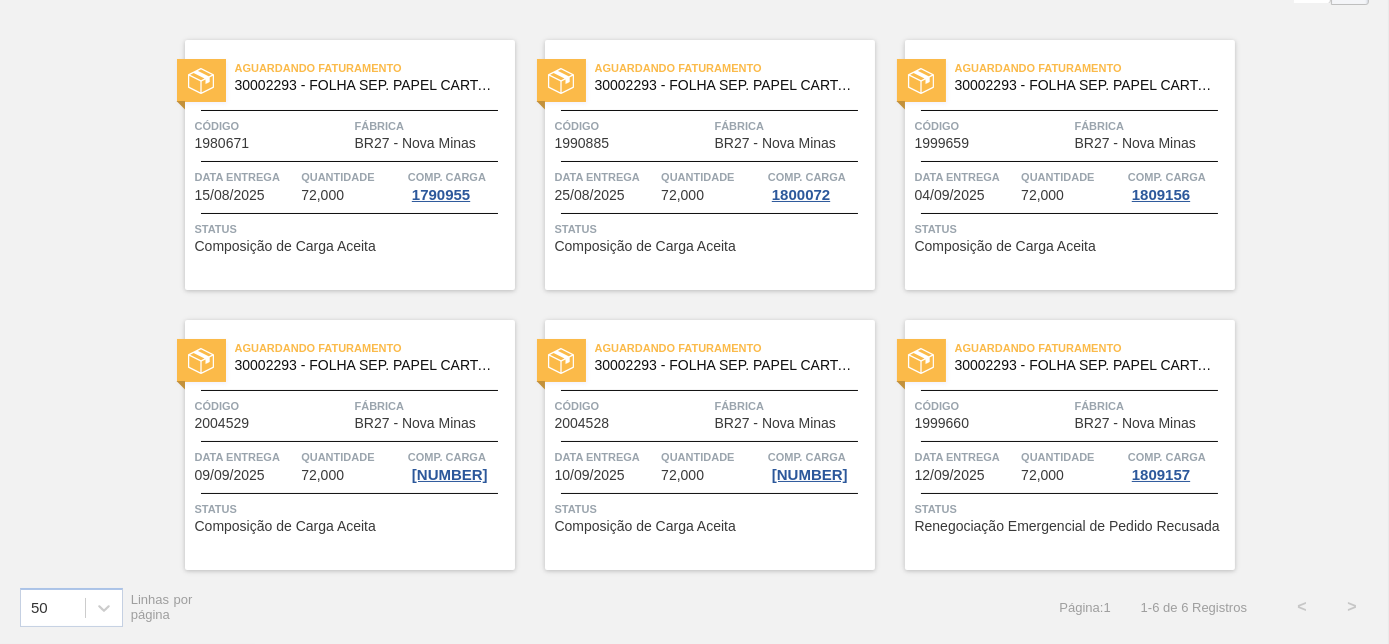 click on "Código" at bounding box center (632, 406) 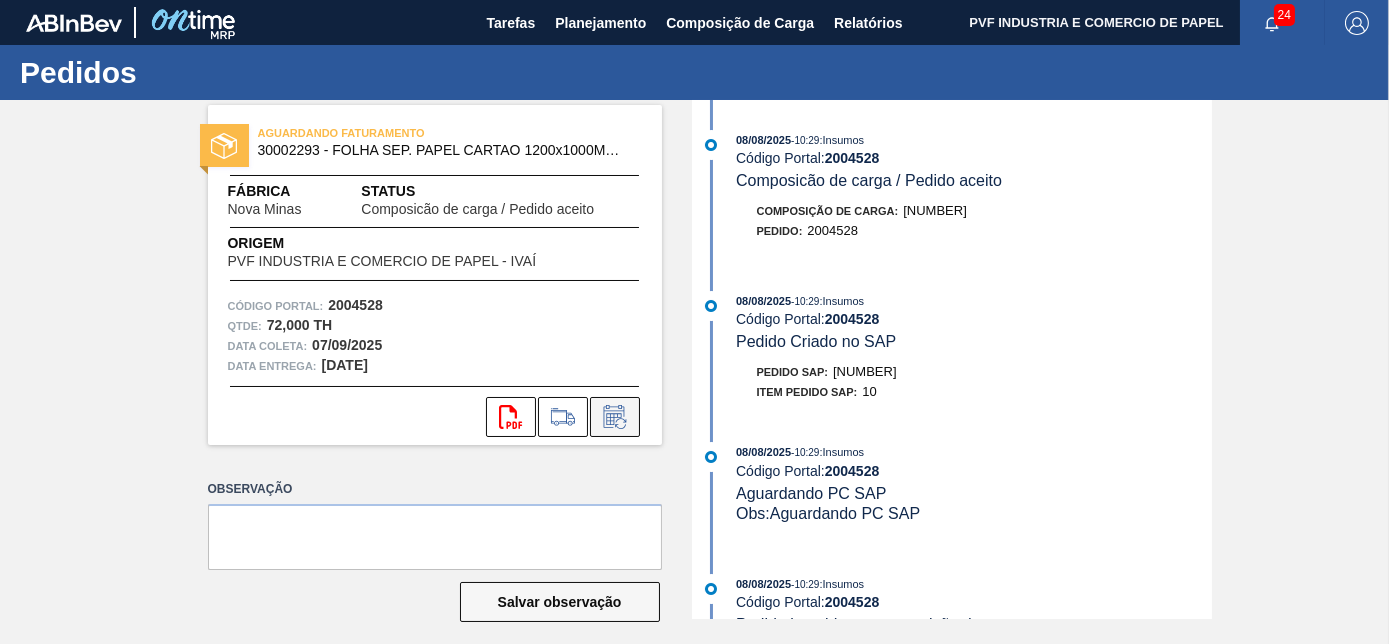 click at bounding box center [615, 417] 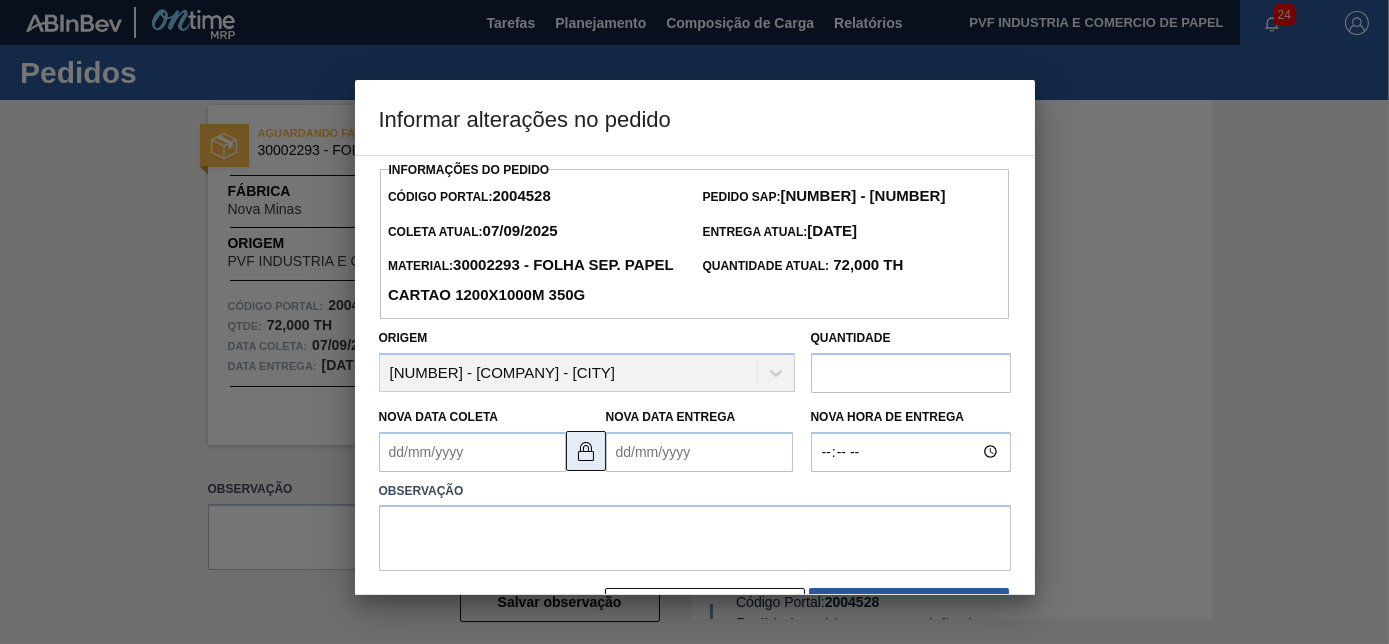 click at bounding box center (586, 451) 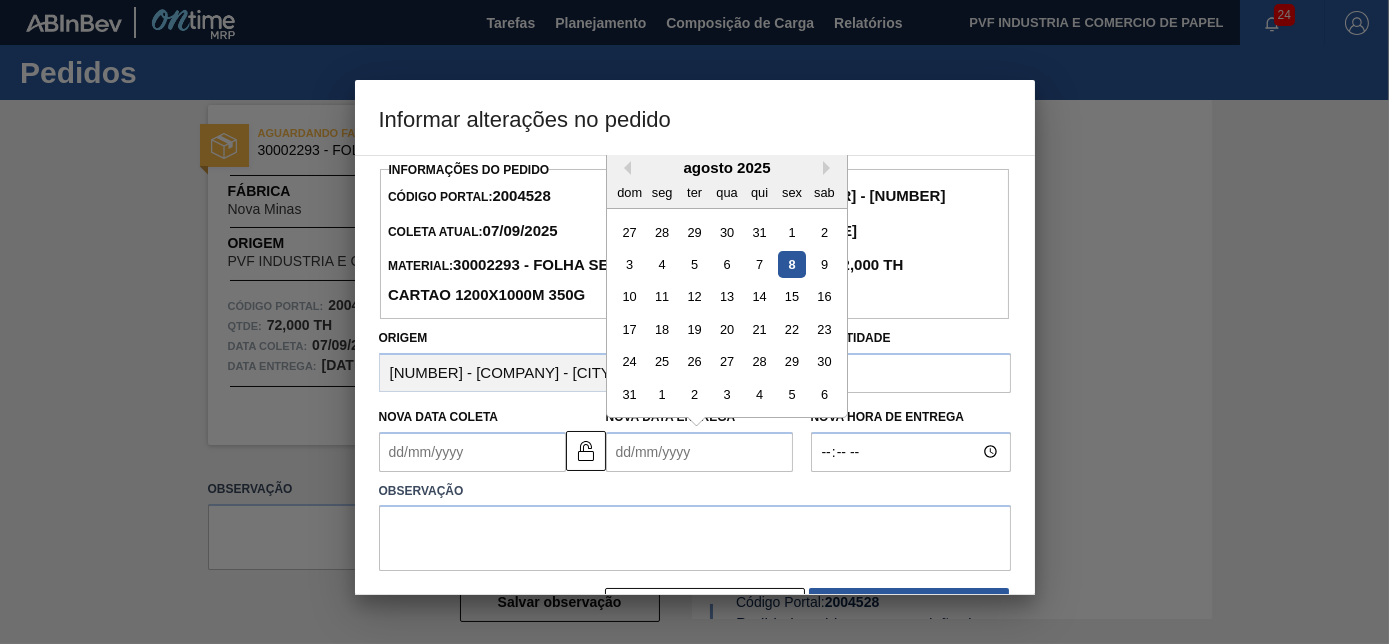 click on "Nova Data Entrega" at bounding box center [699, 452] 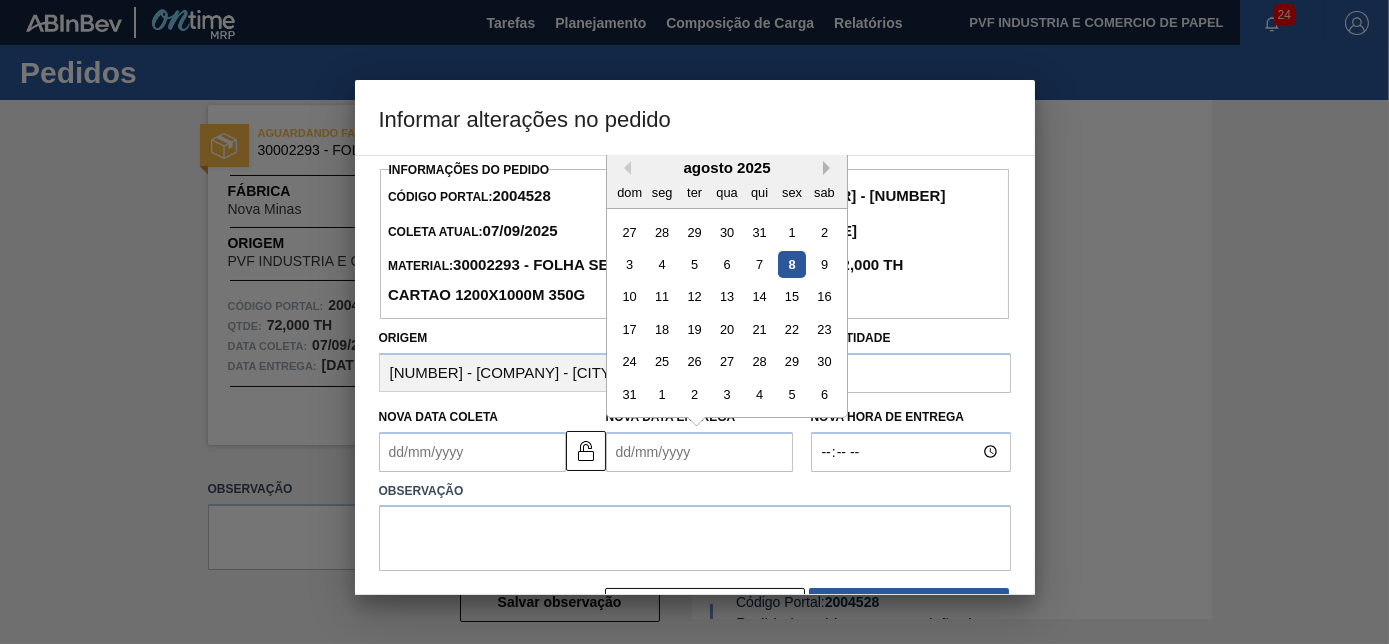 click on "Next Month" at bounding box center (830, 168) 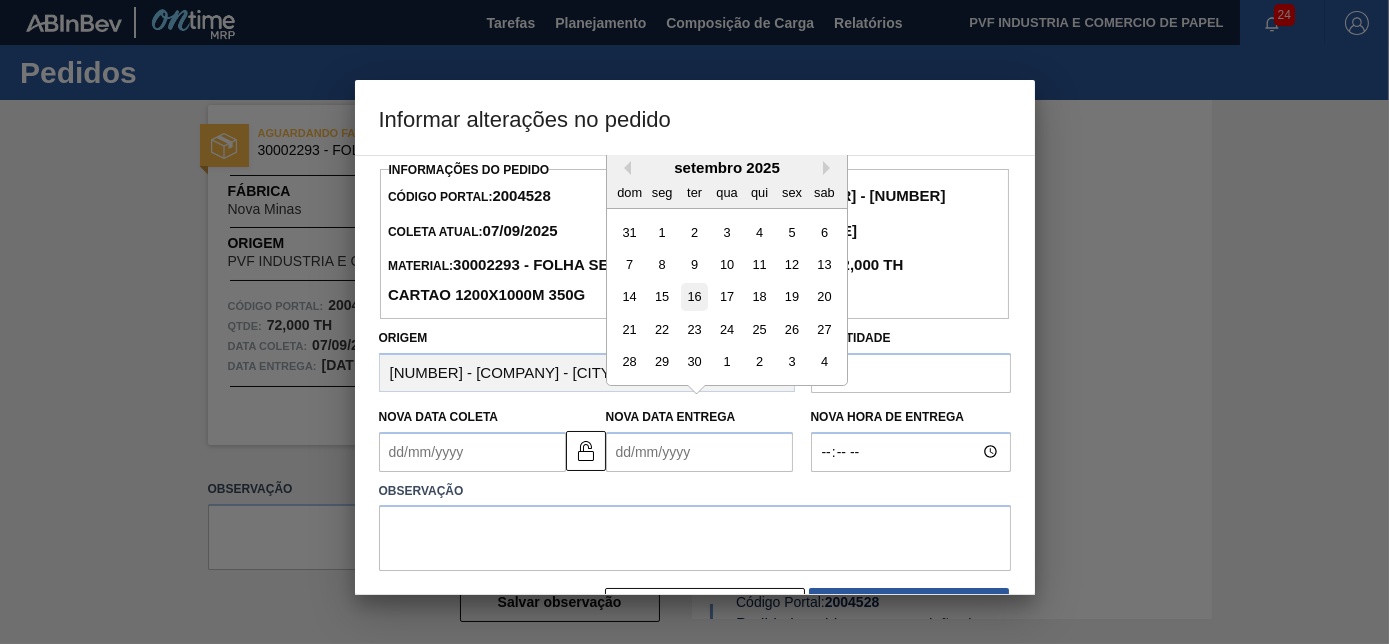 click on "16" at bounding box center (693, 296) 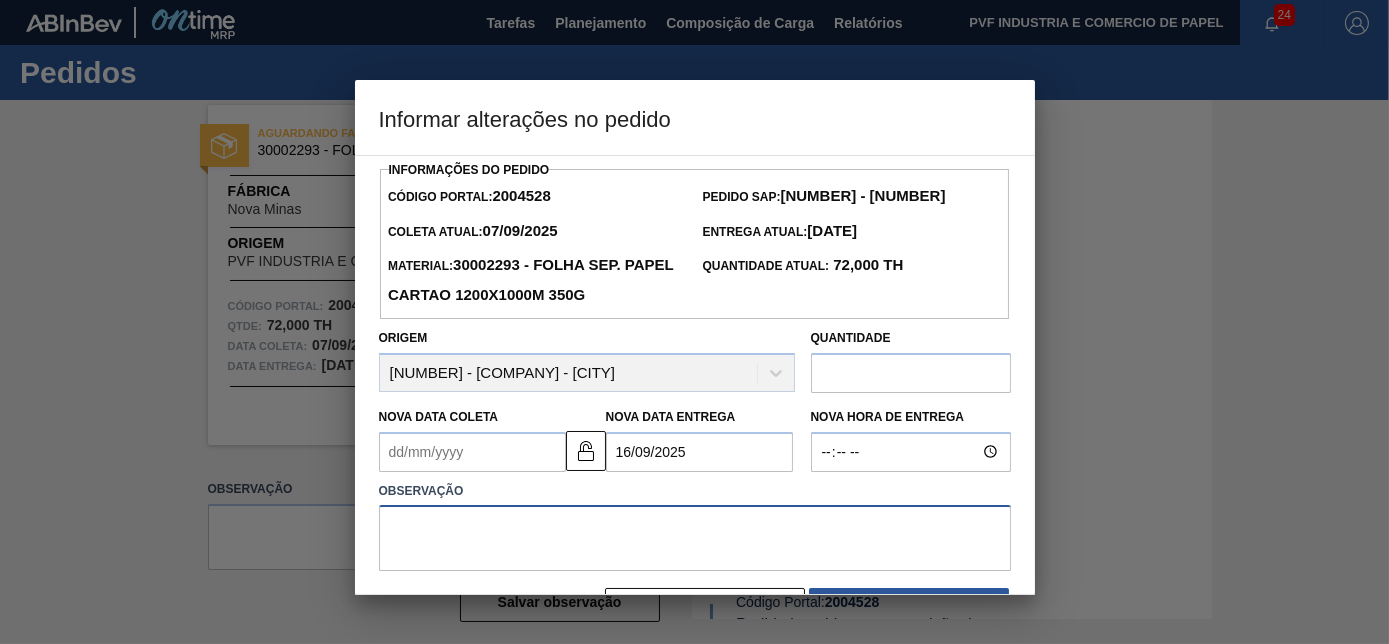 click at bounding box center [695, 538] 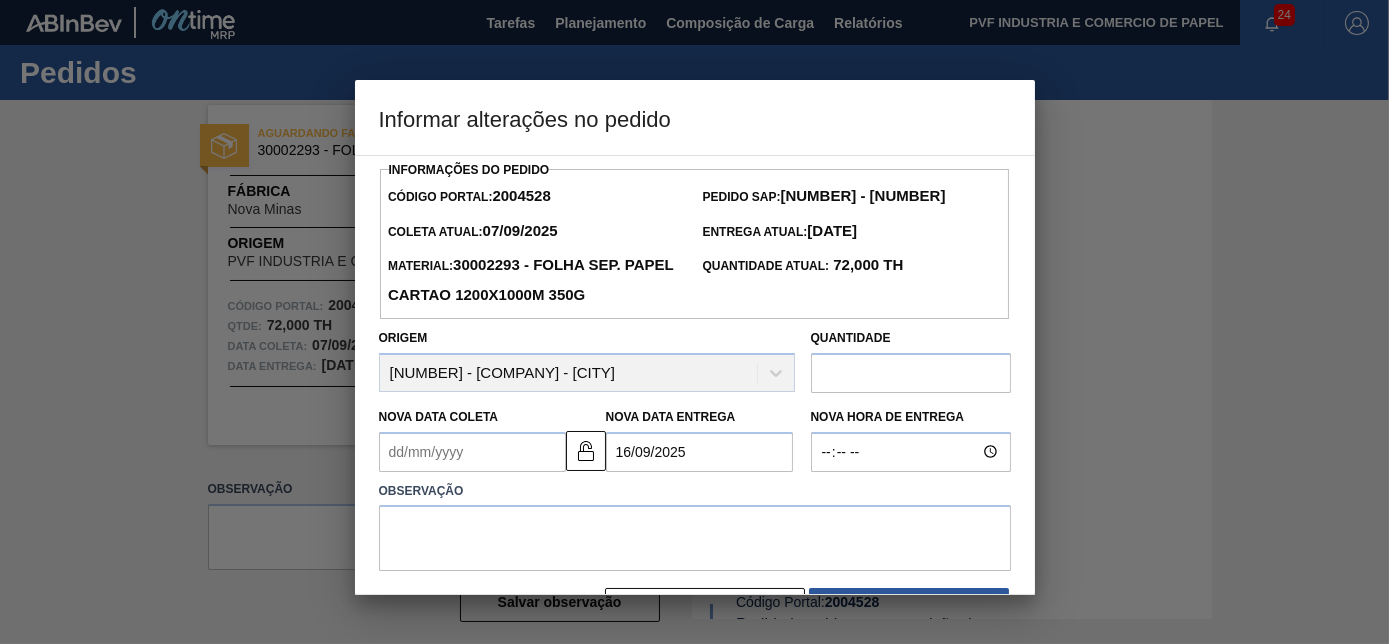 click on "Nova Data Coleta" at bounding box center (472, 452) 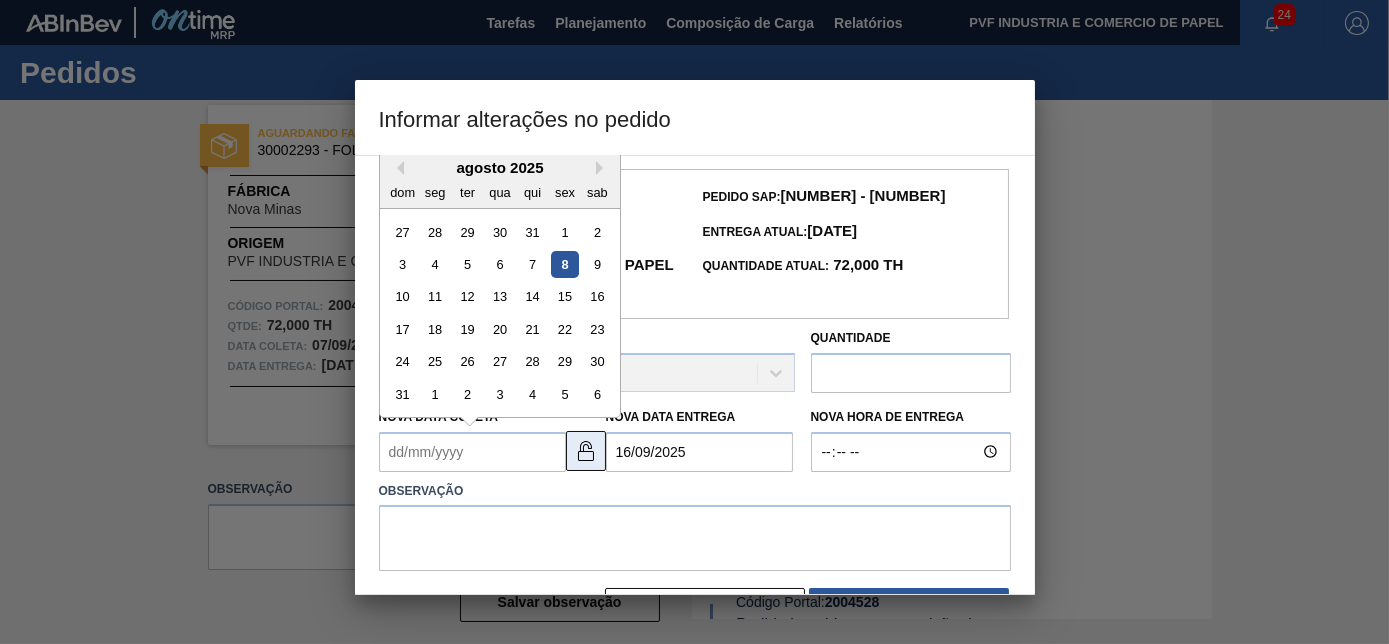 click at bounding box center [586, 451] 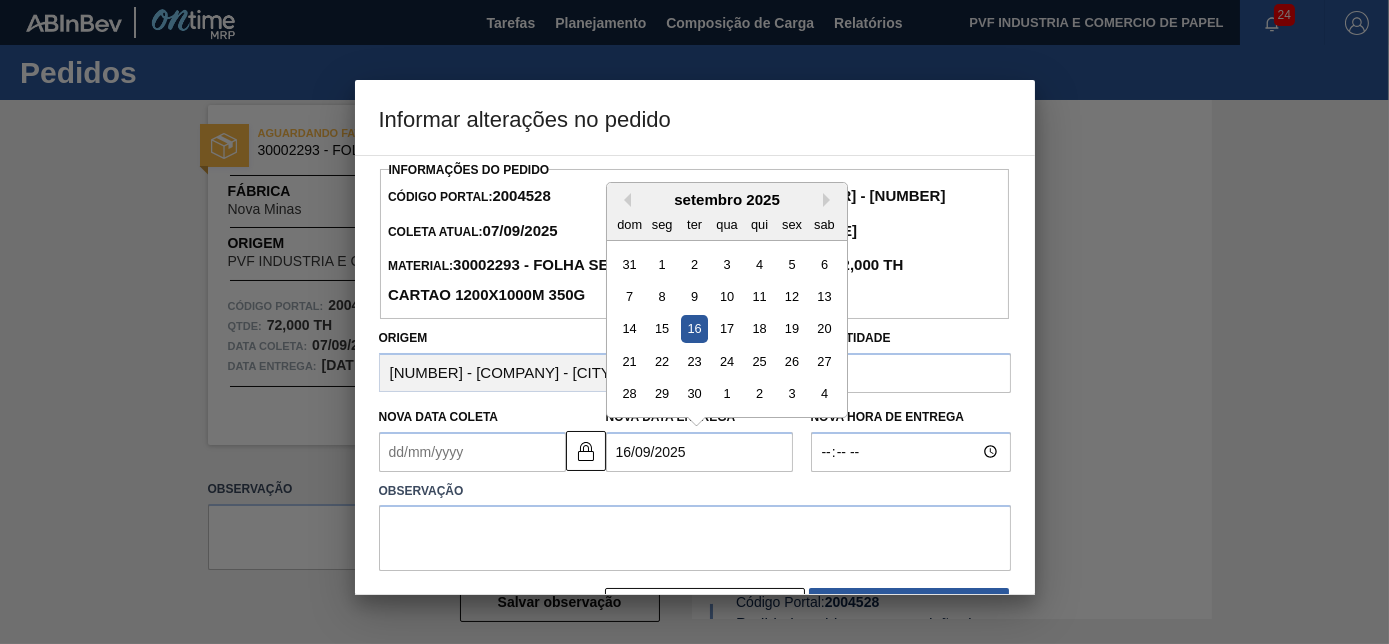 click on "16/09/2025" at bounding box center (699, 452) 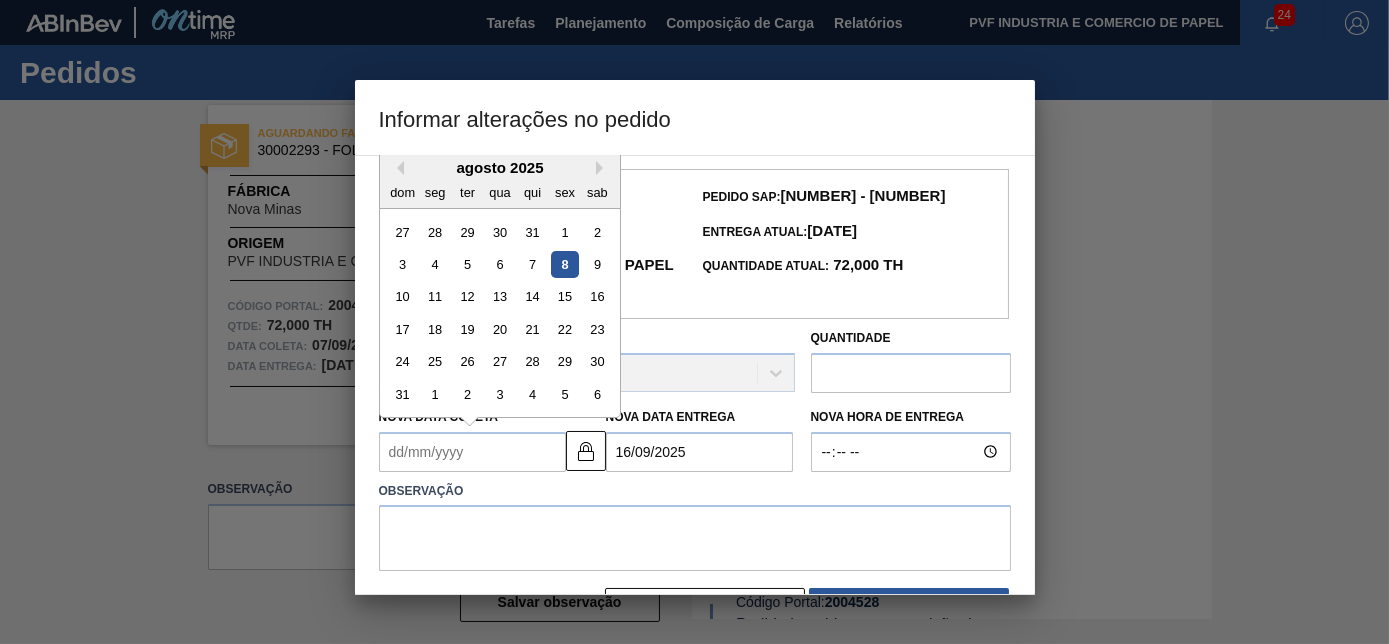 click on "Nova Data Coleta" at bounding box center (472, 452) 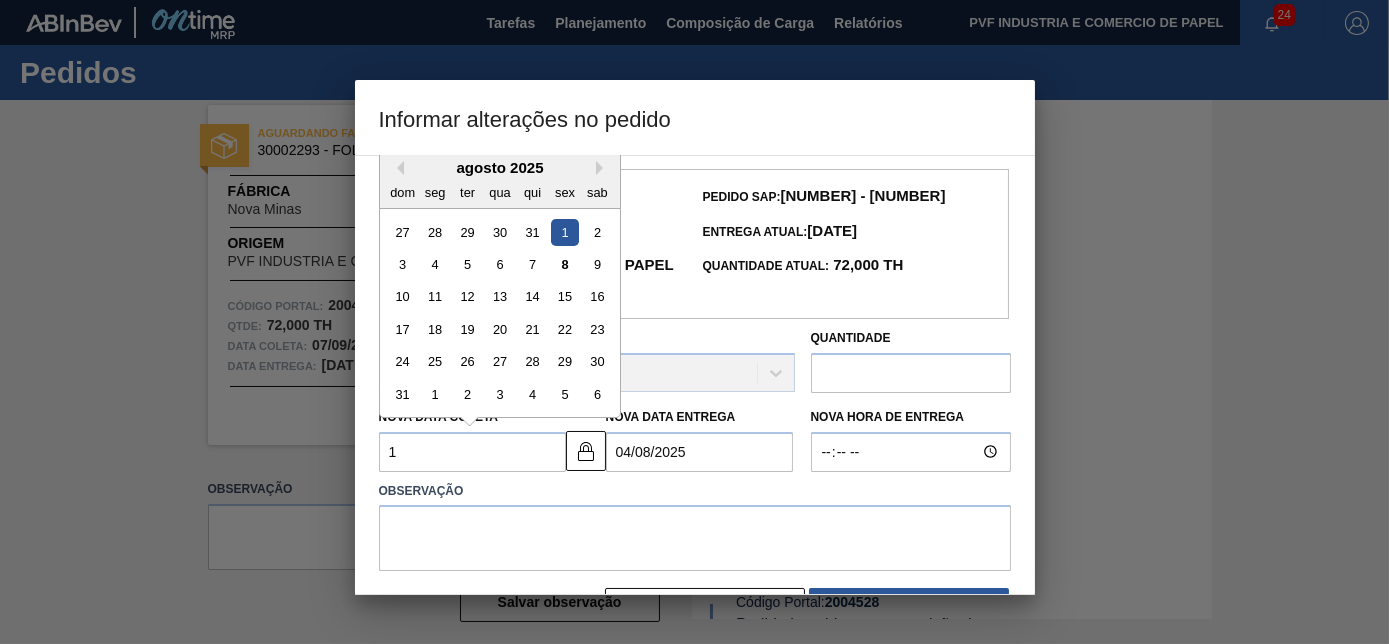 type on "11" 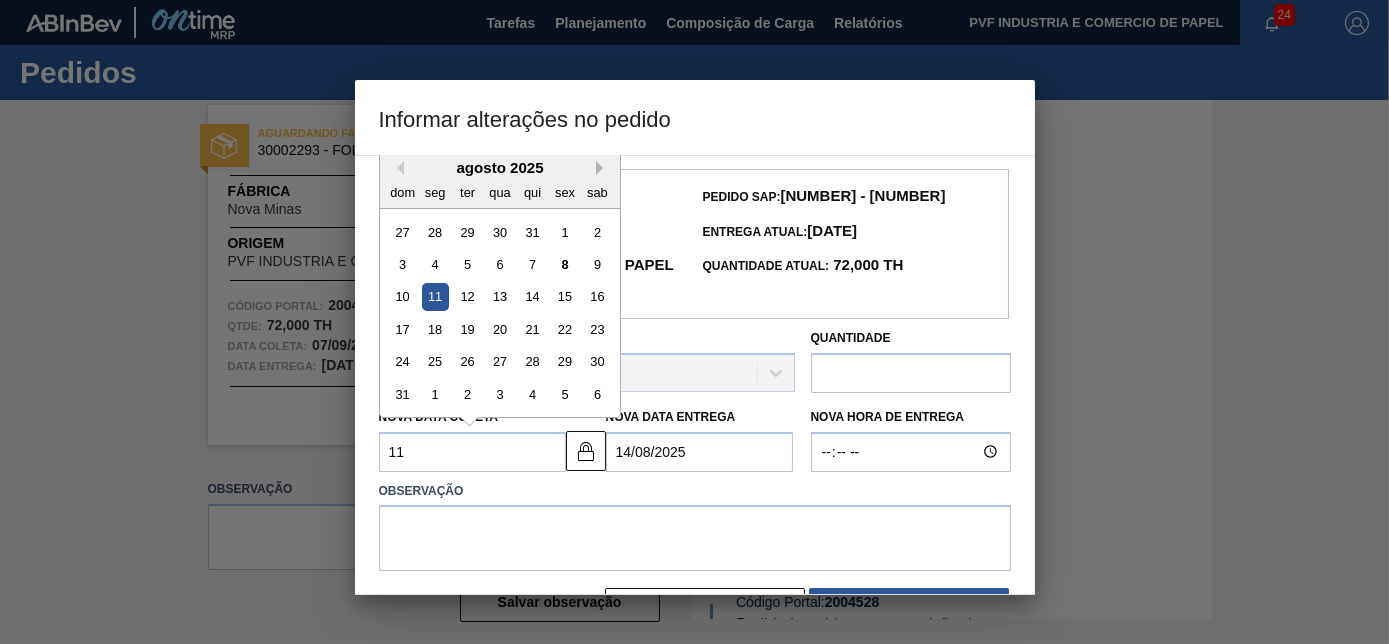 click on "Next Month" at bounding box center (603, 168) 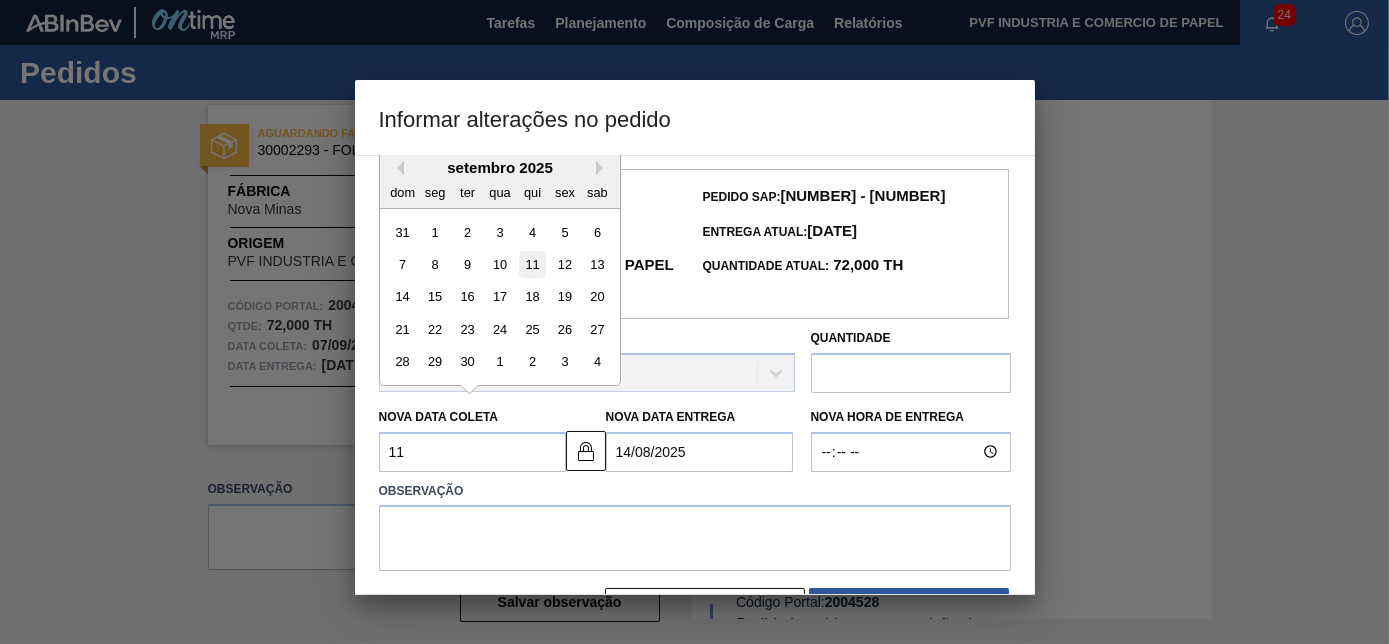 click on "11" at bounding box center [531, 264] 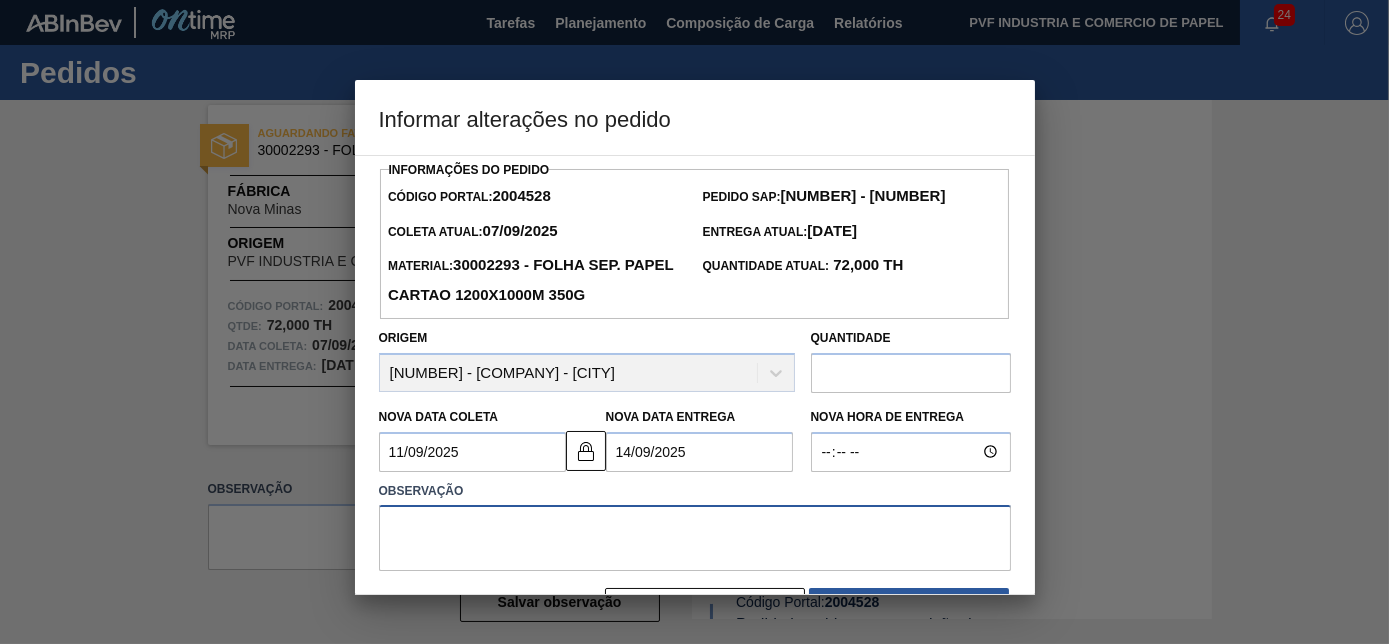 click at bounding box center [695, 538] 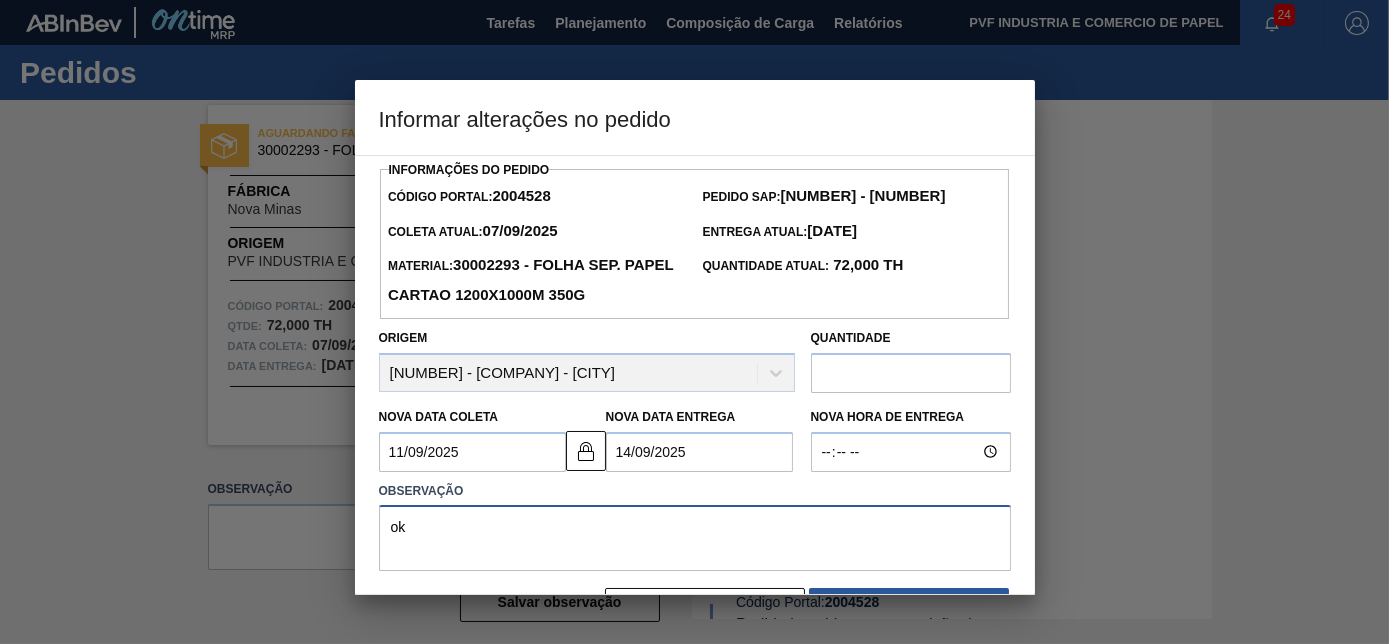 type on "ok" 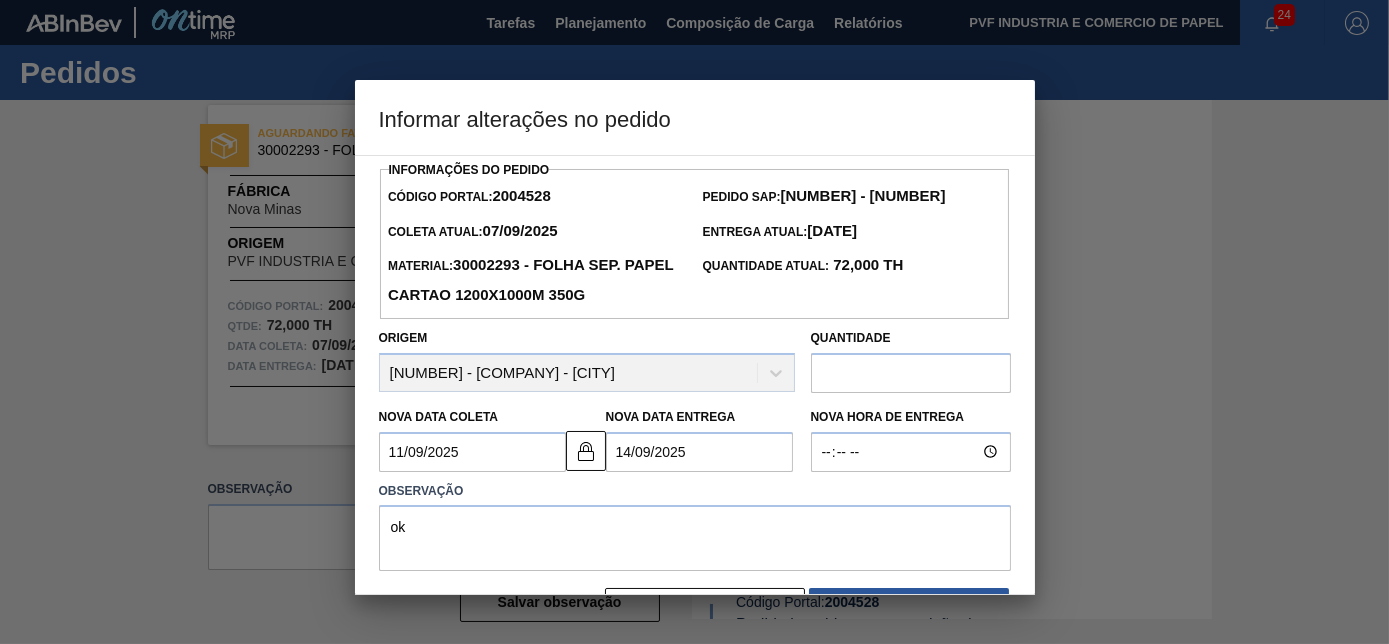 click on "14/09/2025" at bounding box center (699, 452) 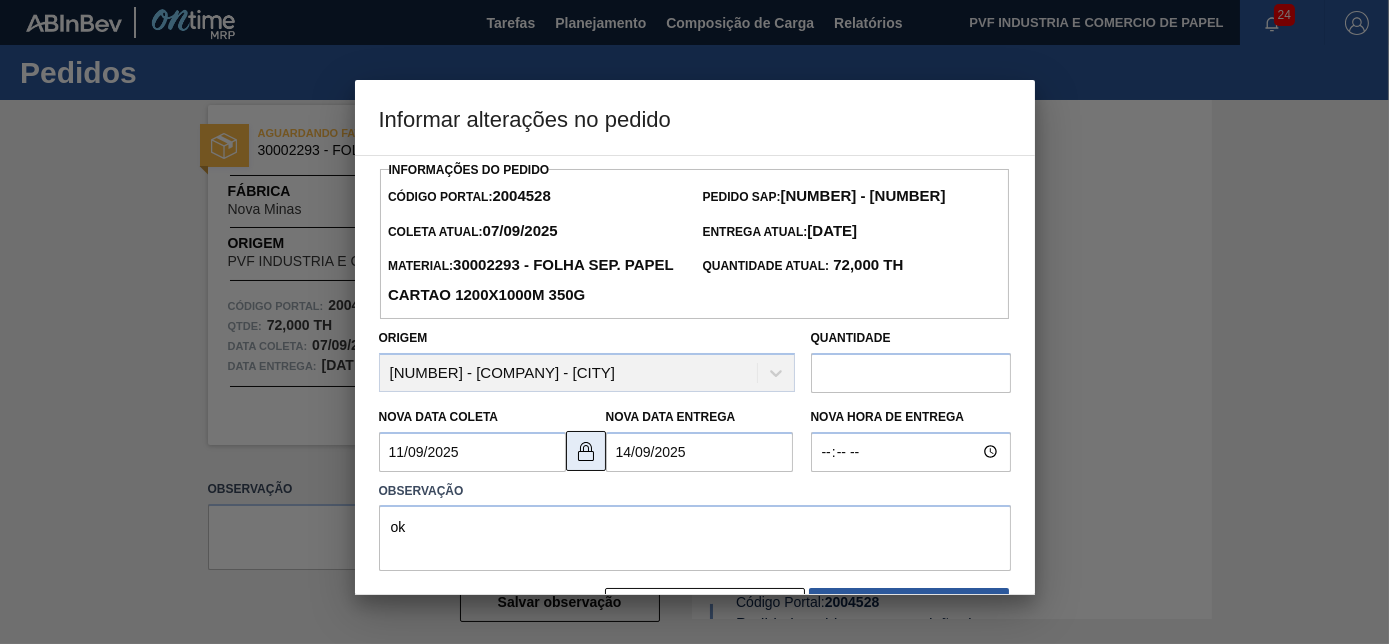 click at bounding box center [586, 451] 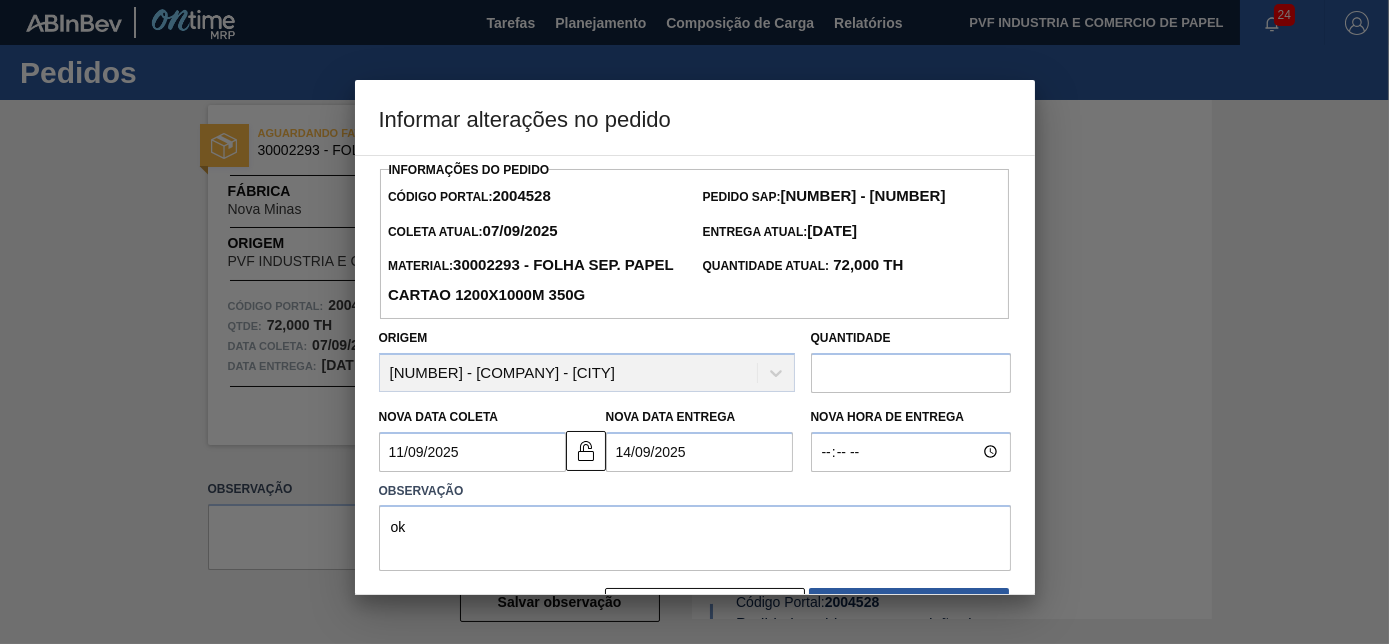 click on "14/09/2025" at bounding box center (699, 452) 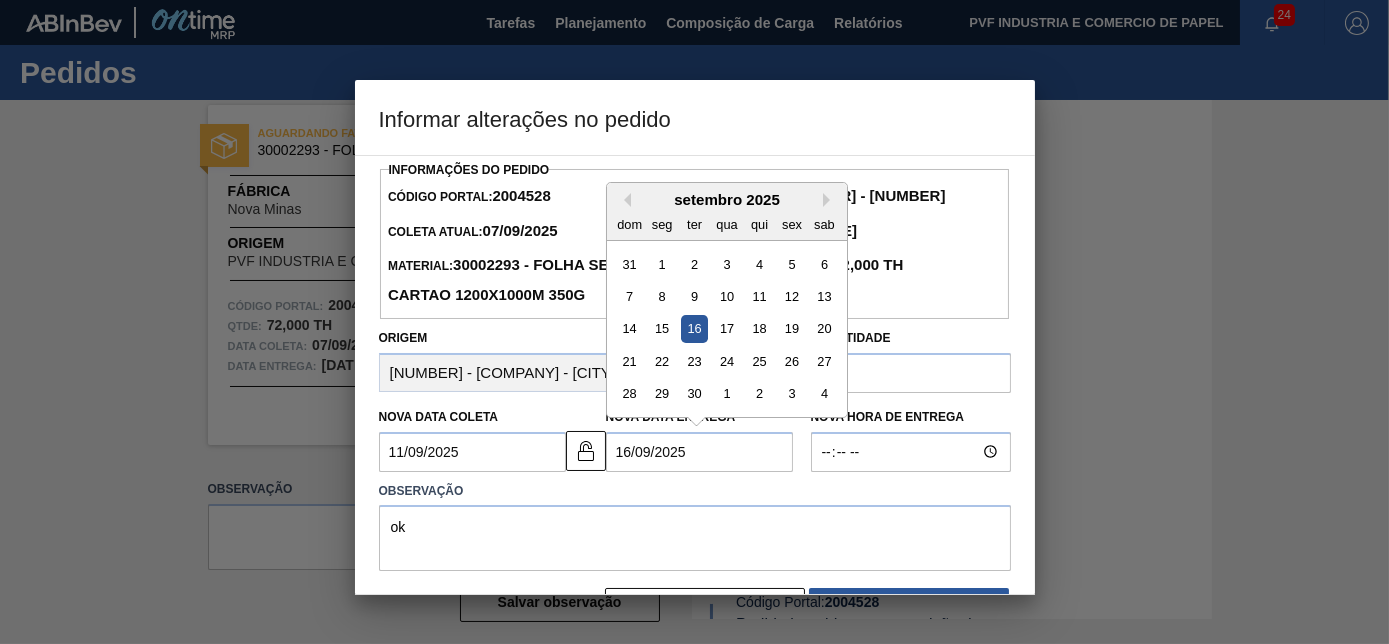 type on "16/09/2025" 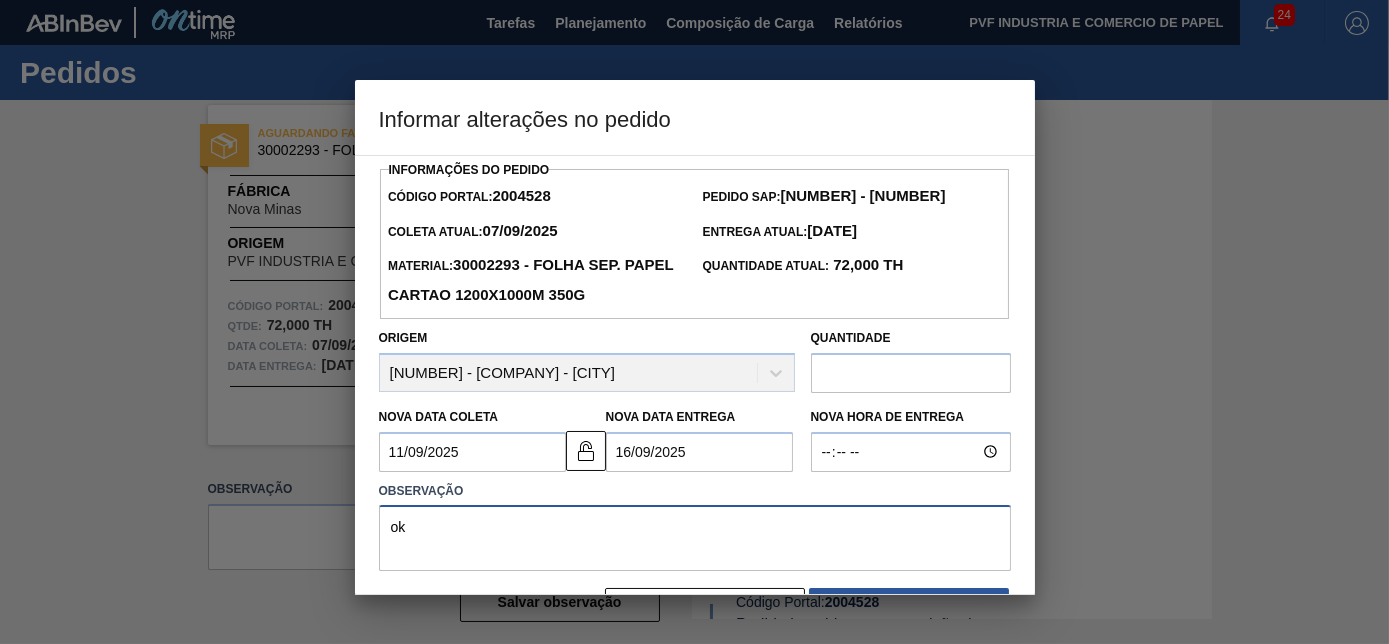 click on "ok" at bounding box center (695, 538) 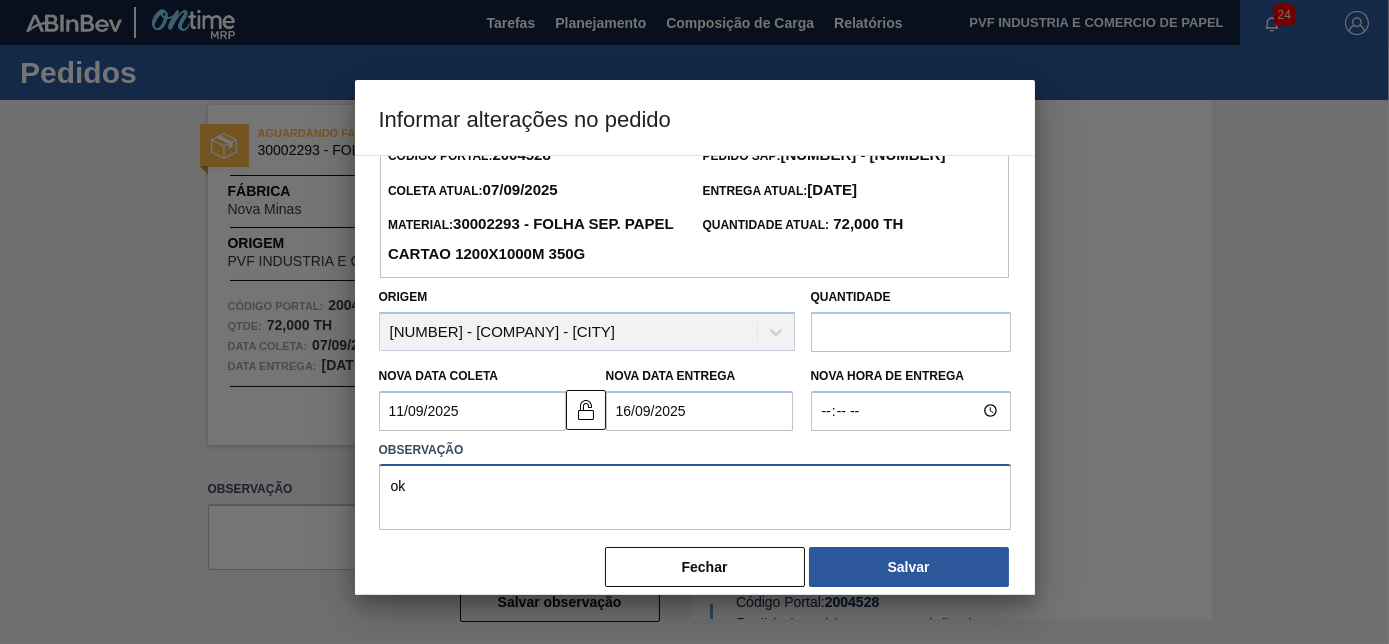 scroll, scrollTop: 64, scrollLeft: 0, axis: vertical 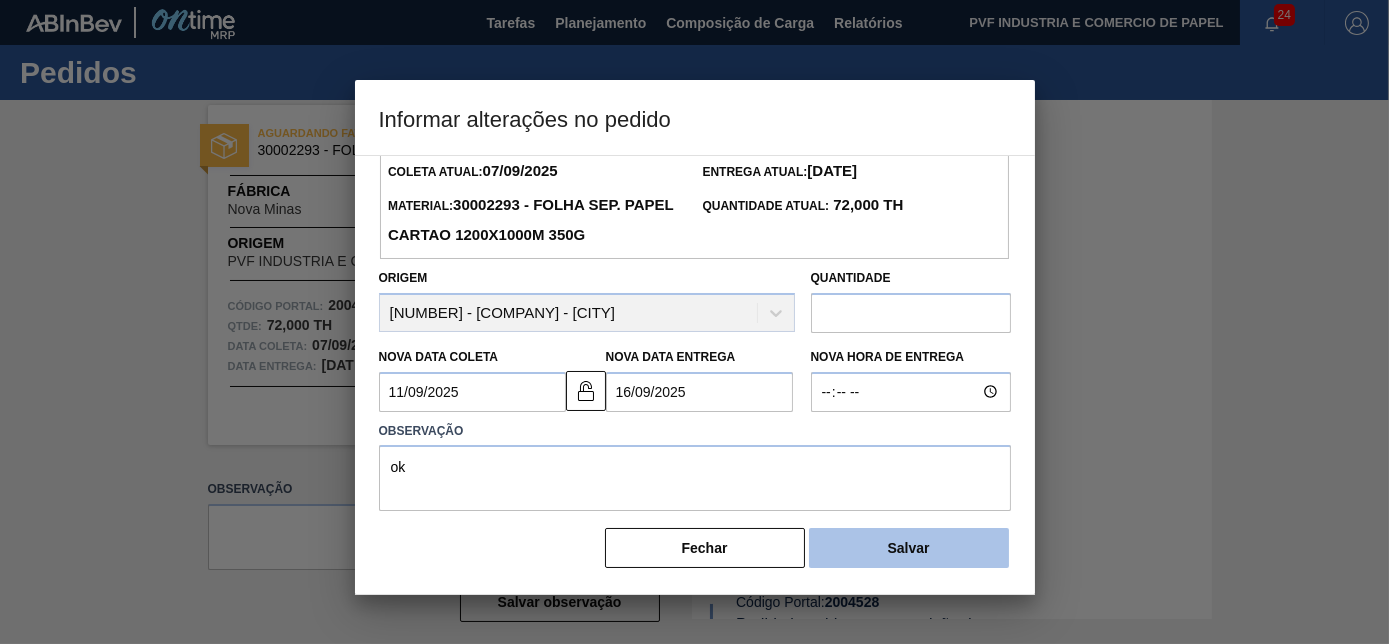 click on "Salvar" at bounding box center (909, 548) 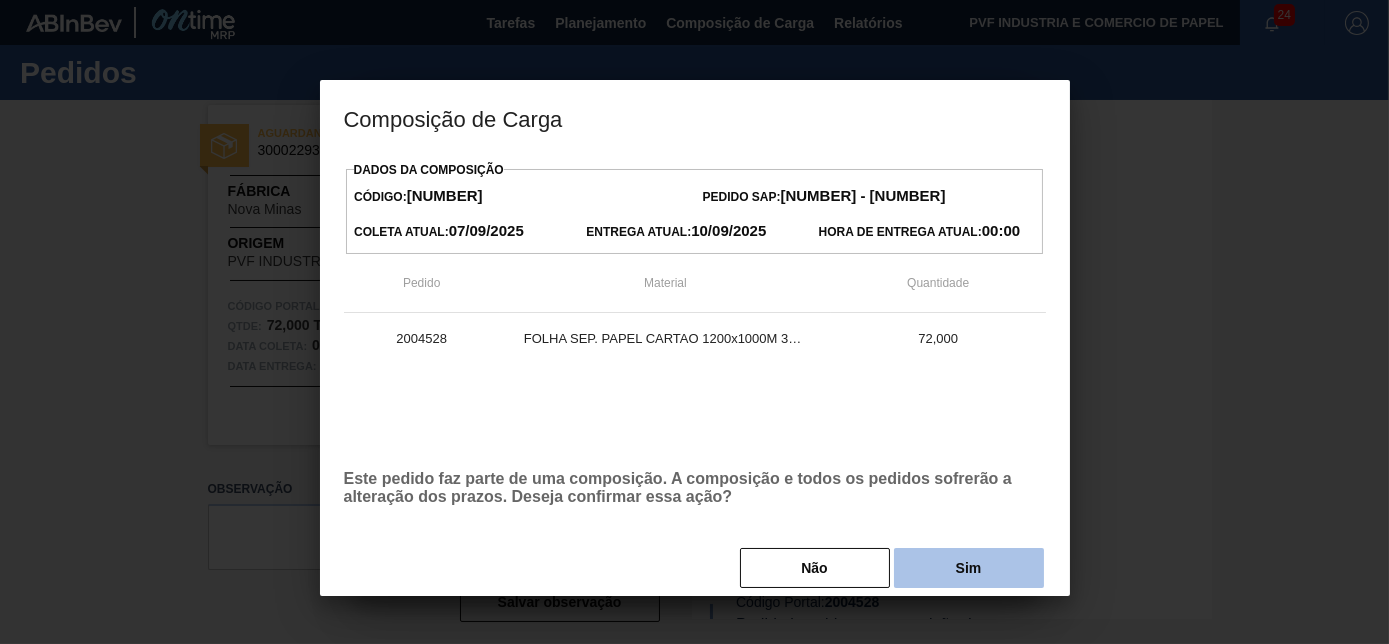 click on "Sim" at bounding box center [969, 568] 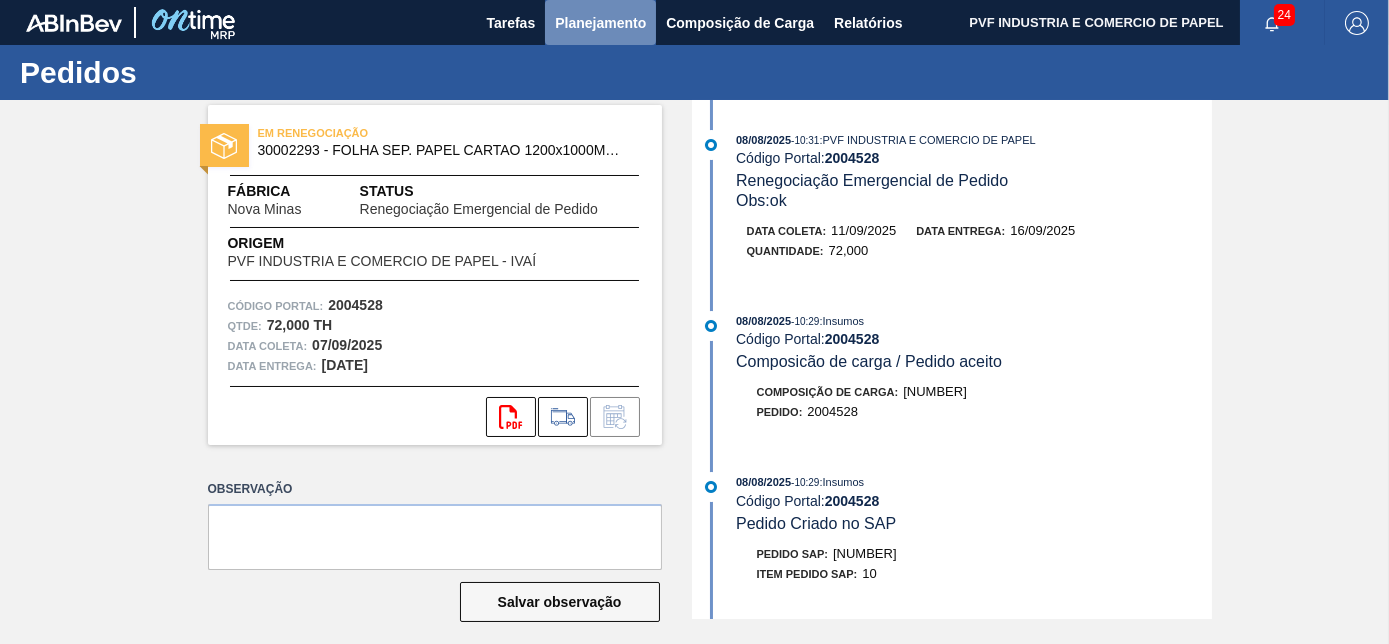 click on "Planejamento" at bounding box center [600, 23] 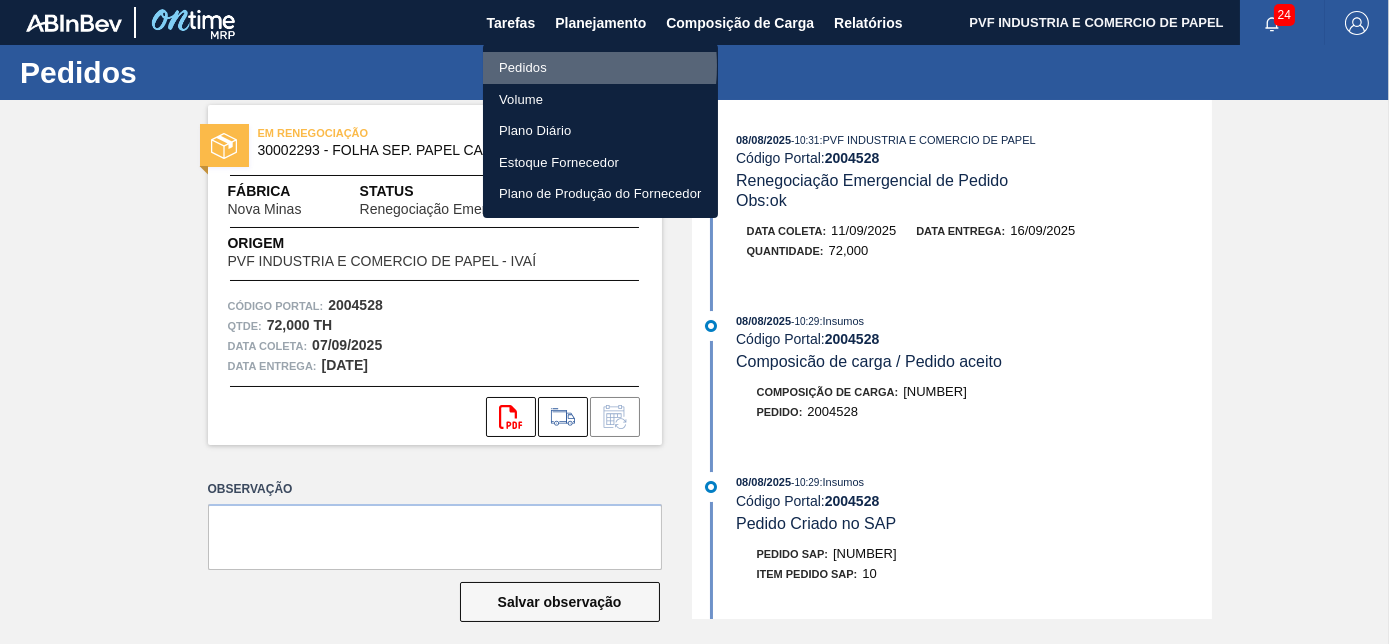 click on "Pedidos" at bounding box center (600, 68) 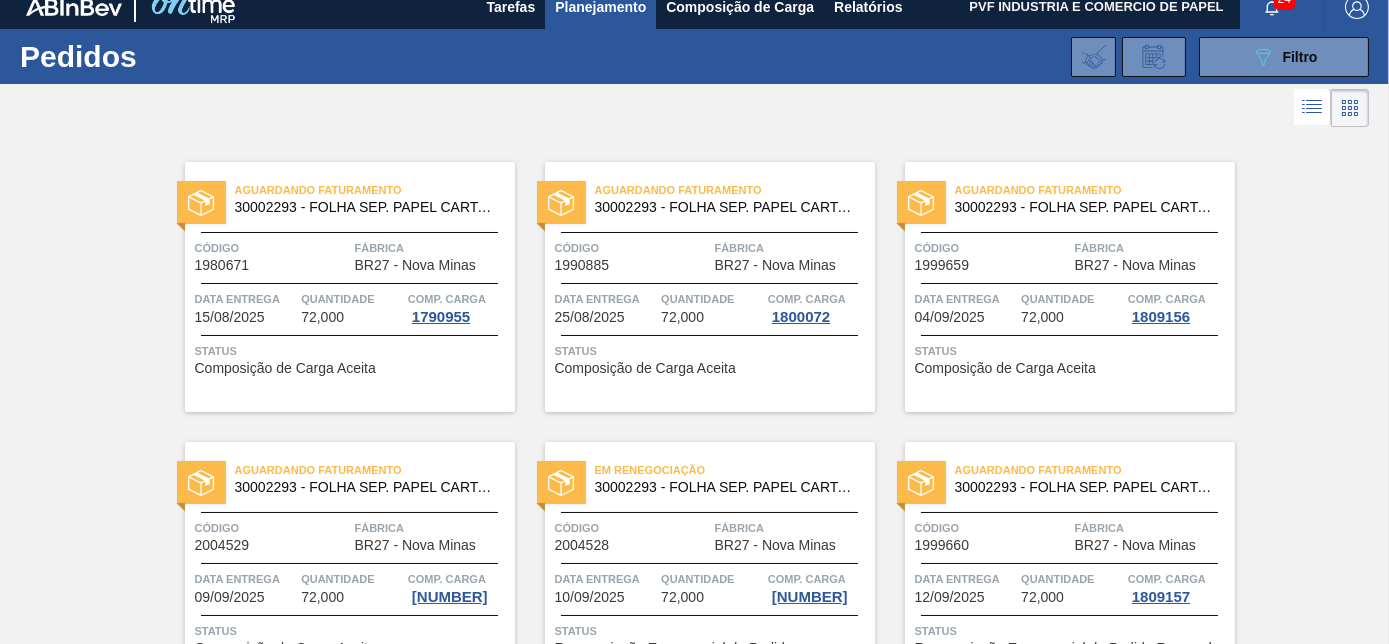 scroll, scrollTop: 0, scrollLeft: 0, axis: both 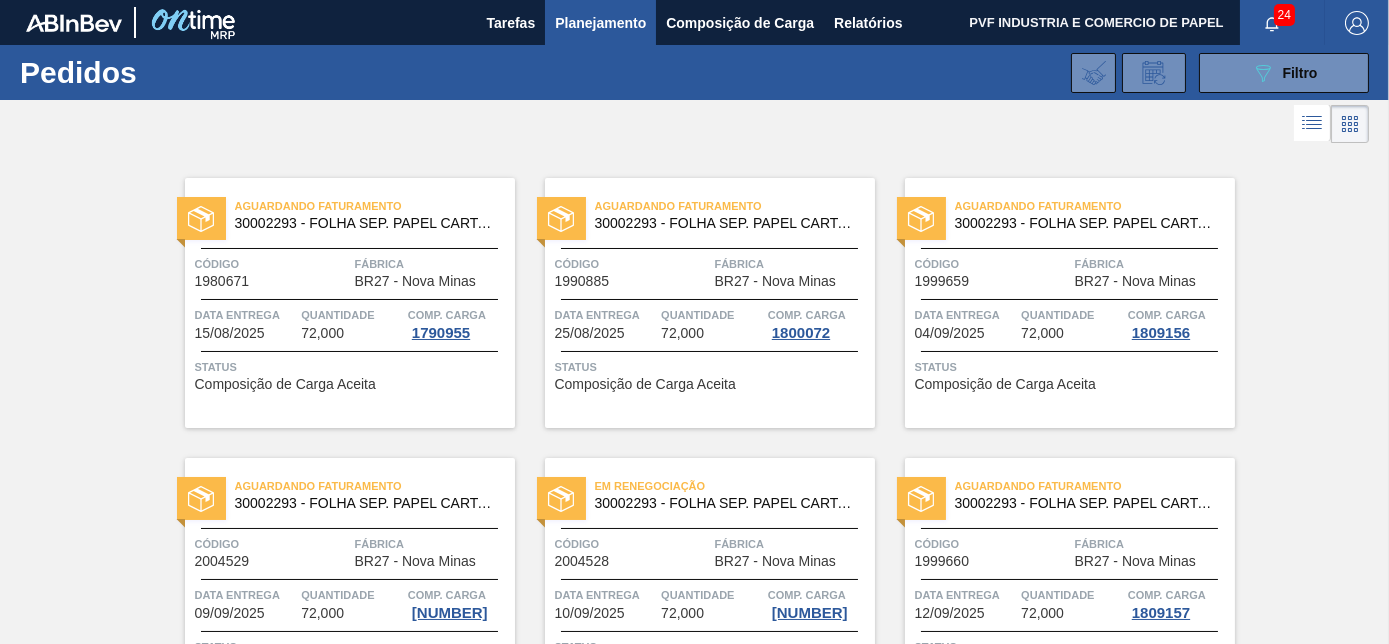 click on "Planejamento" at bounding box center (600, 23) 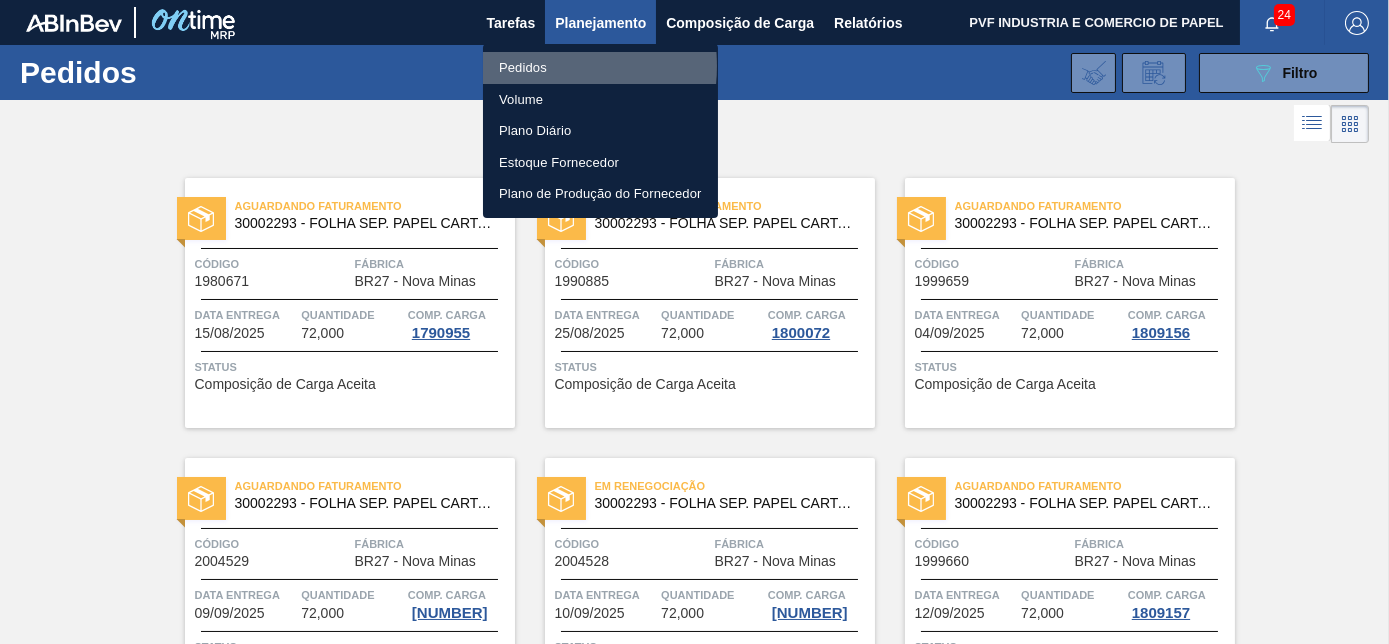 click on "Pedidos" at bounding box center [600, 68] 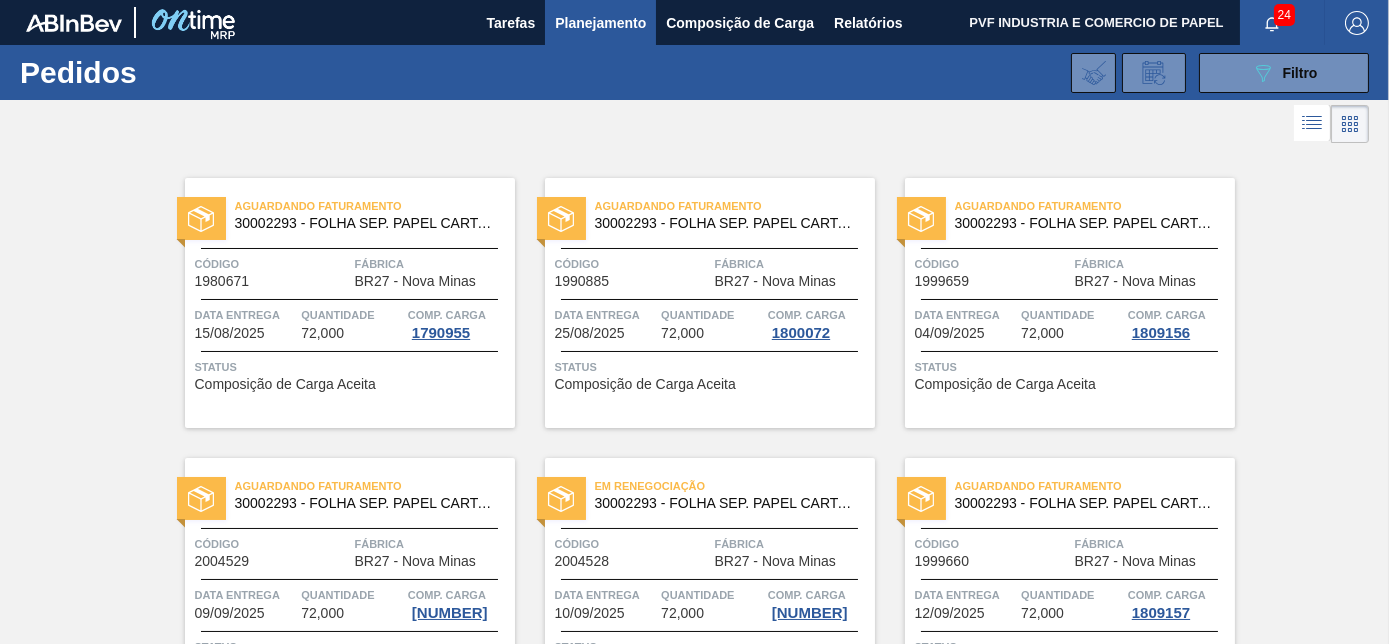 click on "PVF INDUSTRIA E COMERCIO DE PAPEL" at bounding box center (1096, 22) 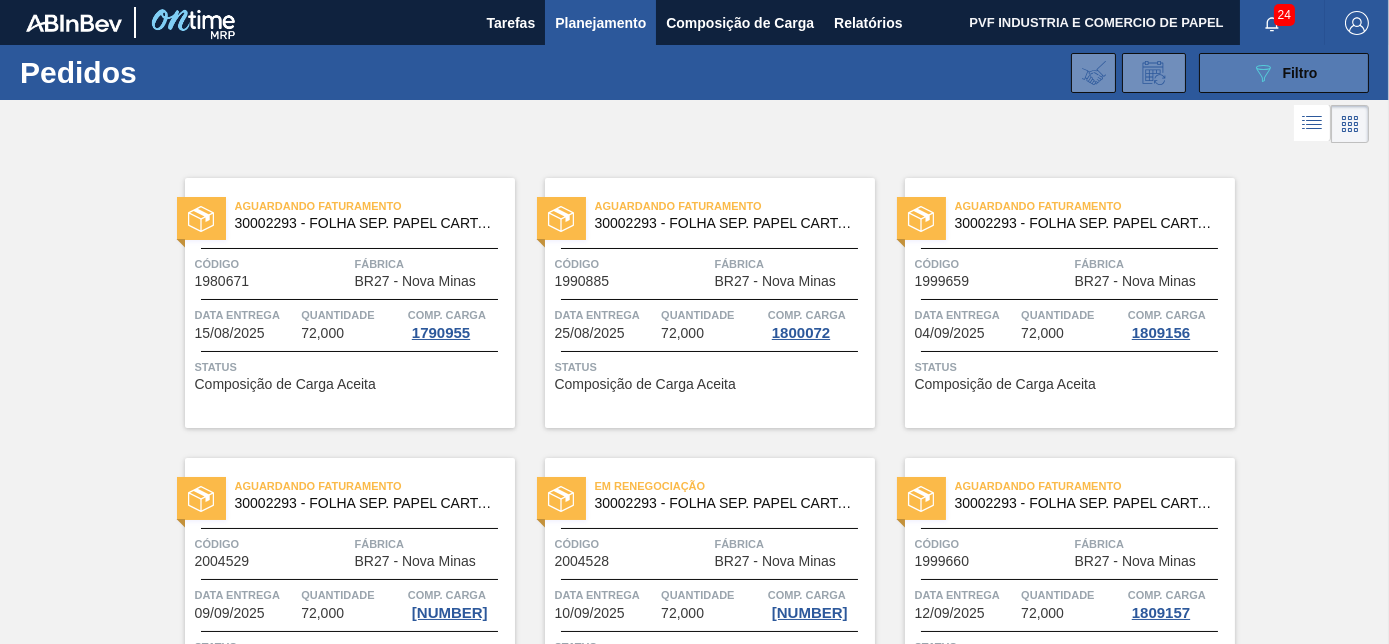 click on "089F7B8B-B2A5-4AFE-B5C0-19BA573D28AC" 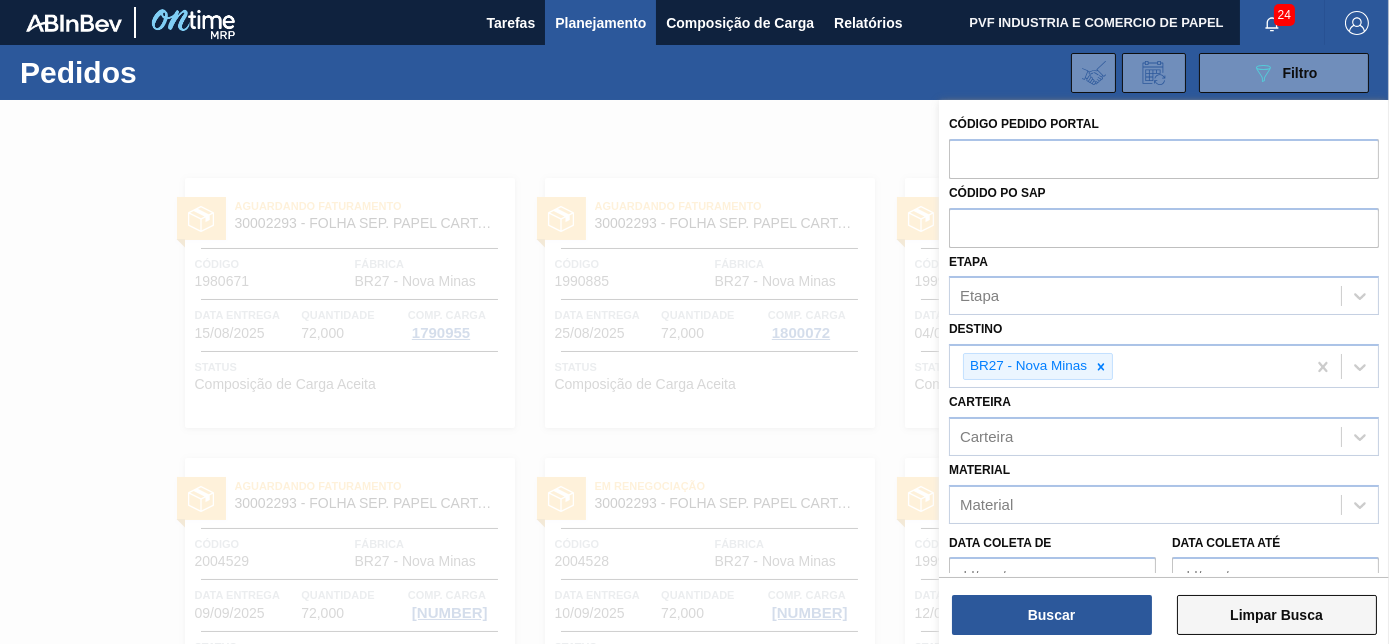 click on "Limpar Busca" at bounding box center [1277, 615] 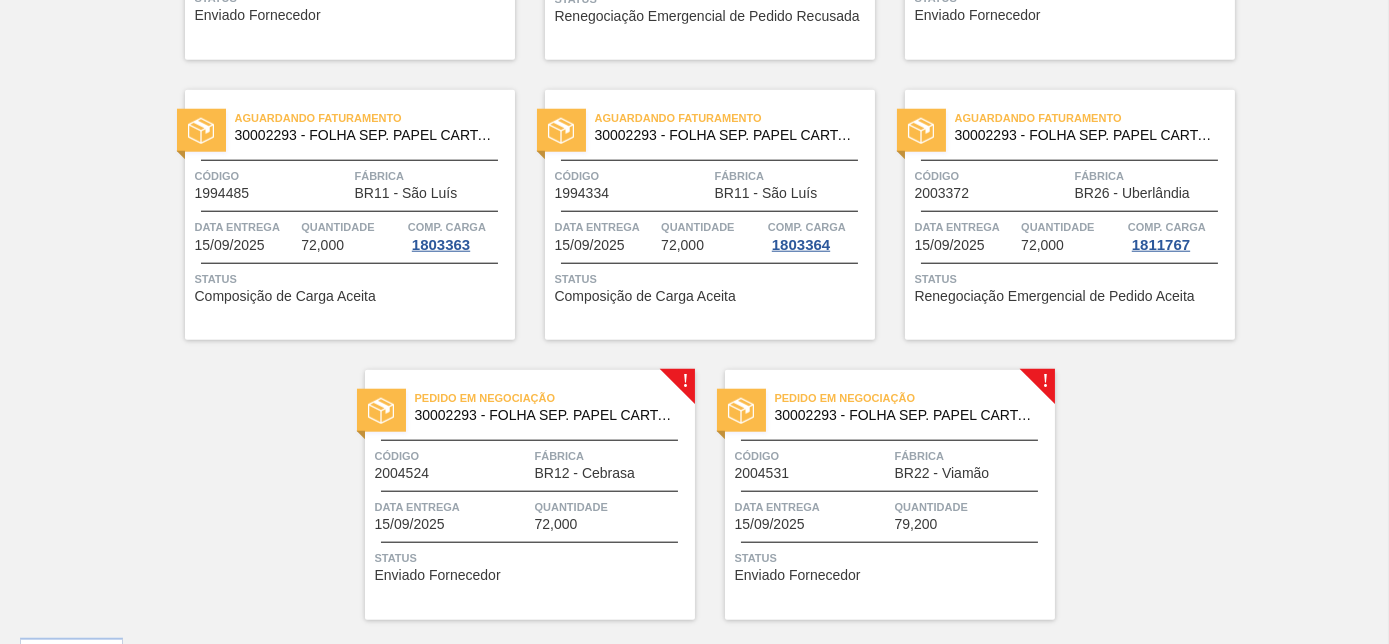 scroll, scrollTop: 4338, scrollLeft: 0, axis: vertical 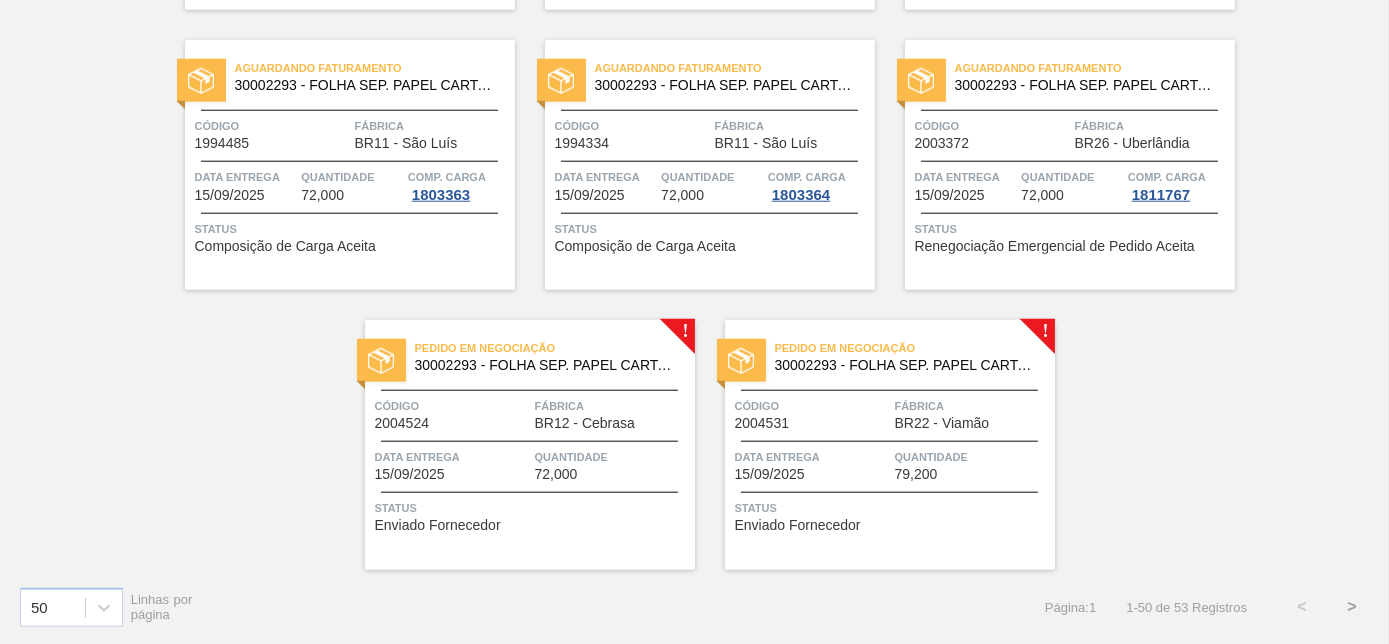 click on ">" at bounding box center (1352, 607) 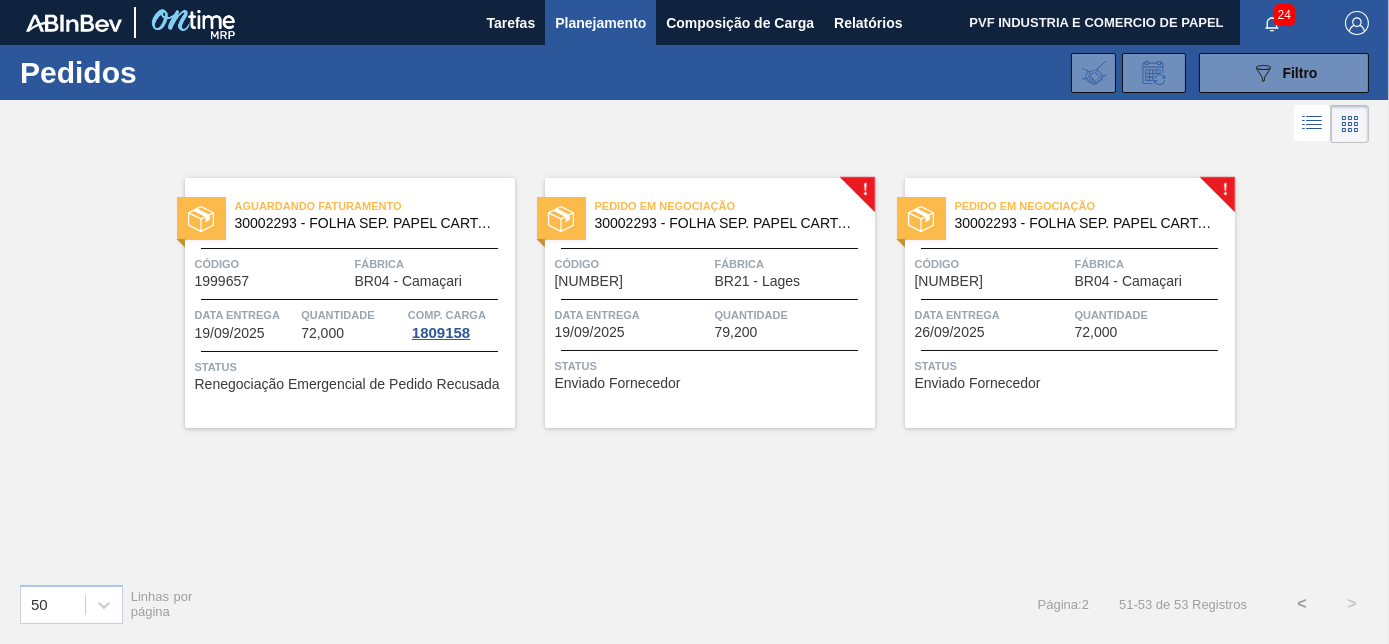 scroll, scrollTop: 0, scrollLeft: 0, axis: both 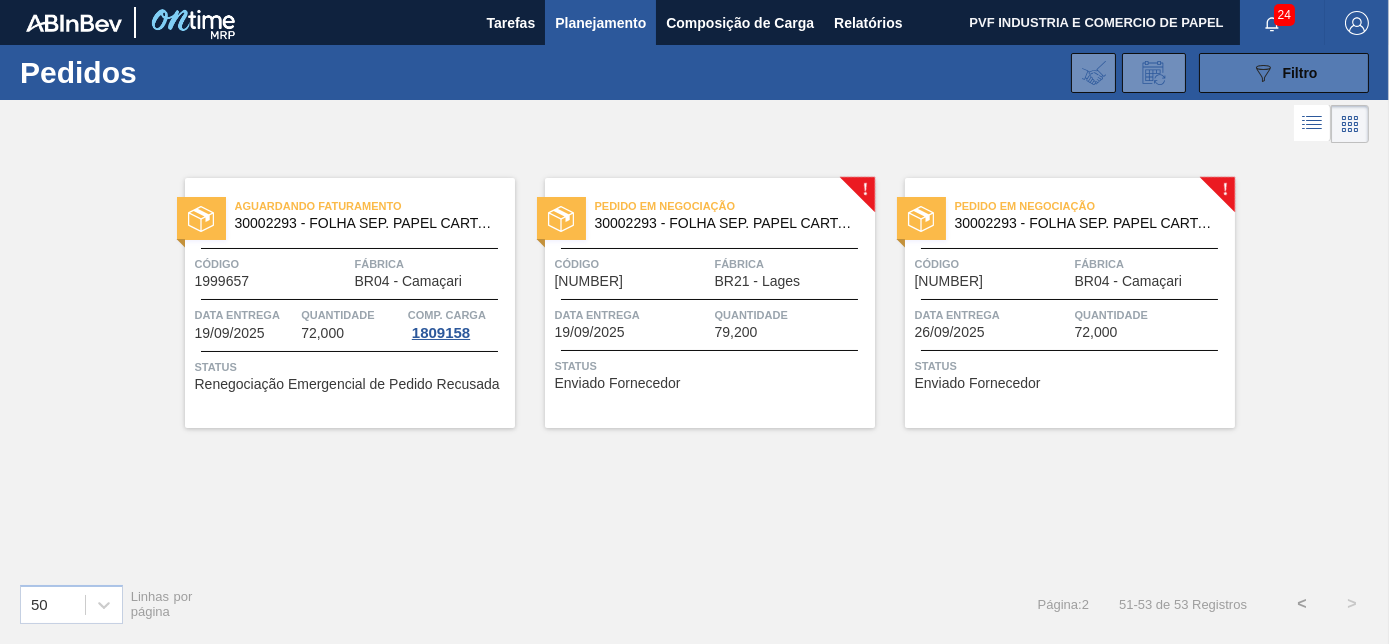 click on "Filtro" at bounding box center [1300, 73] 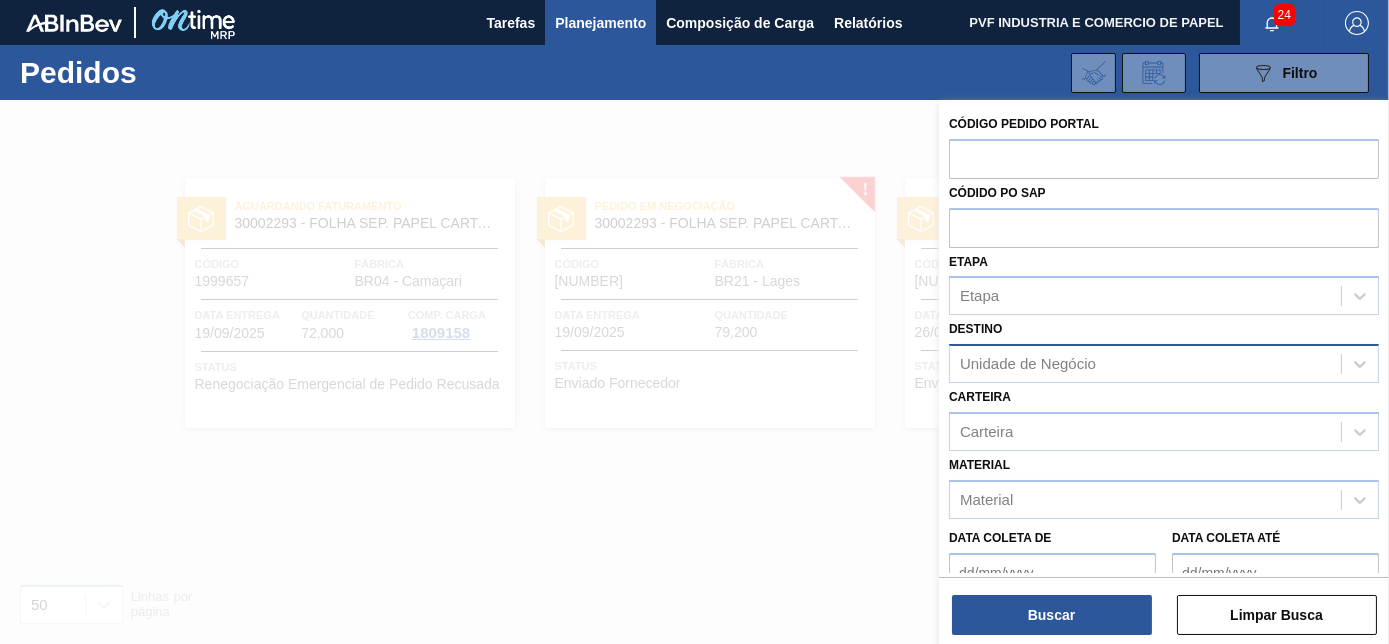 click on "Unidade de Negócio" at bounding box center (1028, 364) 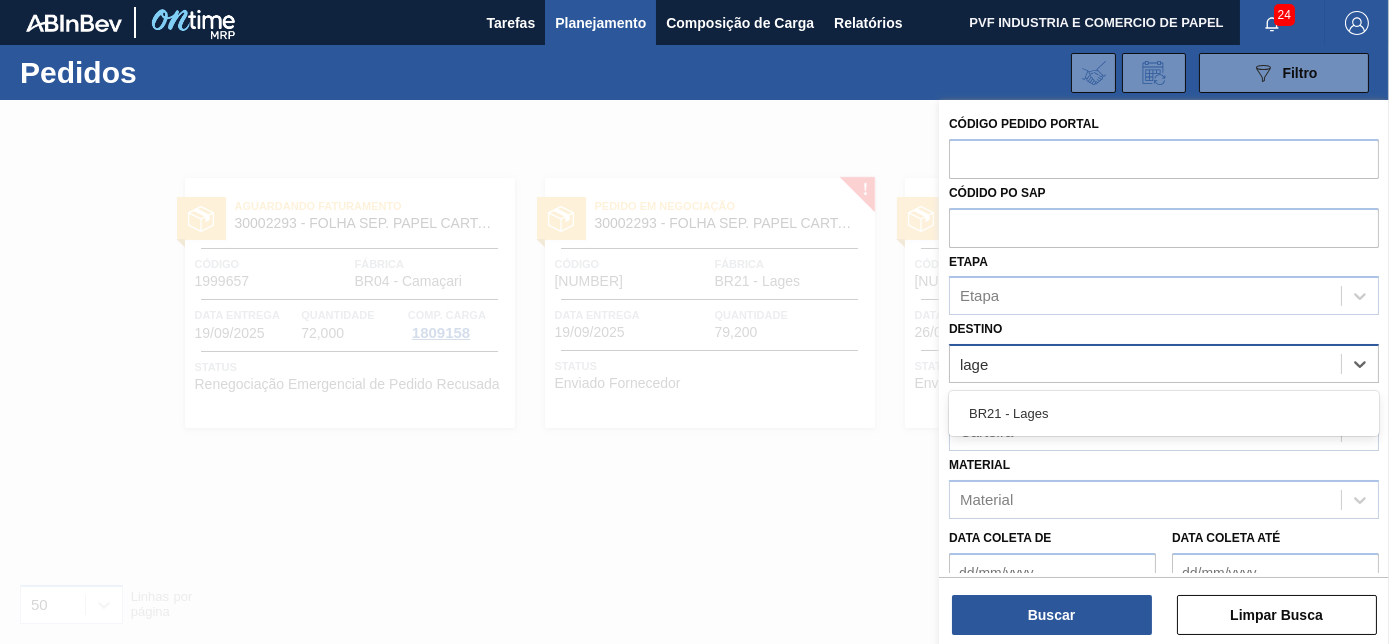 type on "lages" 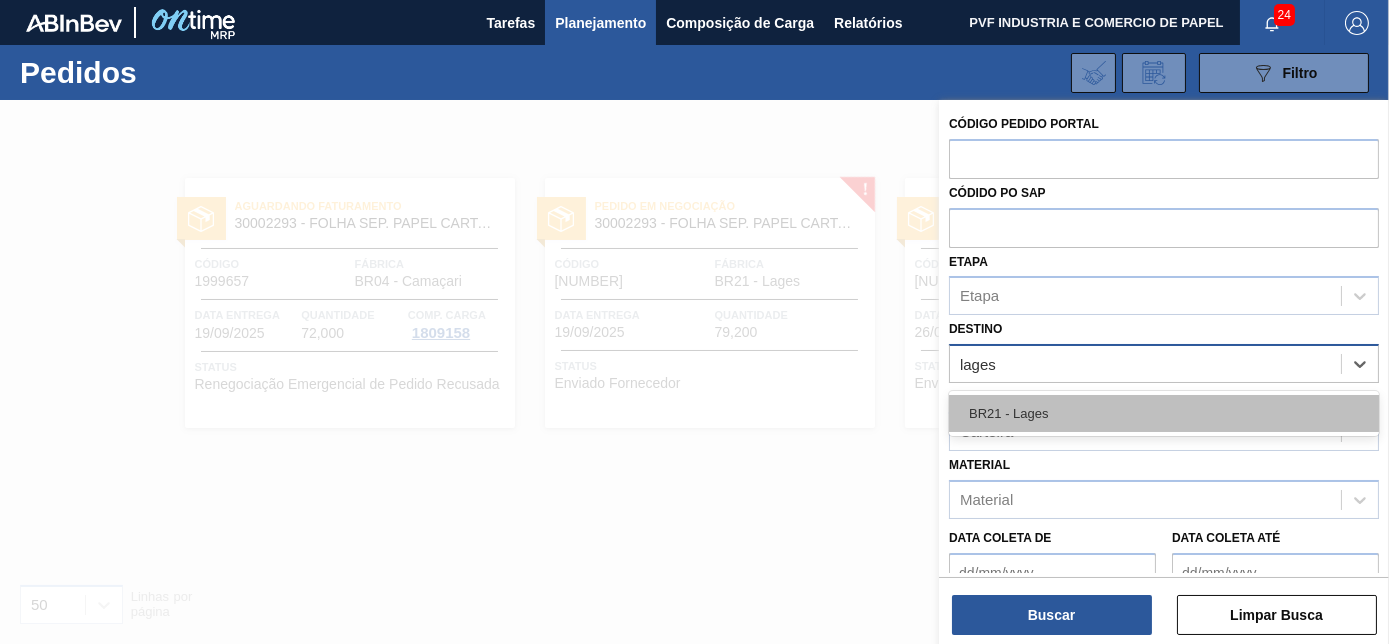 click on "BR21 - Lages" at bounding box center (1164, 413) 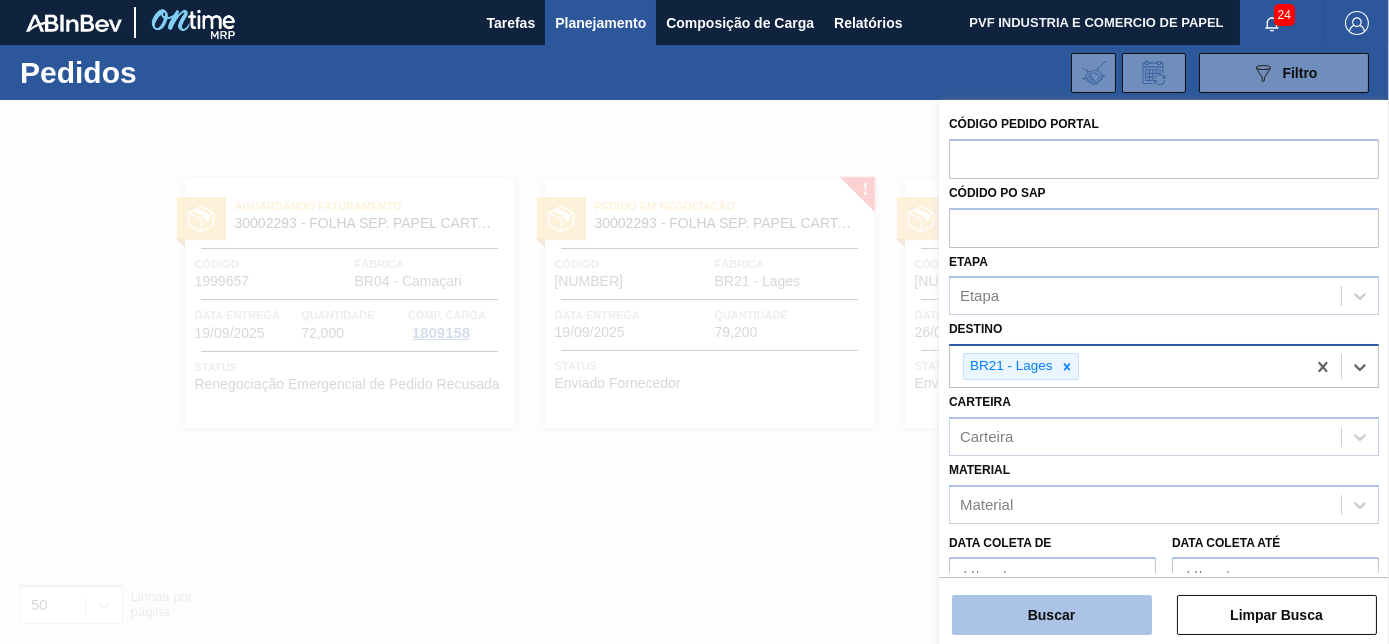 click on "Buscar" at bounding box center [1052, 615] 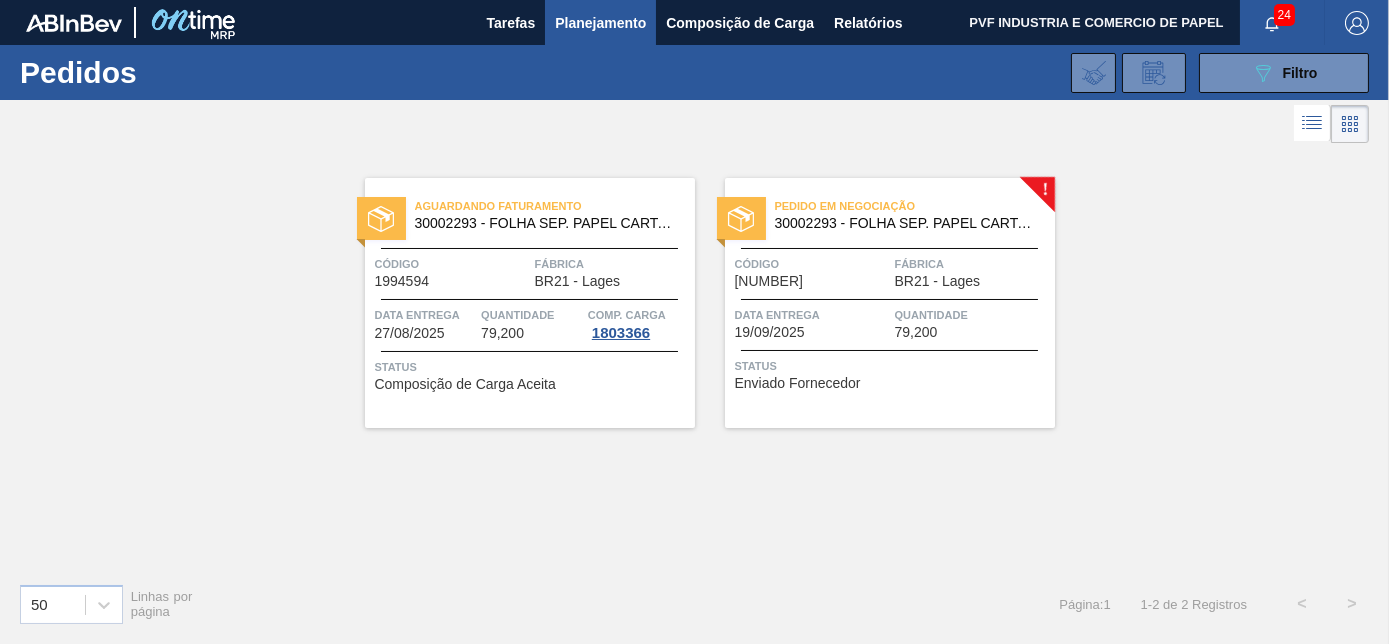 click on "Data entrega" at bounding box center [812, 315] 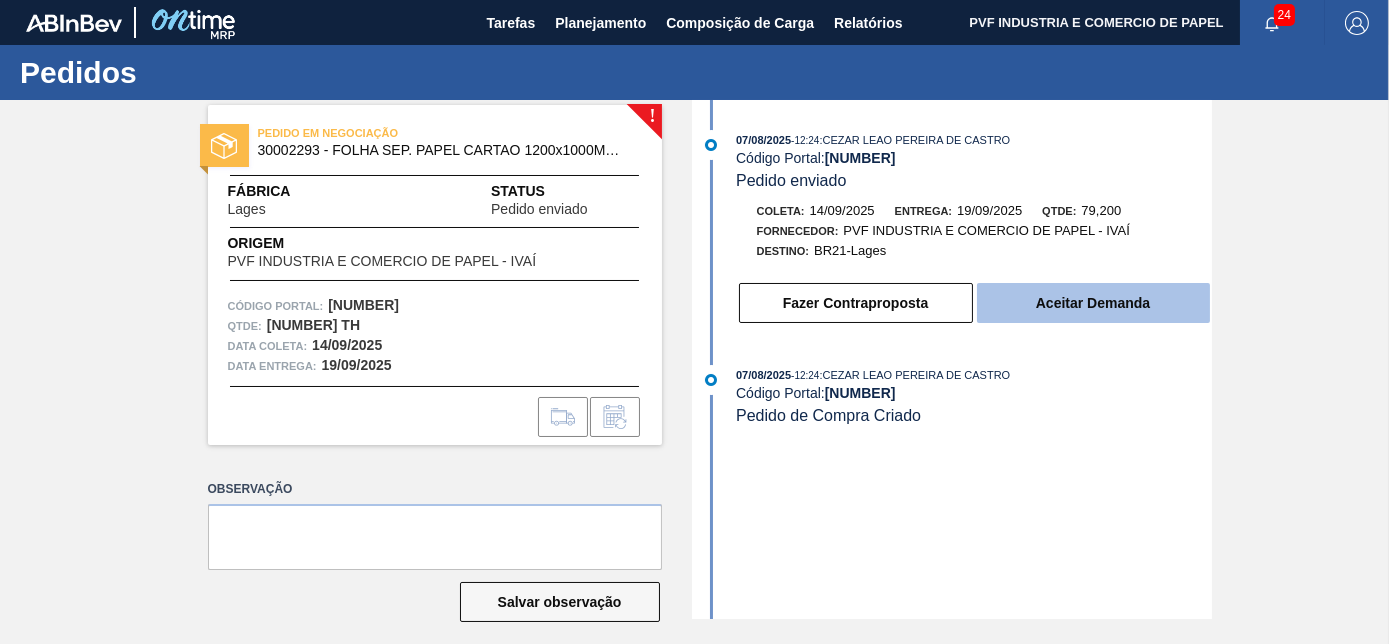 click on "Aceitar Demanda" at bounding box center (1093, 303) 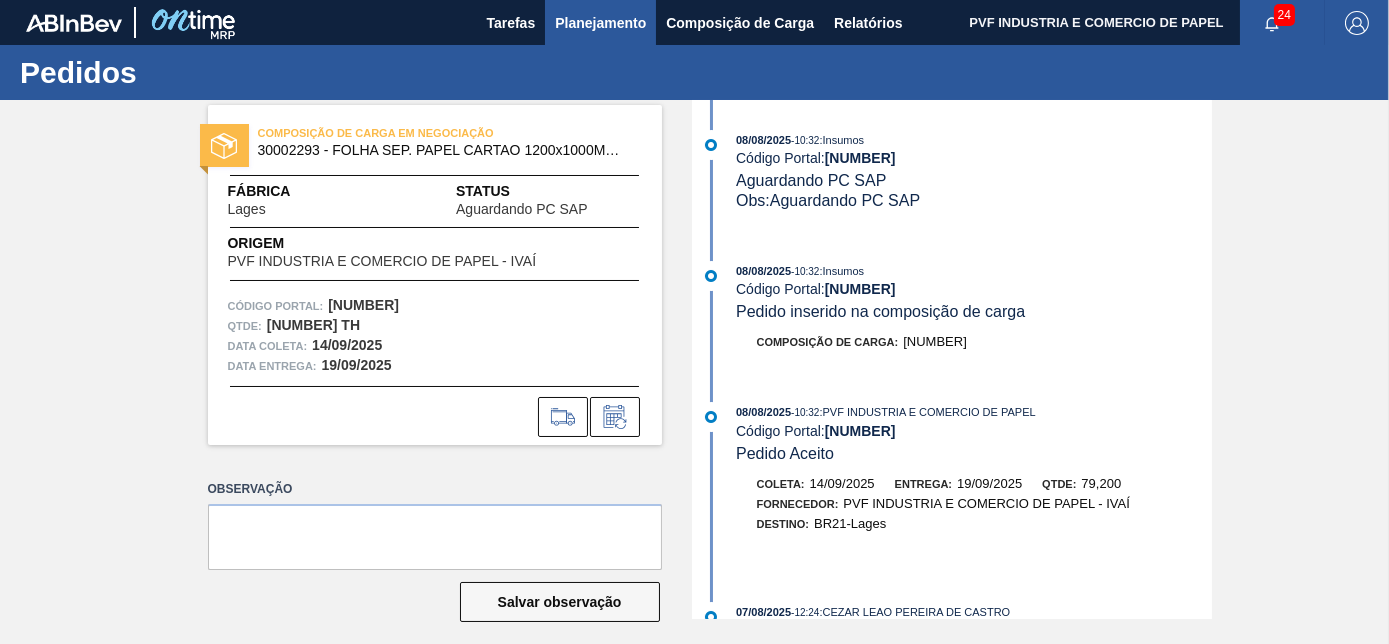 click on "Planejamento" at bounding box center (600, 22) 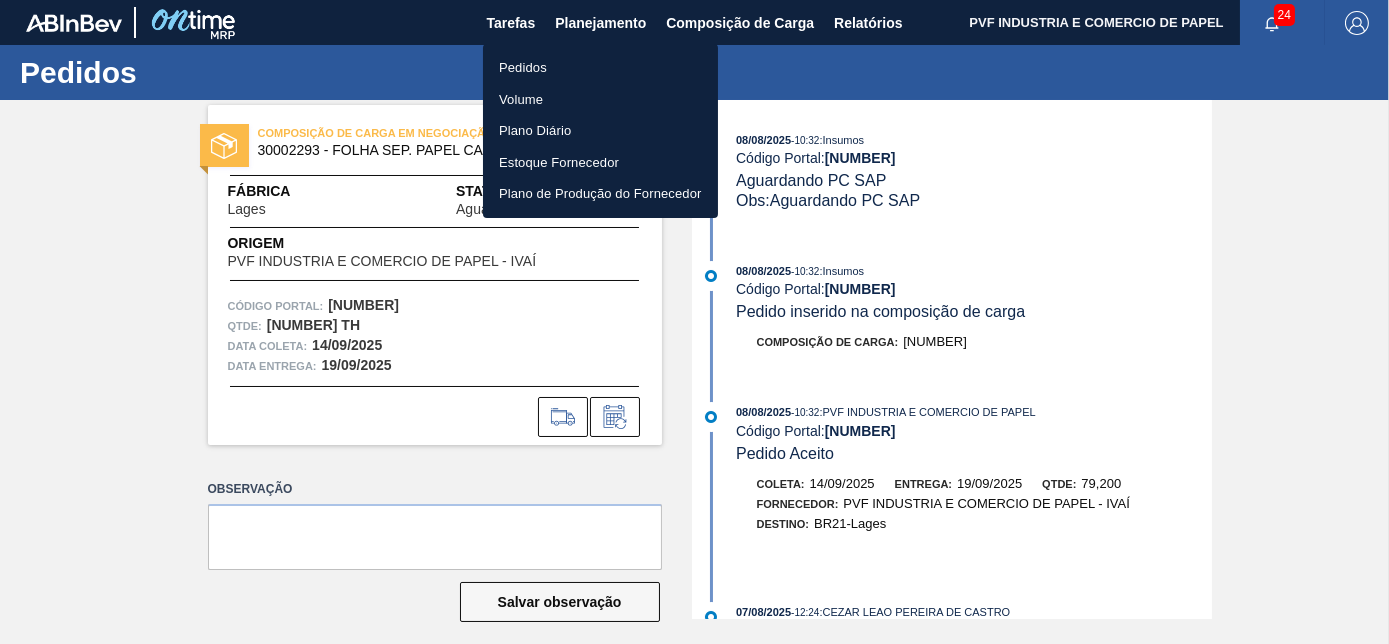 click on "Pedidos" at bounding box center [600, 68] 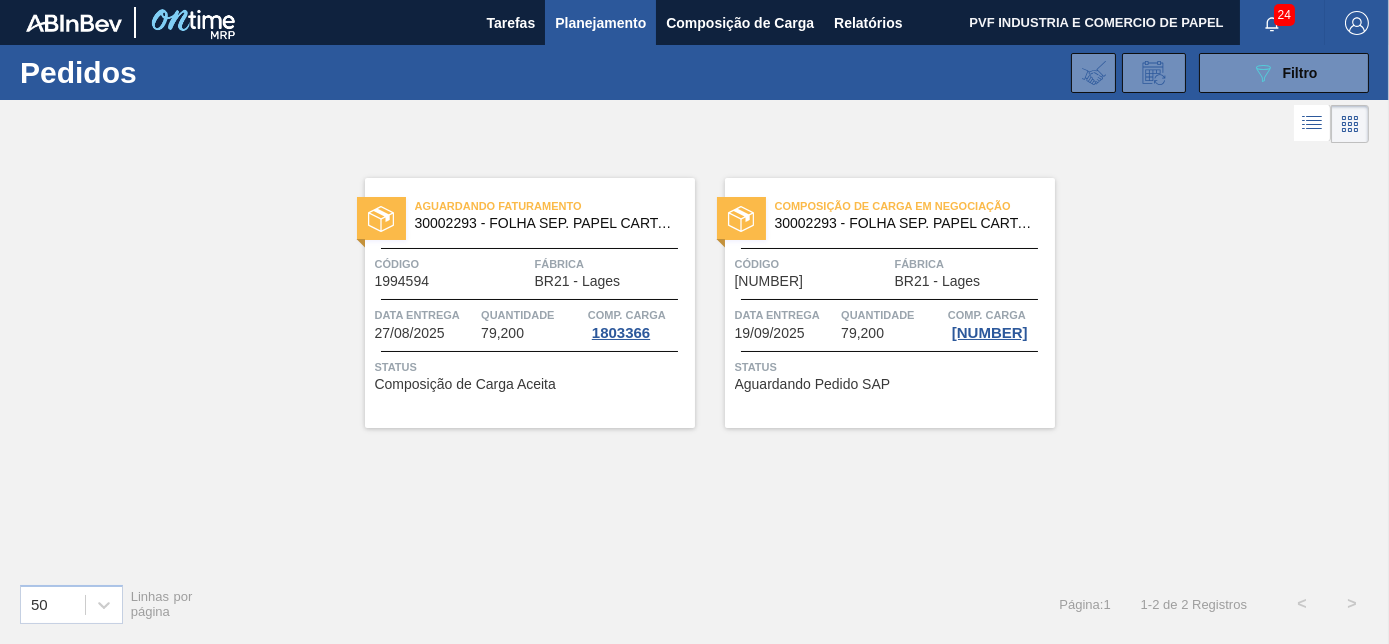click on "Quantidade" at bounding box center (892, 315) 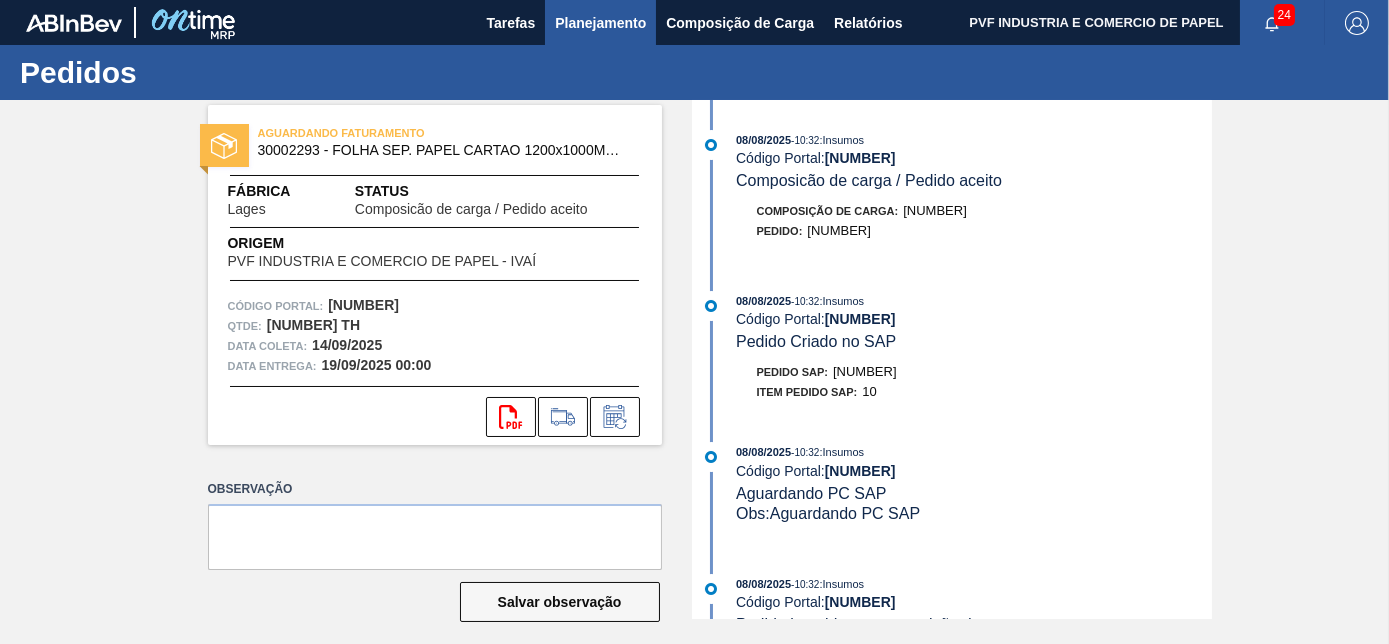 click on "Planejamento" at bounding box center [600, 23] 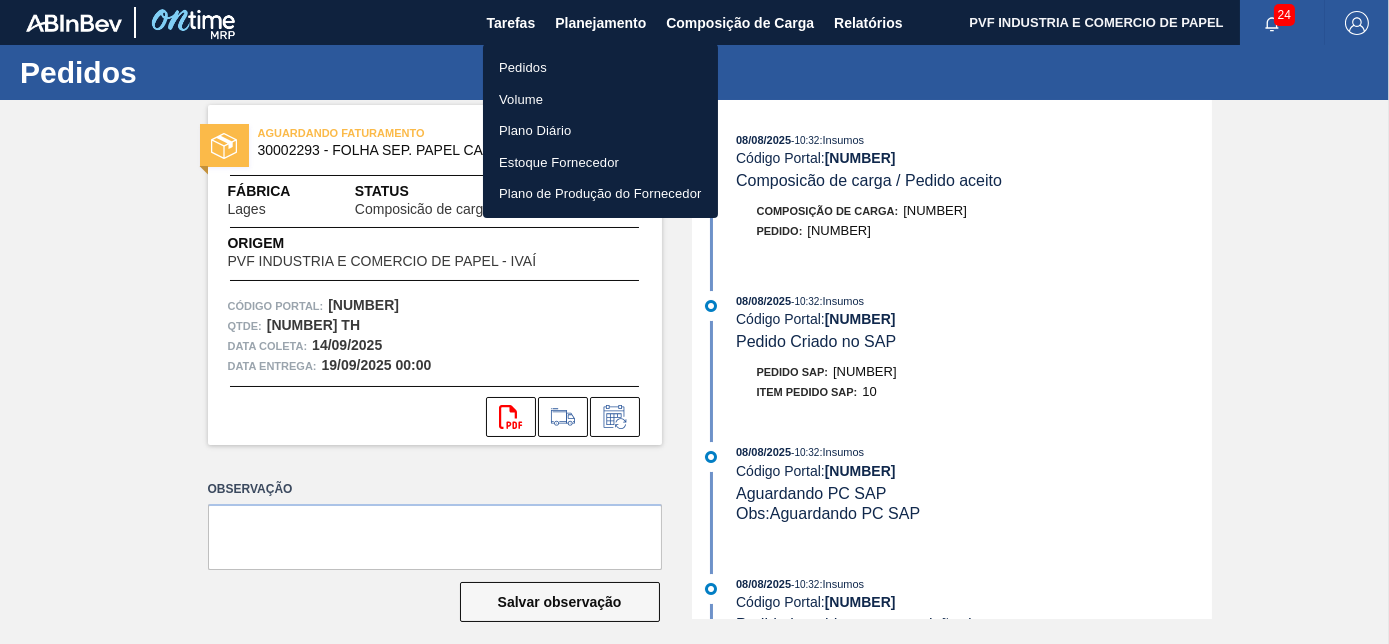 click on "Pedidos" at bounding box center (600, 68) 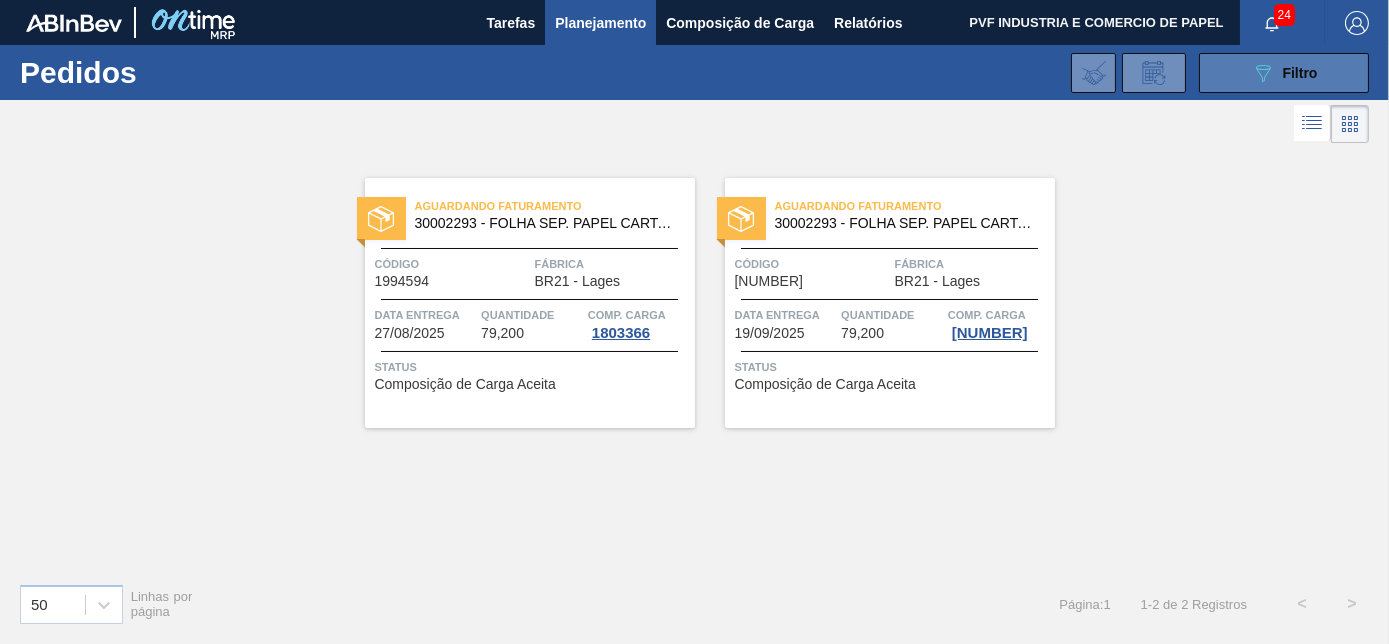 click on "089F7B8B-B2A5-4AFE-B5C0-19BA573D28AC Filtro" at bounding box center [1284, 73] 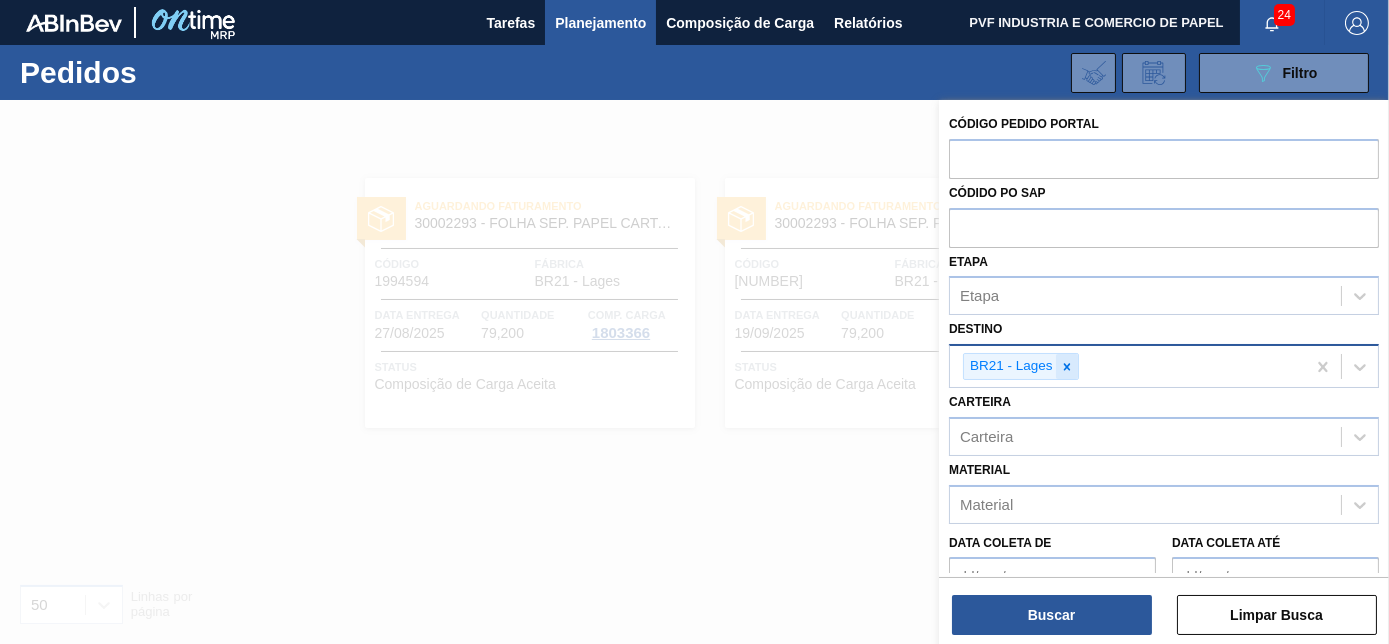 click 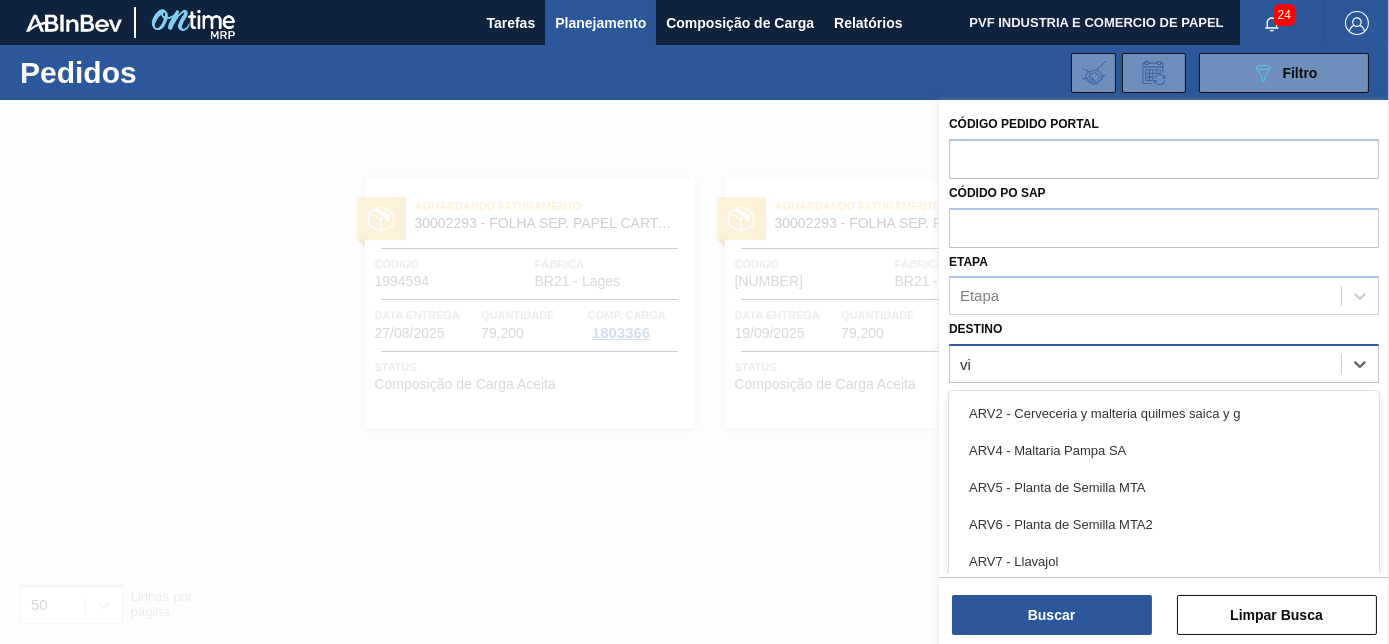 type on "via" 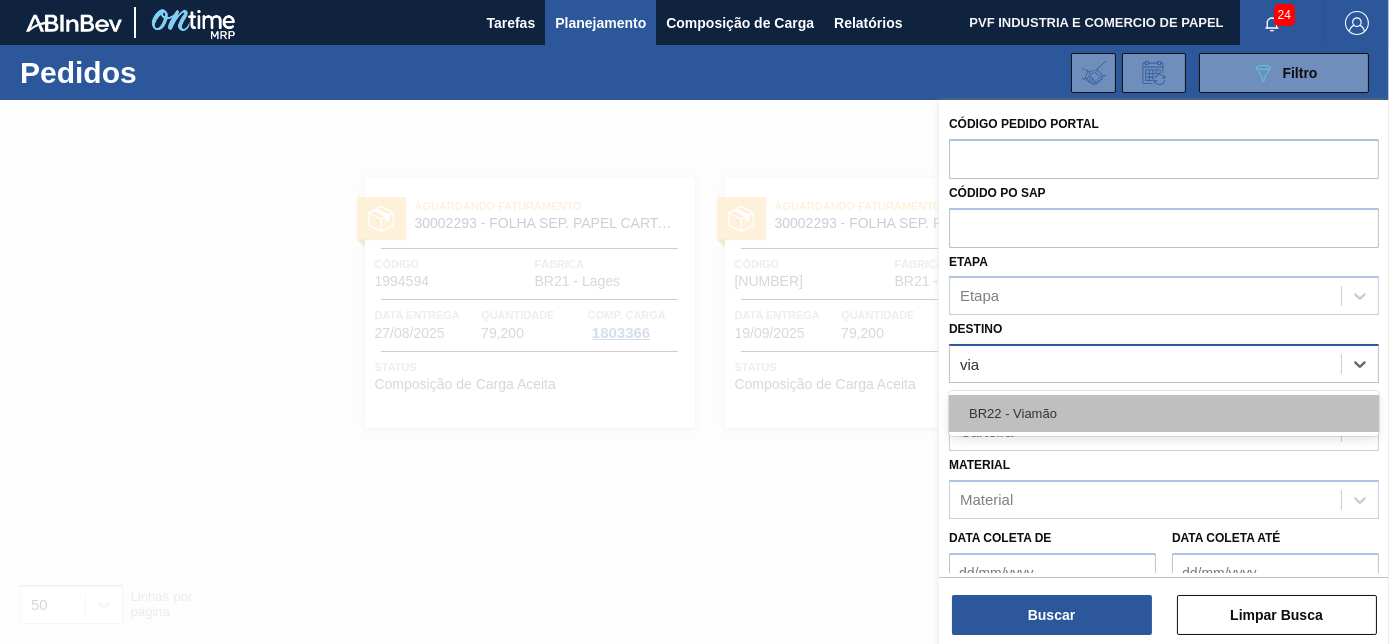 click on "BR22 - Viamão" at bounding box center (1164, 413) 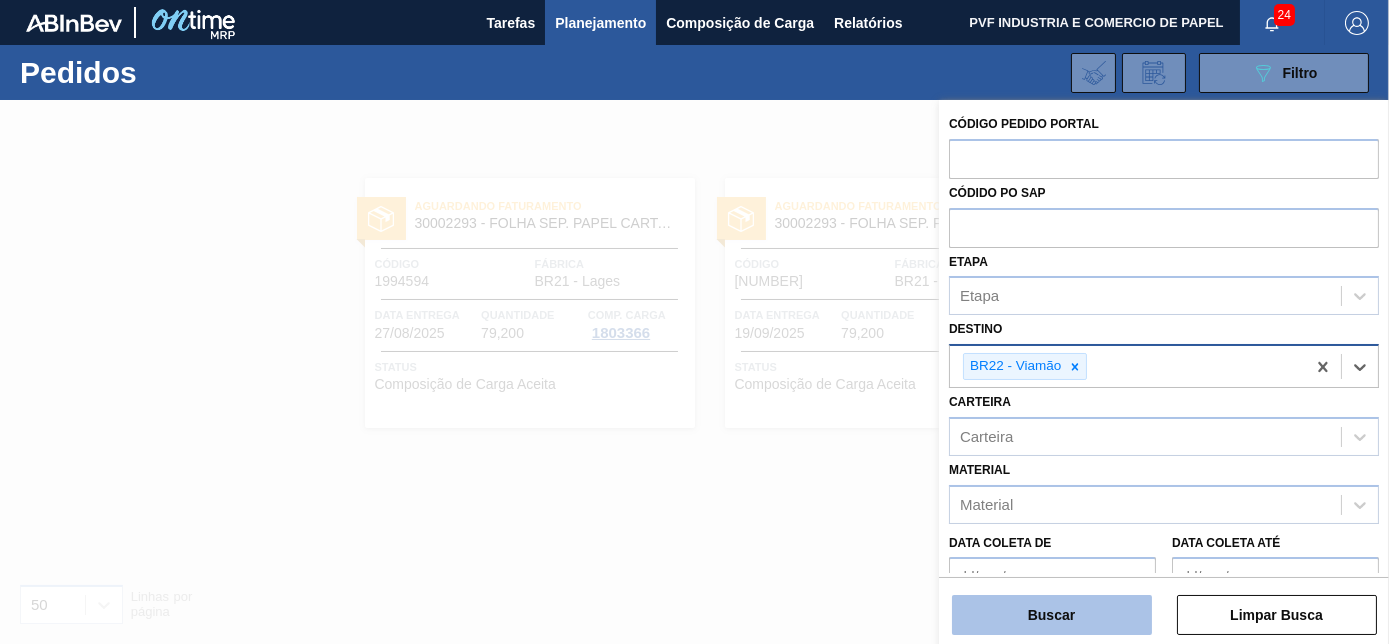 click on "Buscar" at bounding box center (1052, 615) 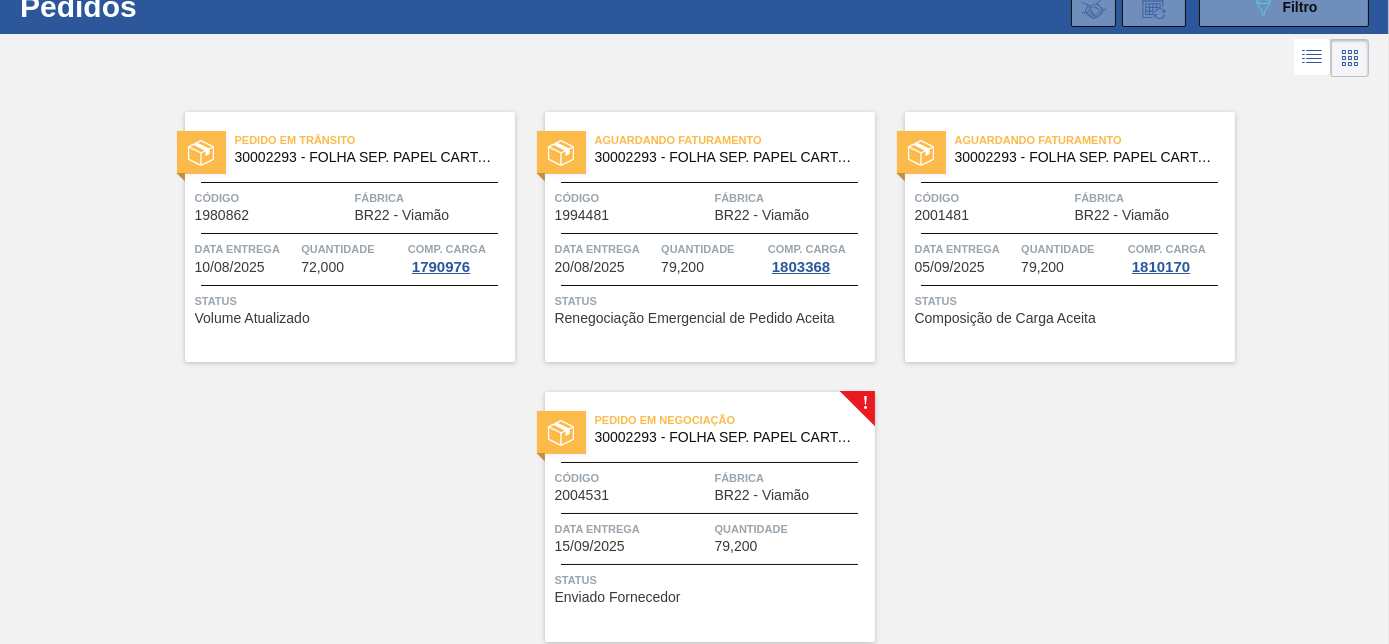 scroll, scrollTop: 138, scrollLeft: 0, axis: vertical 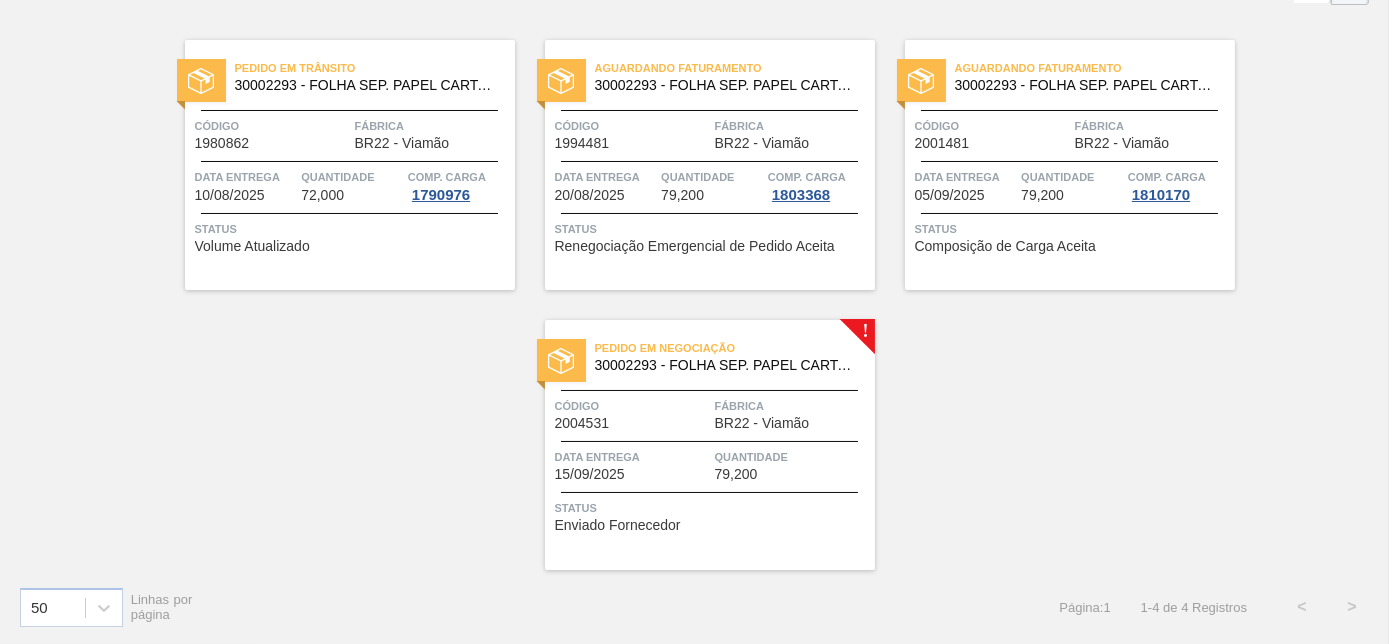click on "30002293 - FOLHA SEP. PAPEL CARTAO 1200x1000M 350g" at bounding box center (727, 365) 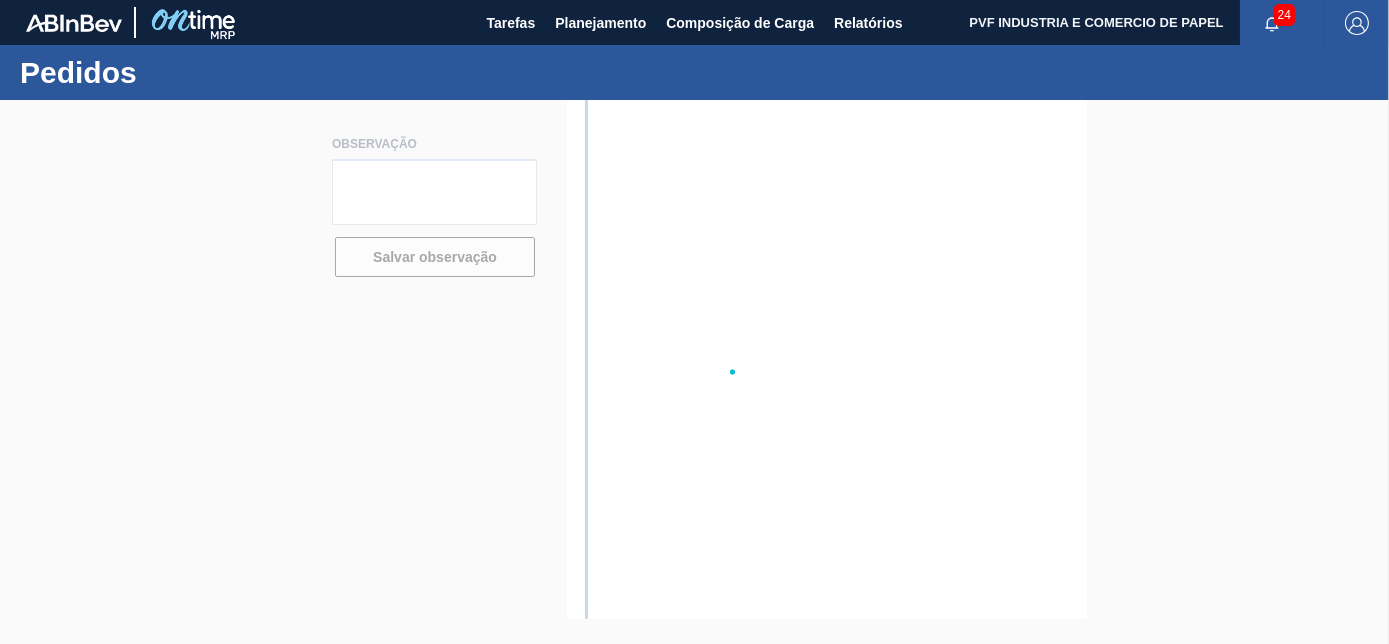 scroll, scrollTop: 0, scrollLeft: 0, axis: both 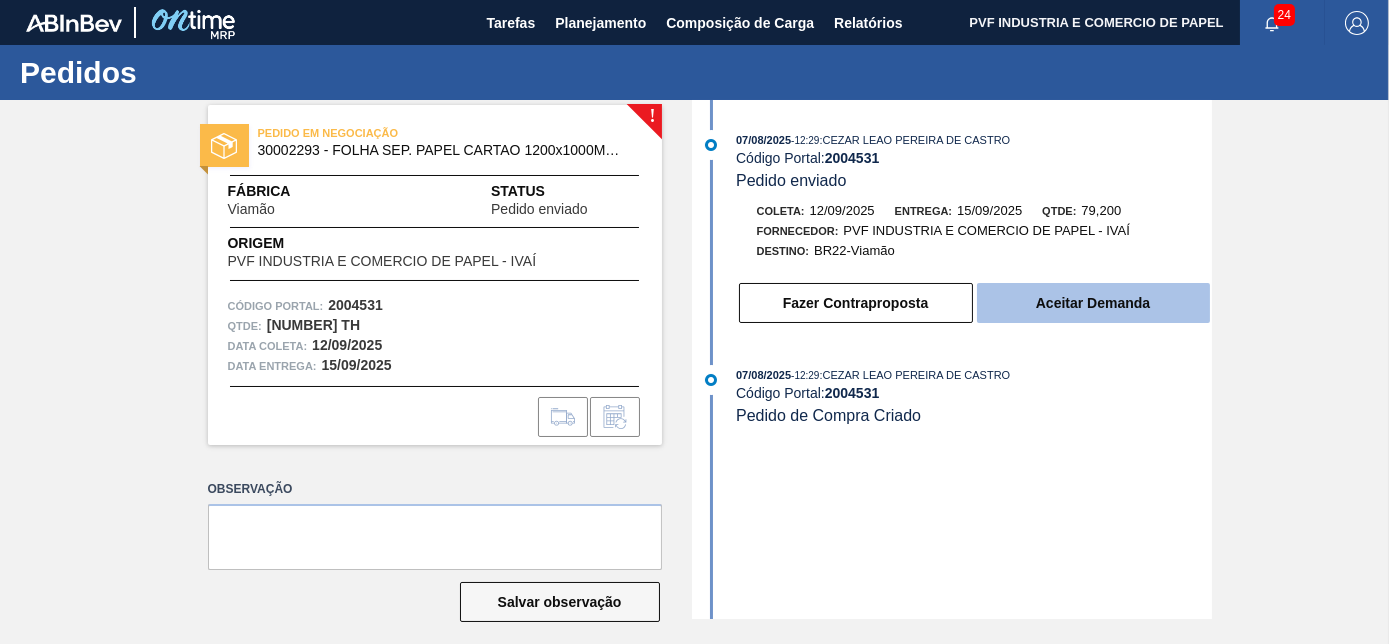 click on "Aceitar Demanda" at bounding box center [1093, 303] 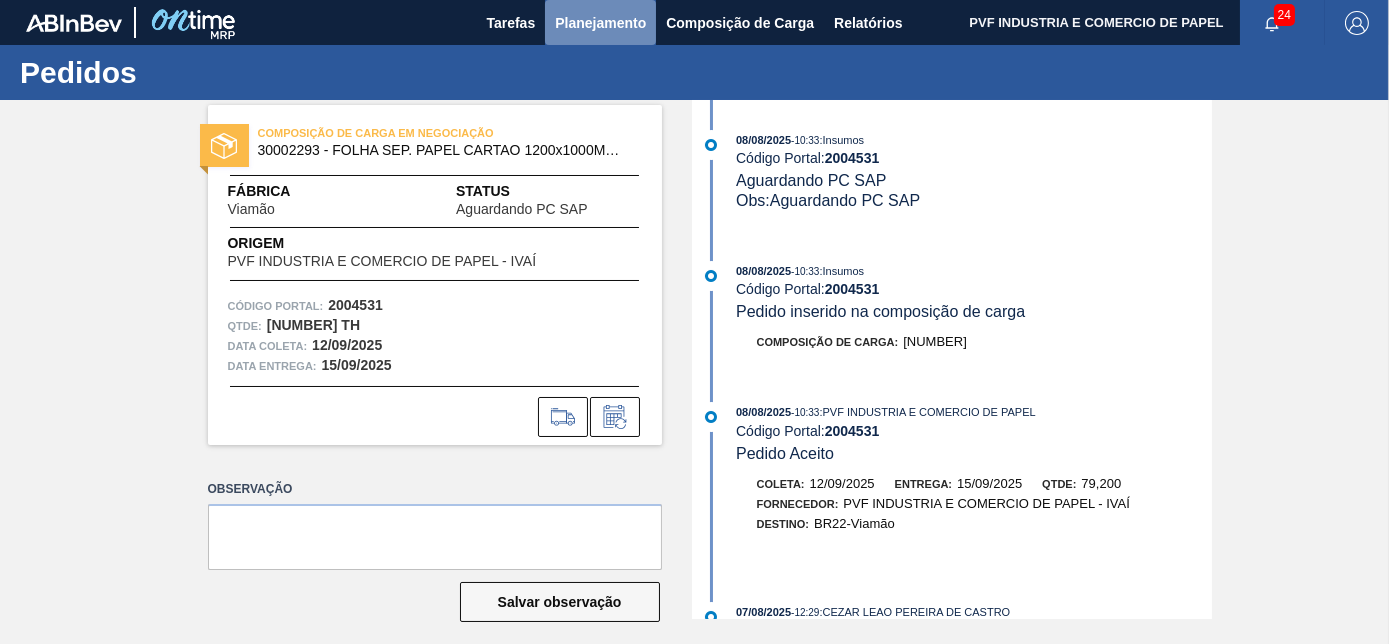 click on "Planejamento" at bounding box center (600, 23) 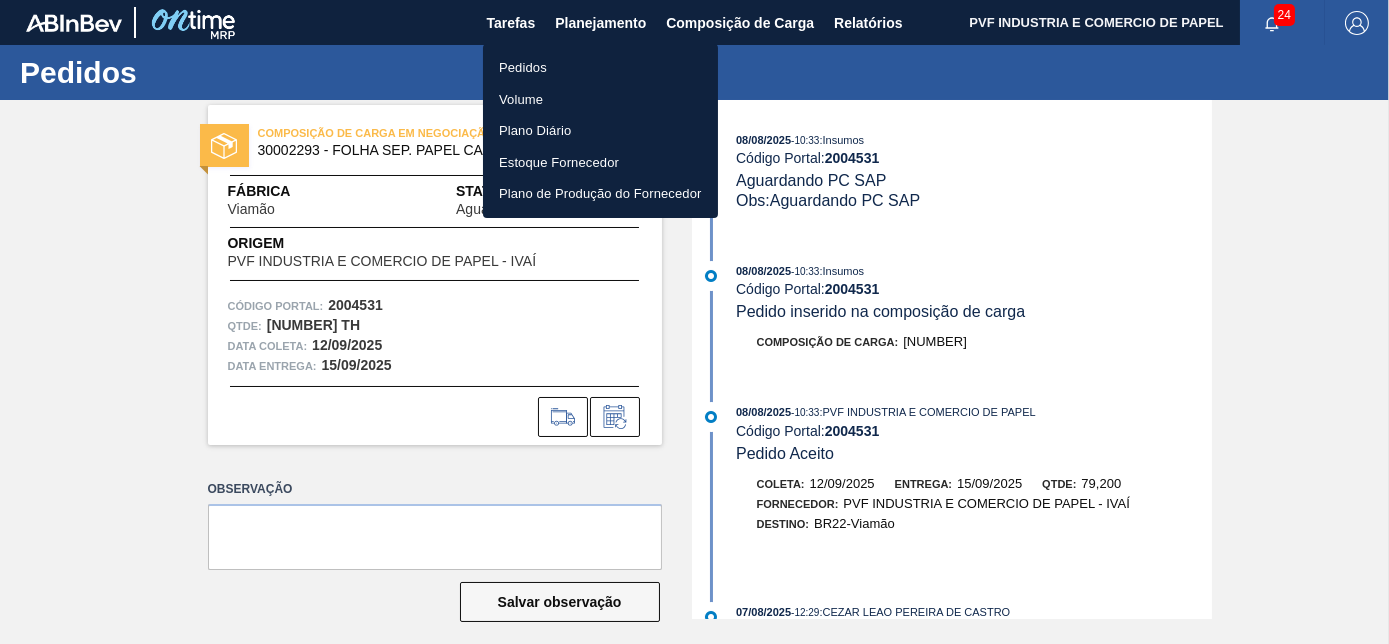 click on "Pedidos" at bounding box center [600, 68] 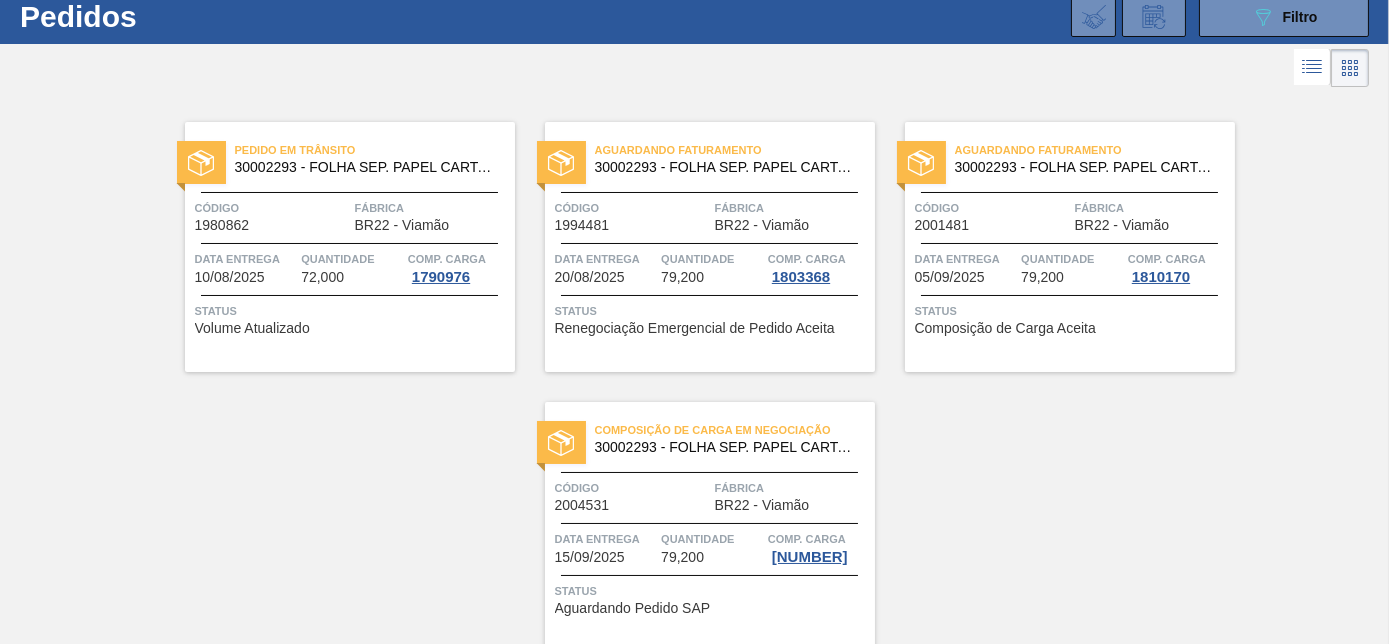 scroll, scrollTop: 138, scrollLeft: 0, axis: vertical 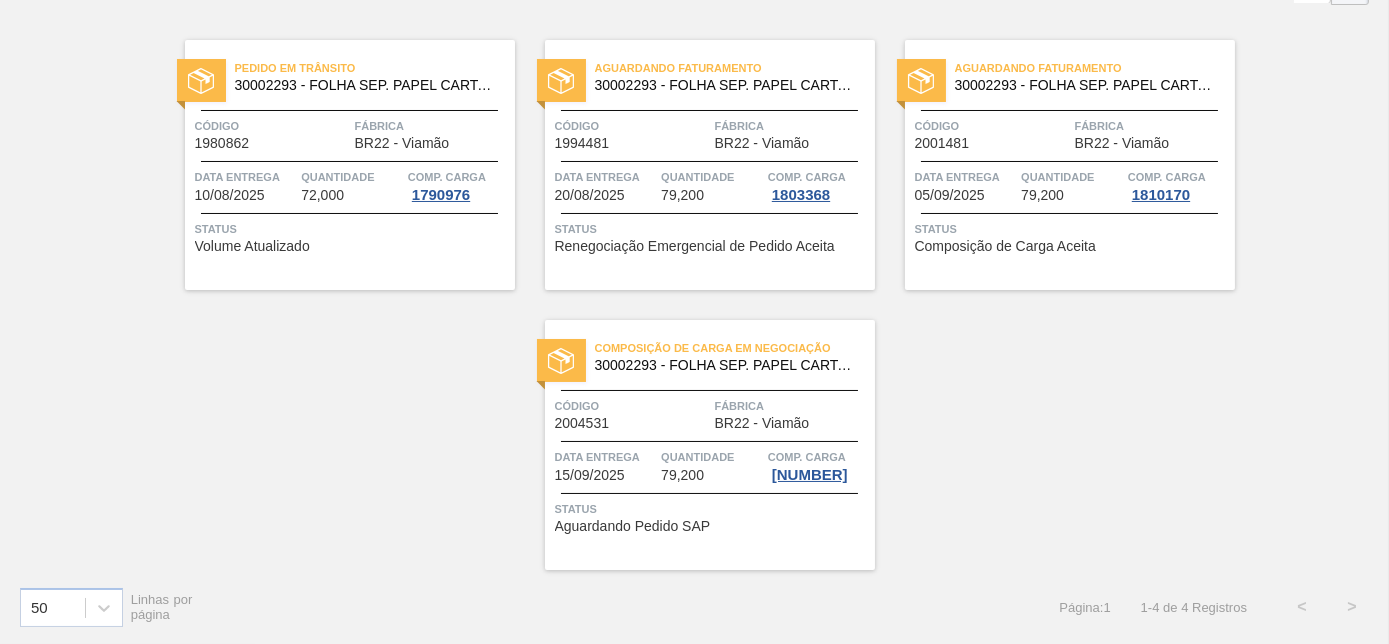 click on "Composição de Carga em Negociação [NUMBER] - FOLHA SEP. PAPEL CARTAO [NUMBER]x[NUMBER]M [NUMBER]g Código [NUMBER] Fábrica BR[NUMBER] - [CITY] Data entrega [DATE] Quantidade [NUMBER] Comp. Carga [NUMBER] Status Aguardando Pedido SAP" at bounding box center (710, 445) 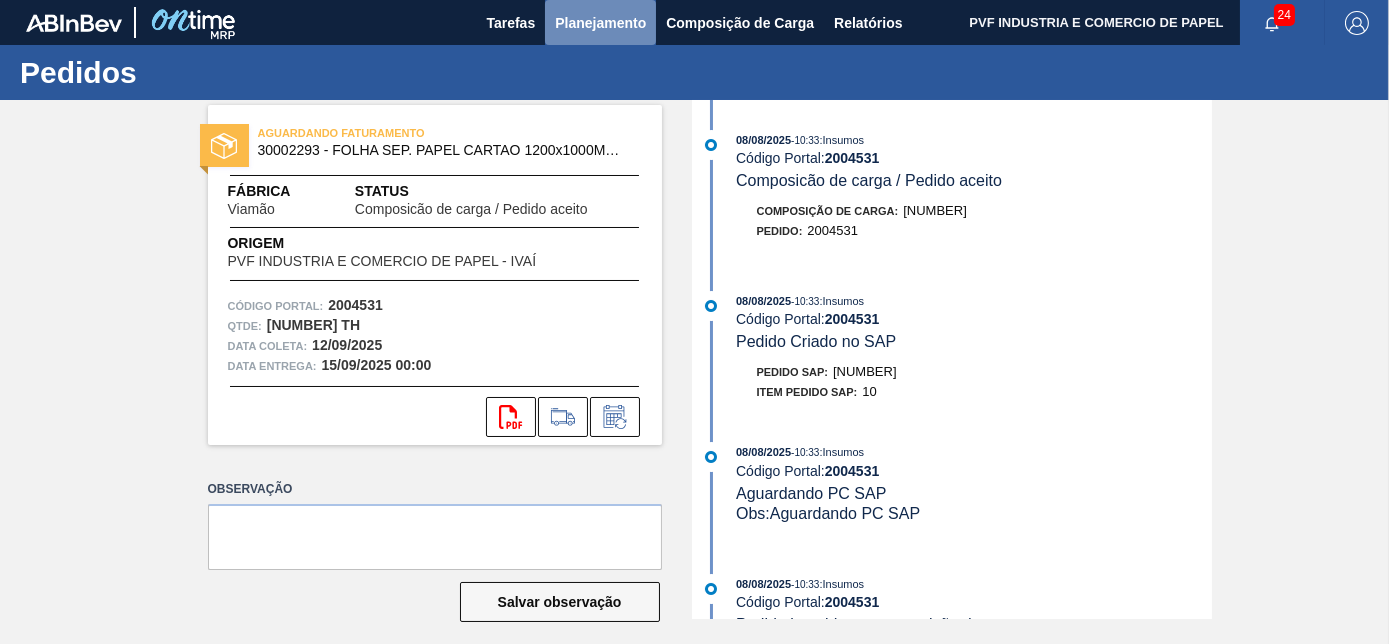click on "Planejamento" at bounding box center [600, 23] 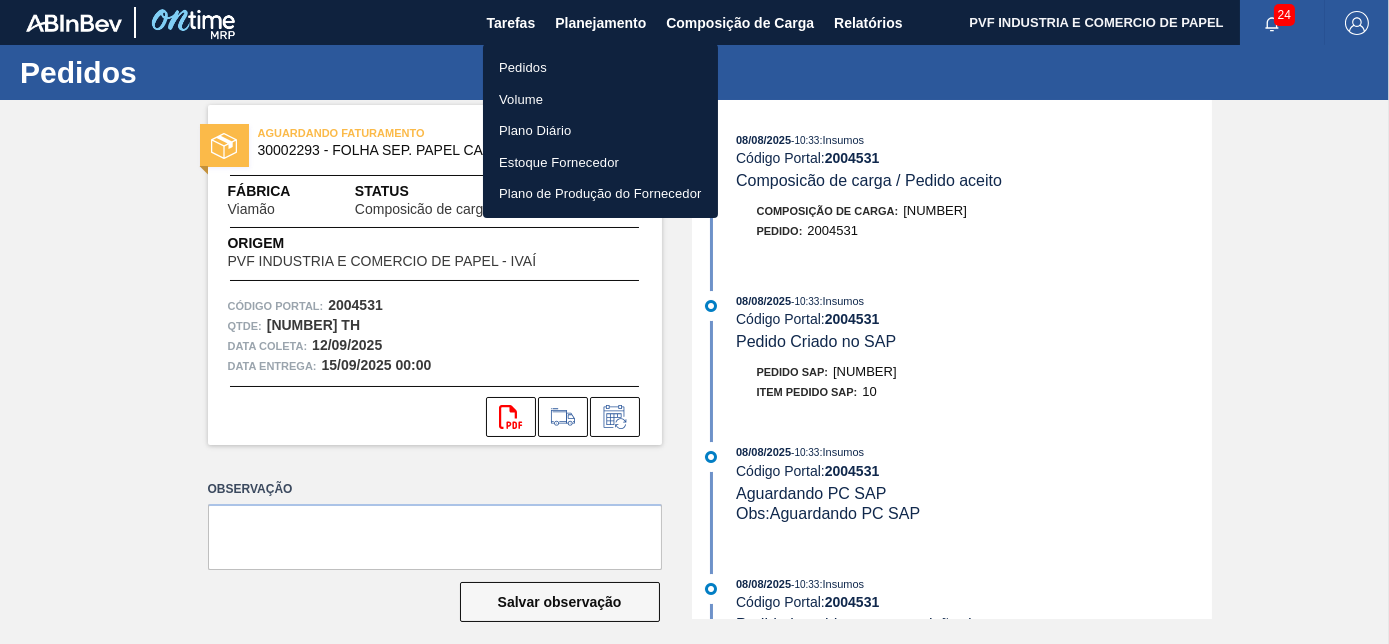 click on "Pedidos" at bounding box center (600, 68) 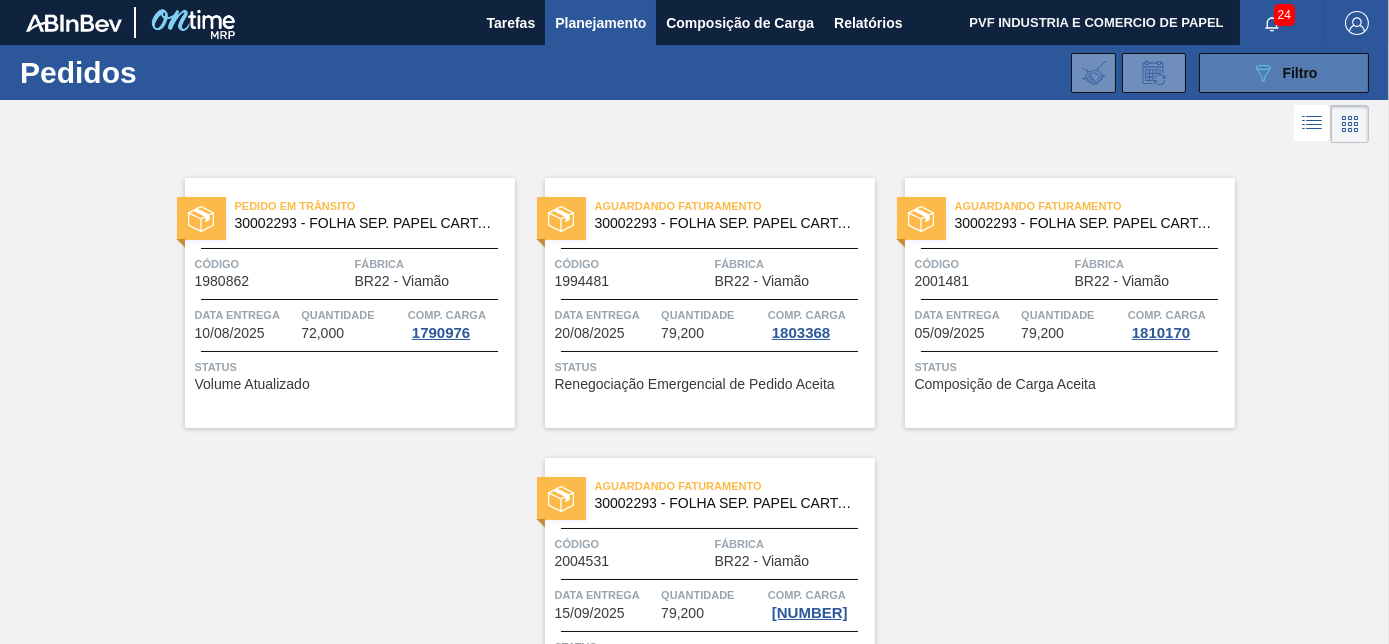 click on "Filtro" at bounding box center (1300, 73) 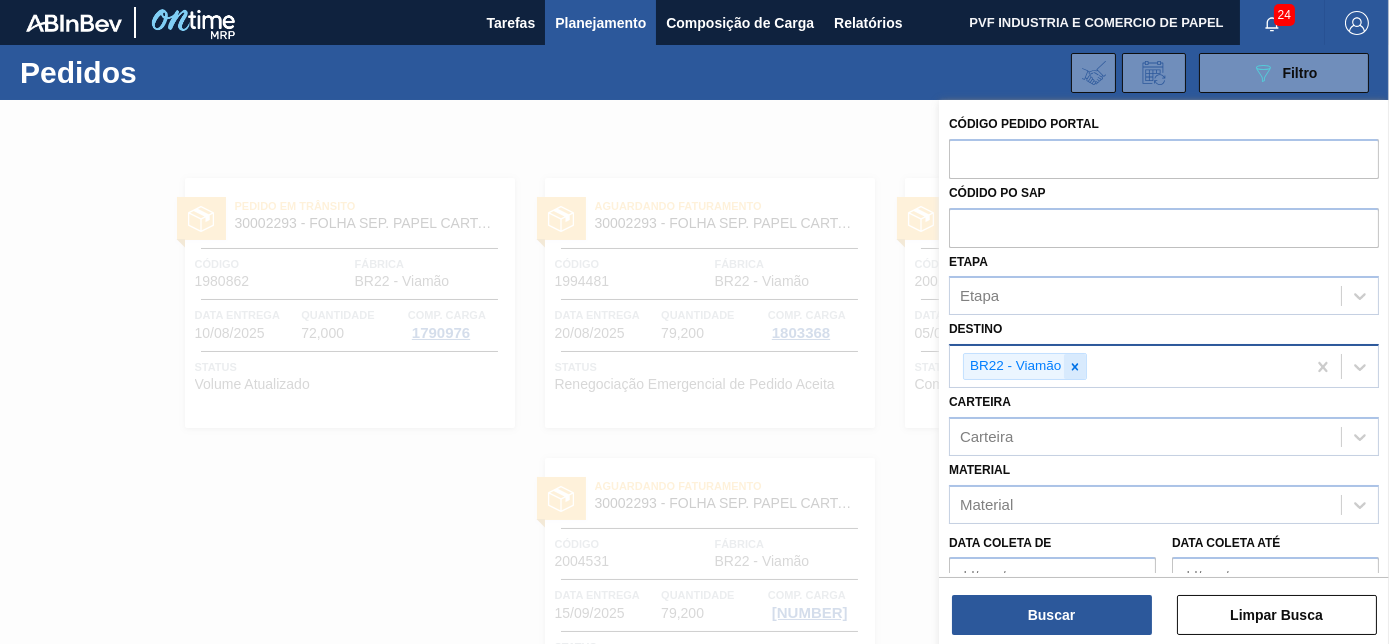 click 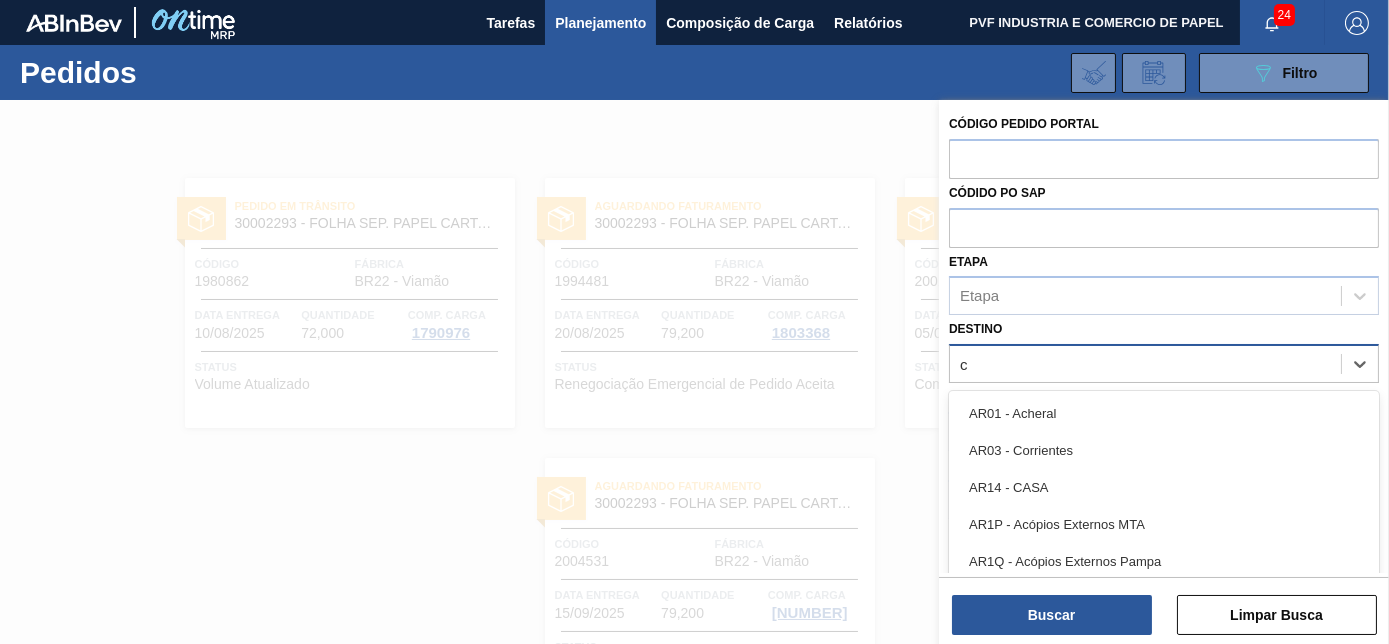 scroll, scrollTop: 53, scrollLeft: 0, axis: vertical 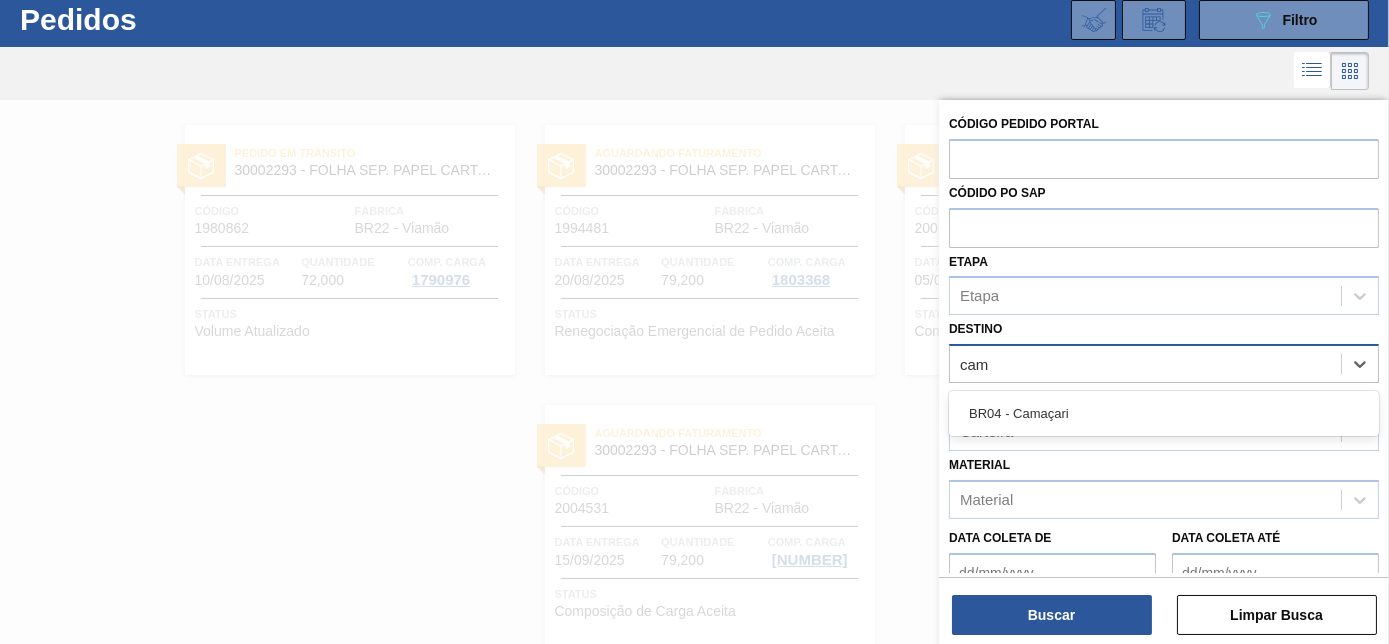 type on "cama" 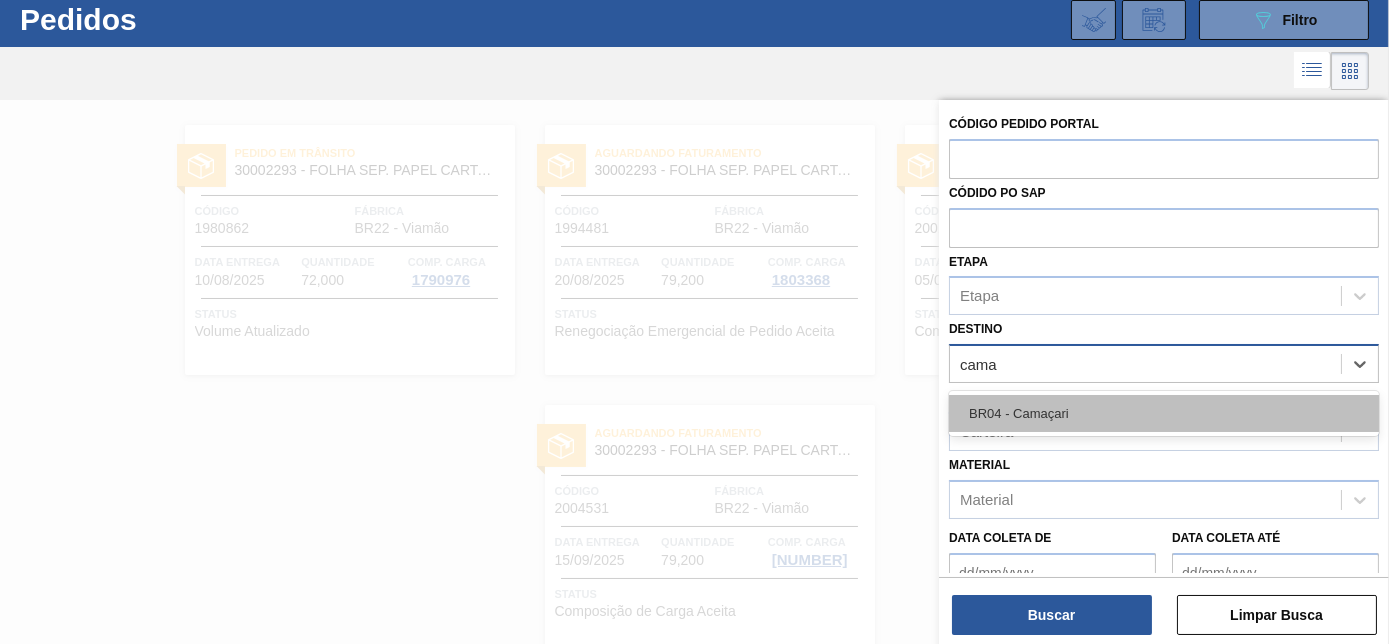 click on "BR04 - Camaçari" at bounding box center [1164, 413] 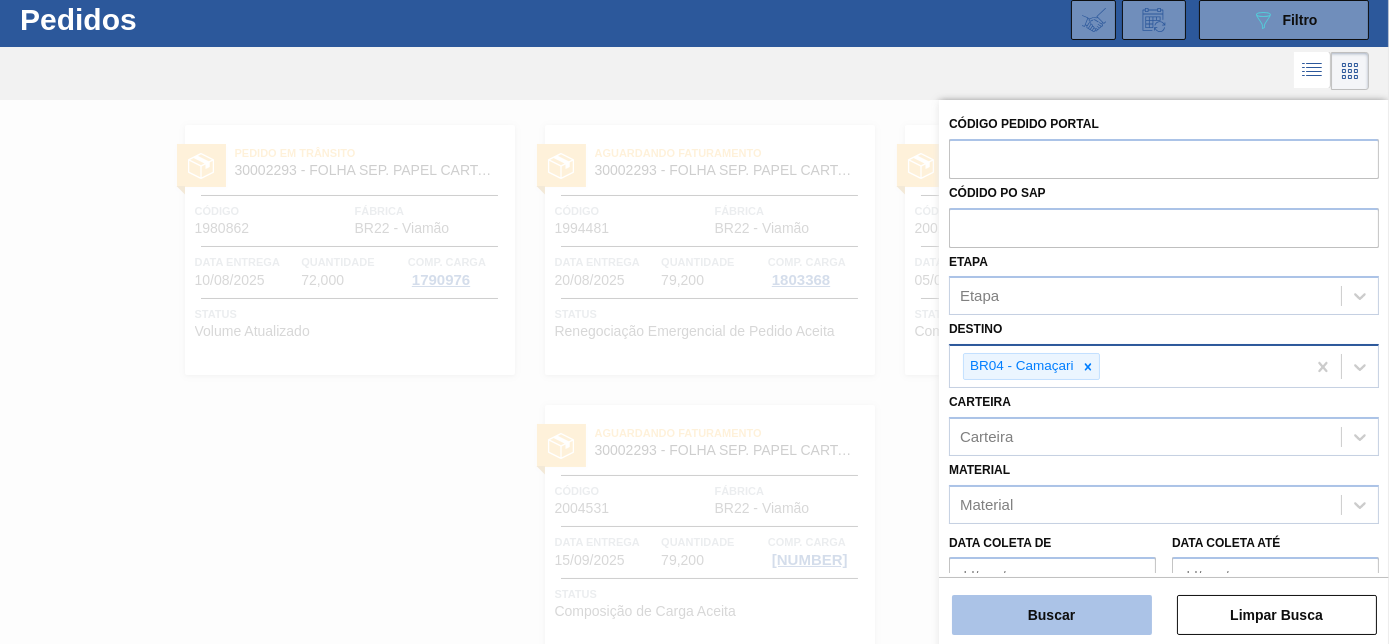 click on "Buscar" at bounding box center (1052, 615) 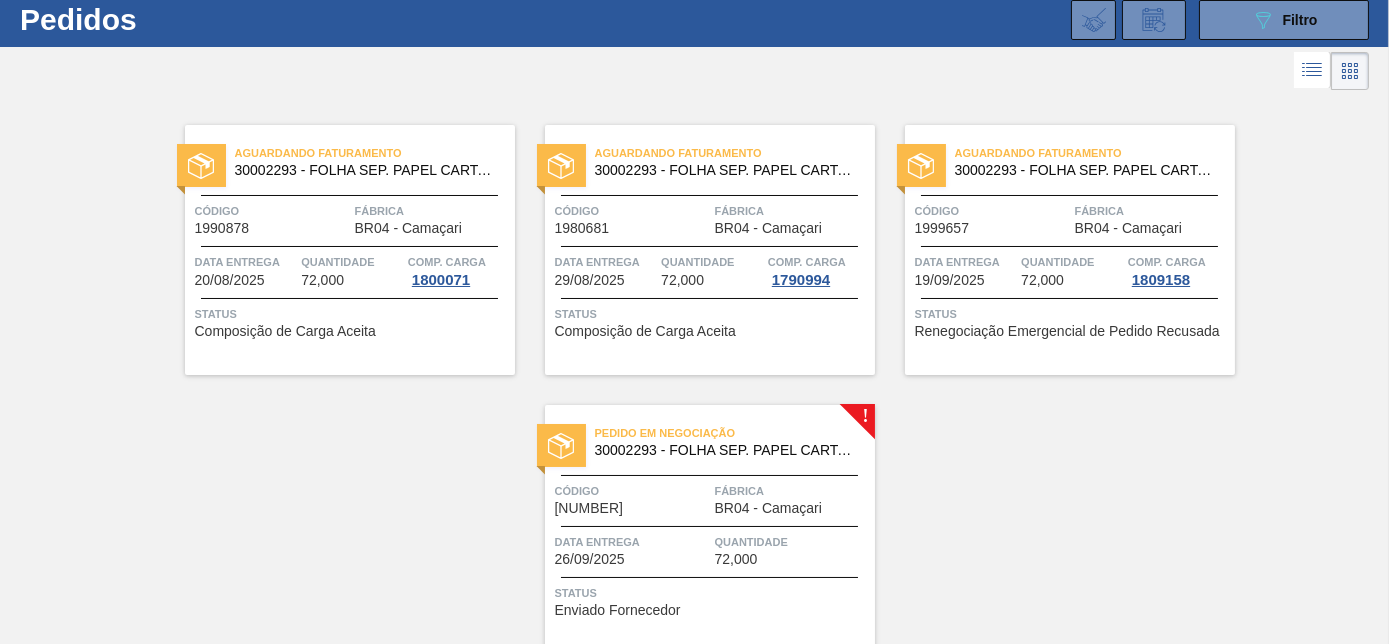 scroll, scrollTop: 138, scrollLeft: 0, axis: vertical 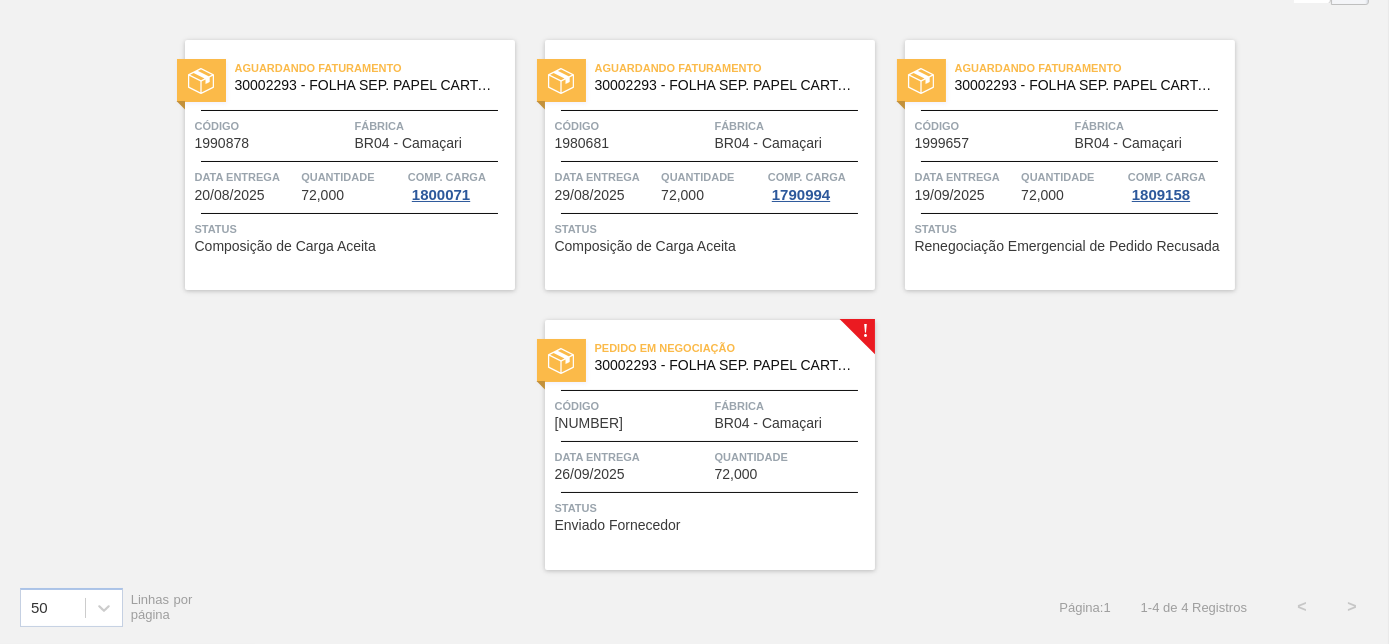 click on "Código [NUMBER]" at bounding box center [632, 413] 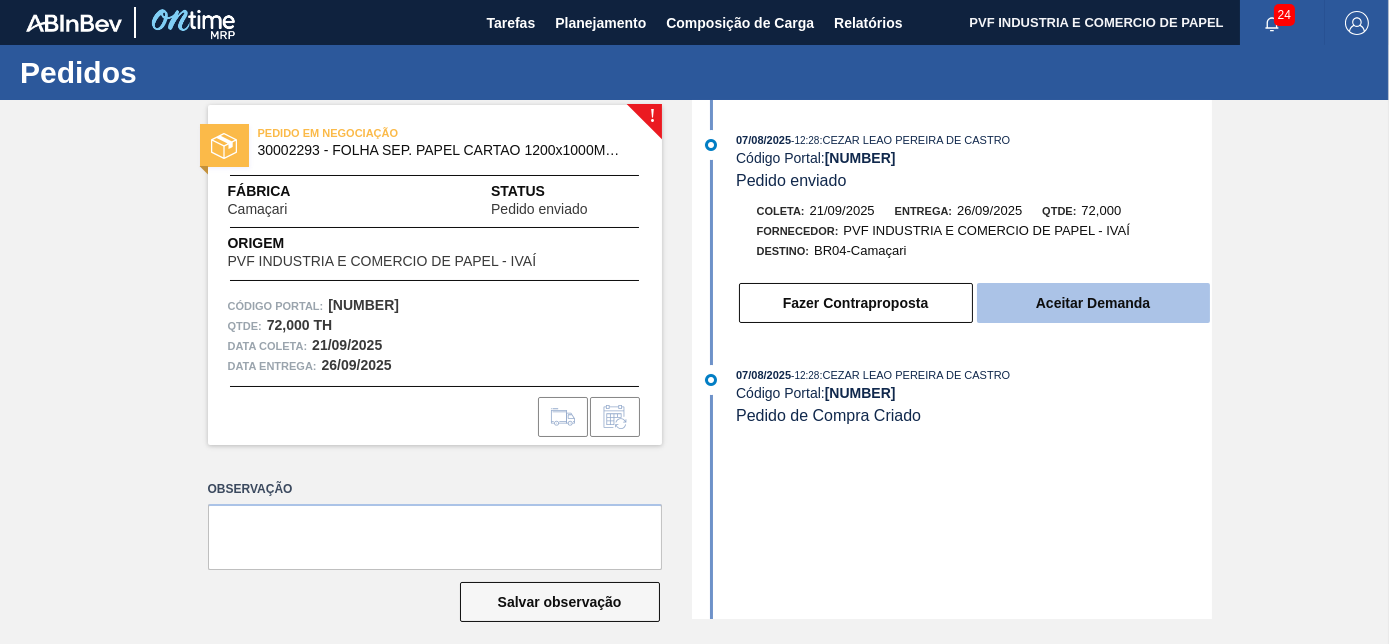 click on "Aceitar Demanda" at bounding box center [1093, 303] 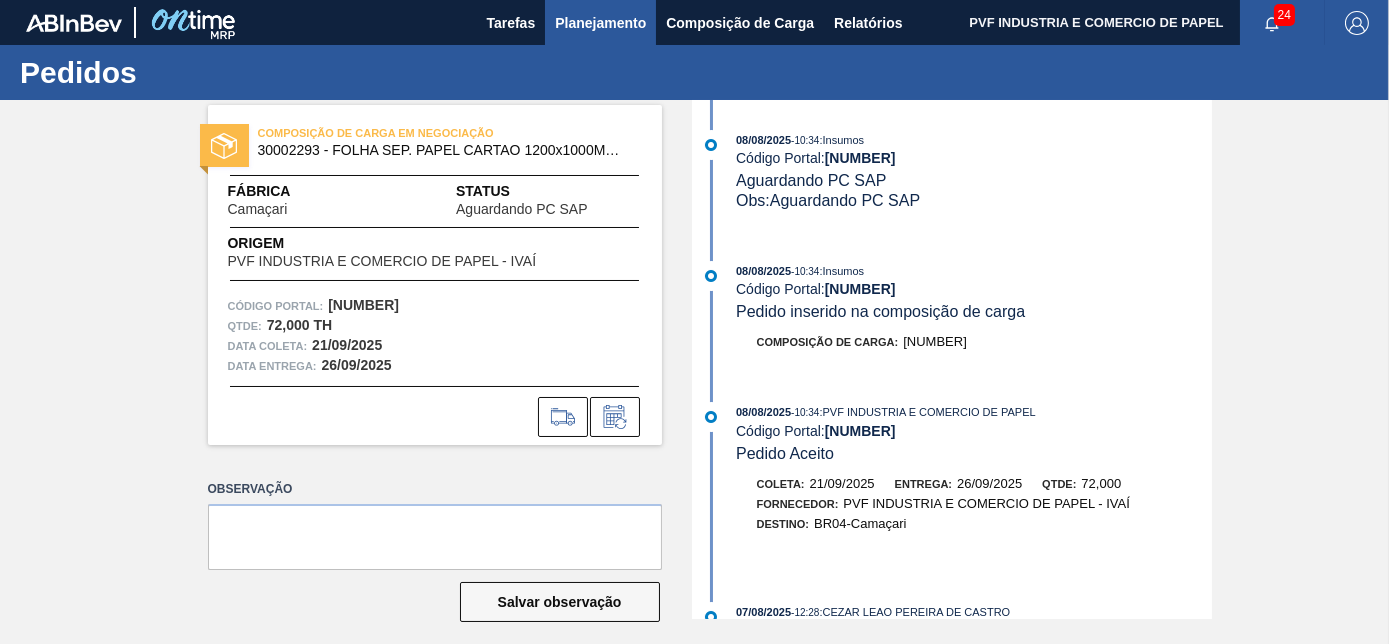 click on "Planejamento" at bounding box center (600, 23) 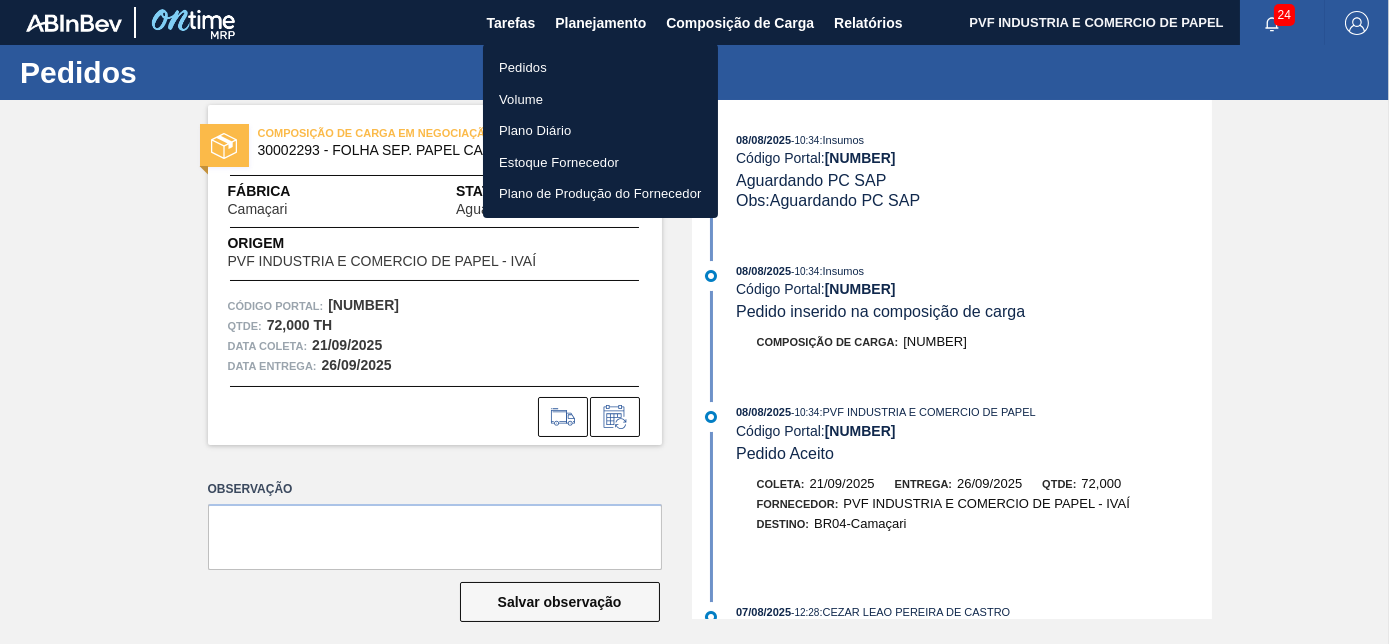 click on "Pedidos" at bounding box center (600, 68) 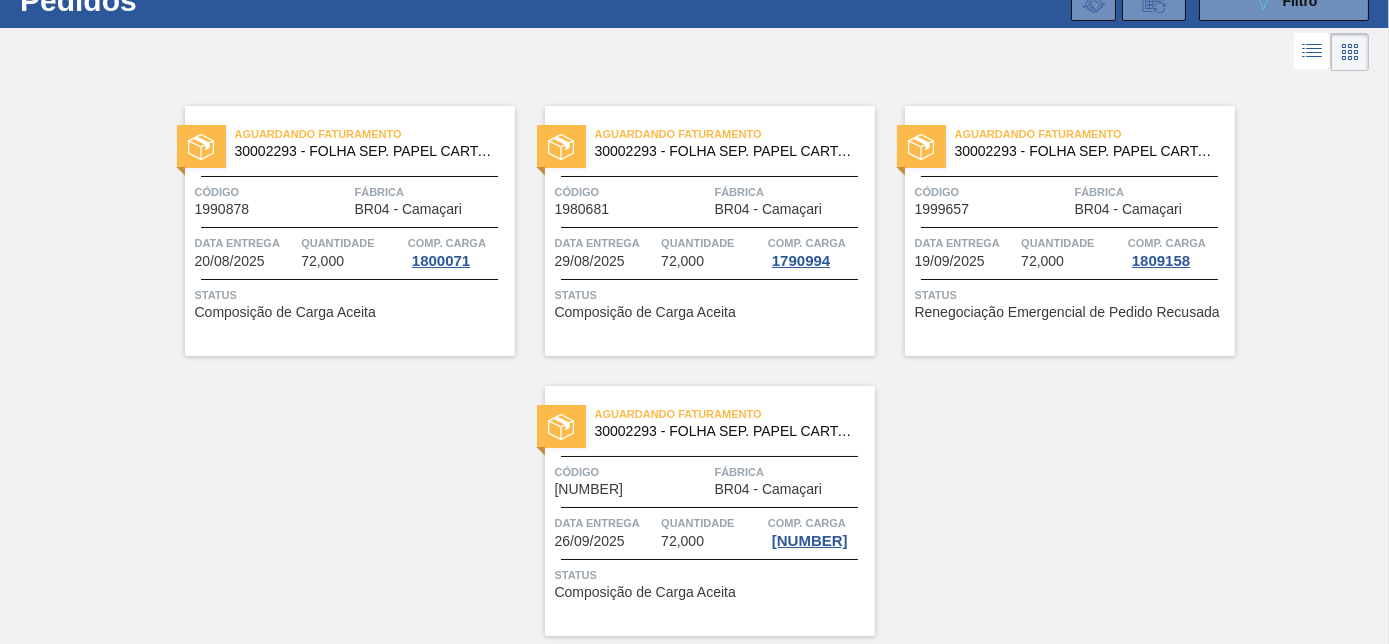 scroll, scrollTop: 138, scrollLeft: 0, axis: vertical 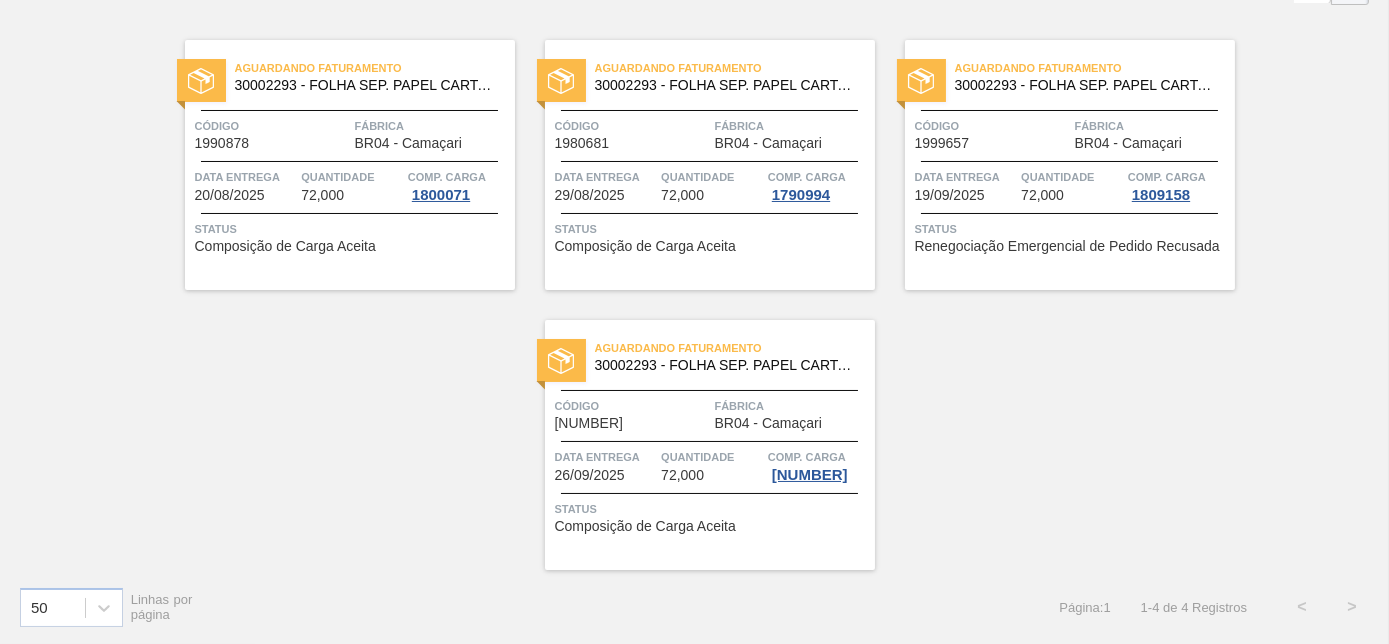 click on "Código" at bounding box center (632, 406) 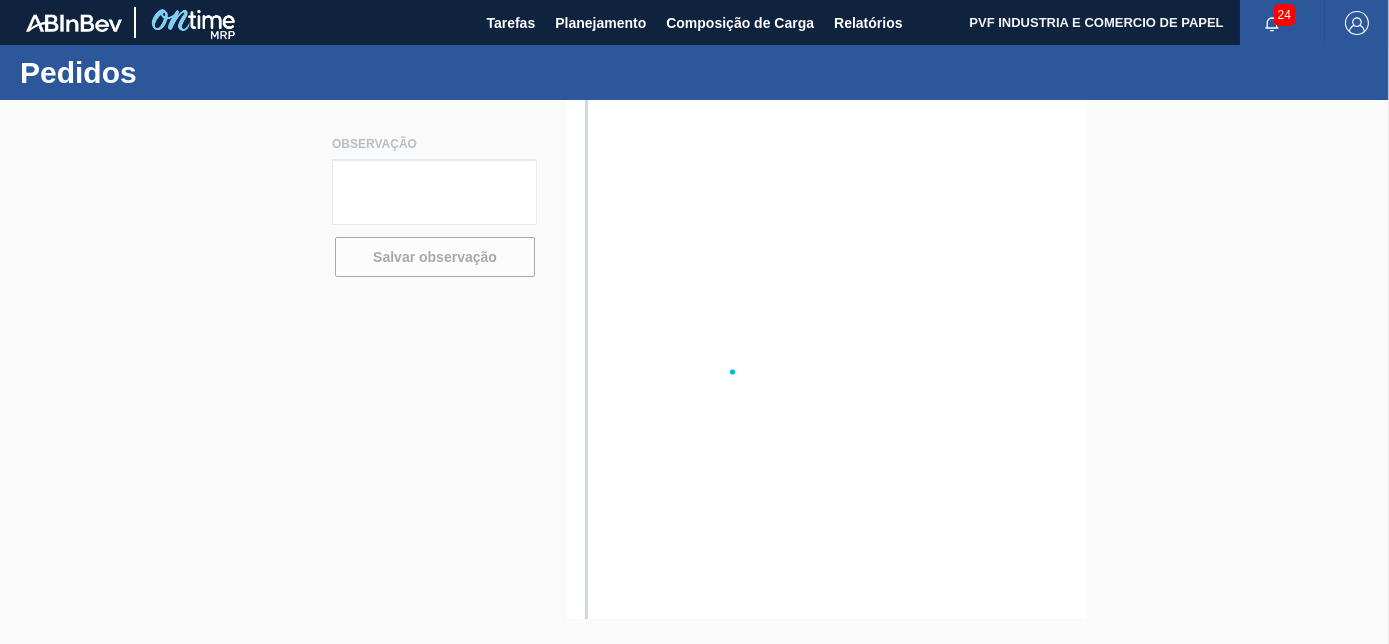 scroll, scrollTop: 0, scrollLeft: 0, axis: both 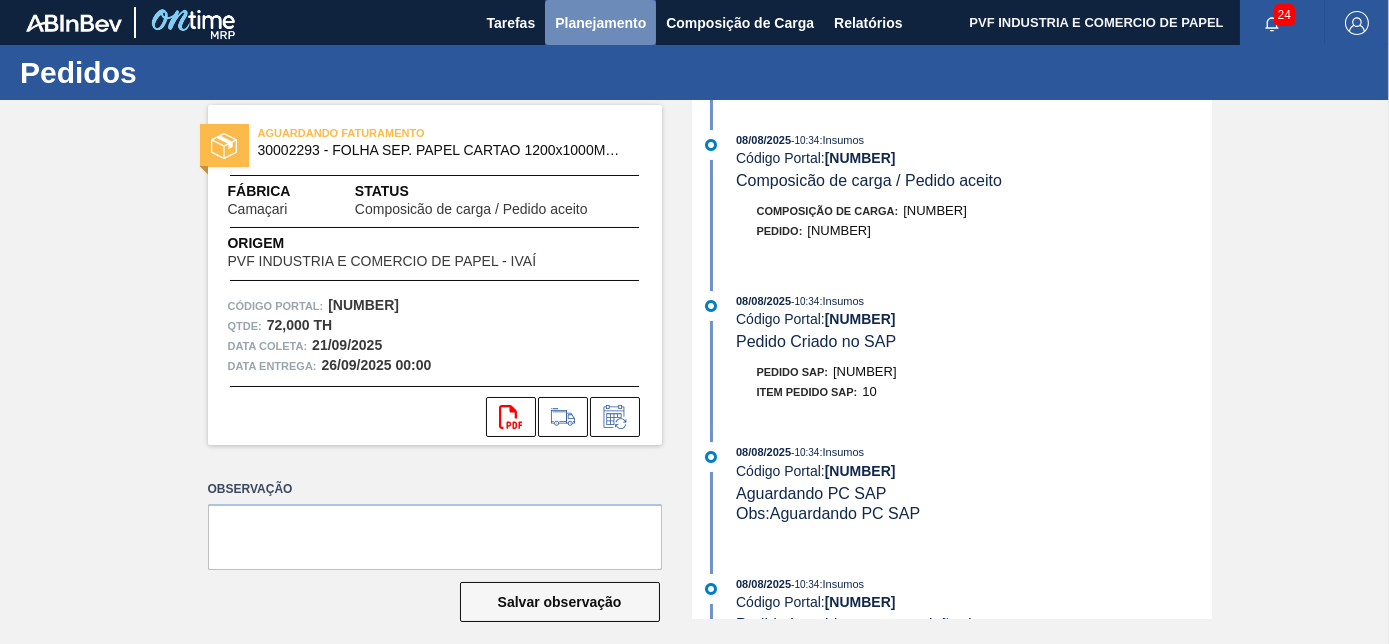 click on "Planejamento" at bounding box center (600, 23) 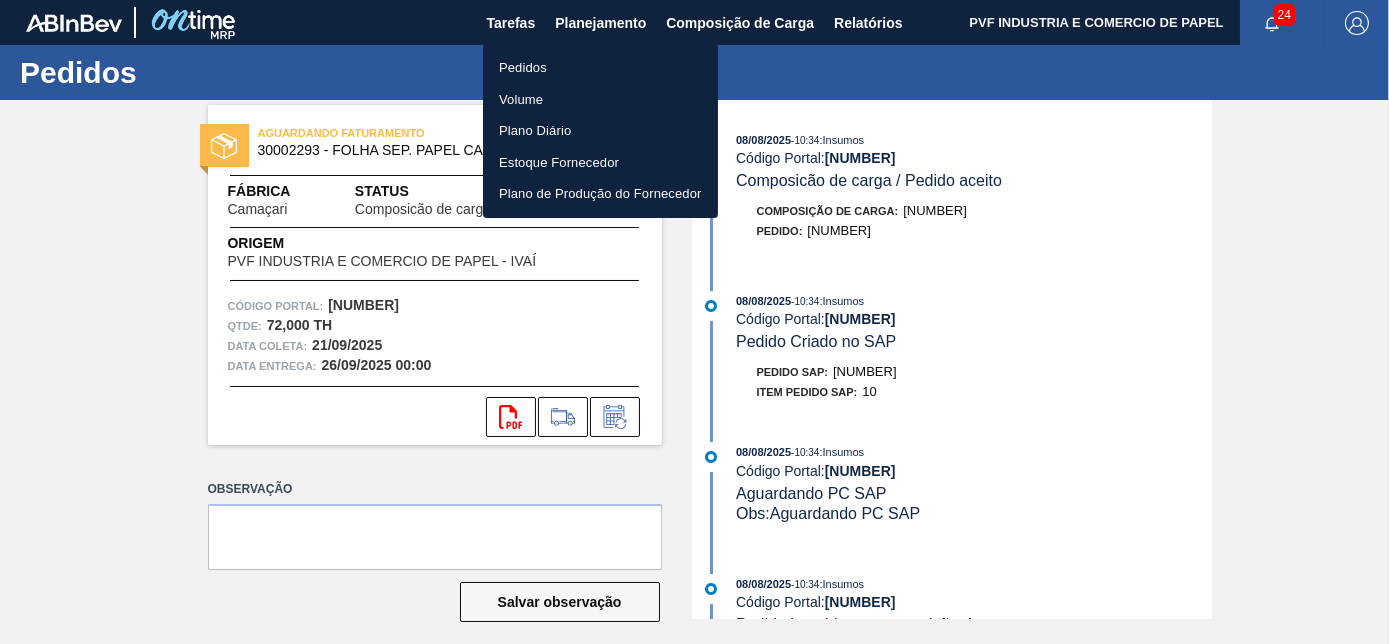 click on "Pedidos" at bounding box center (600, 68) 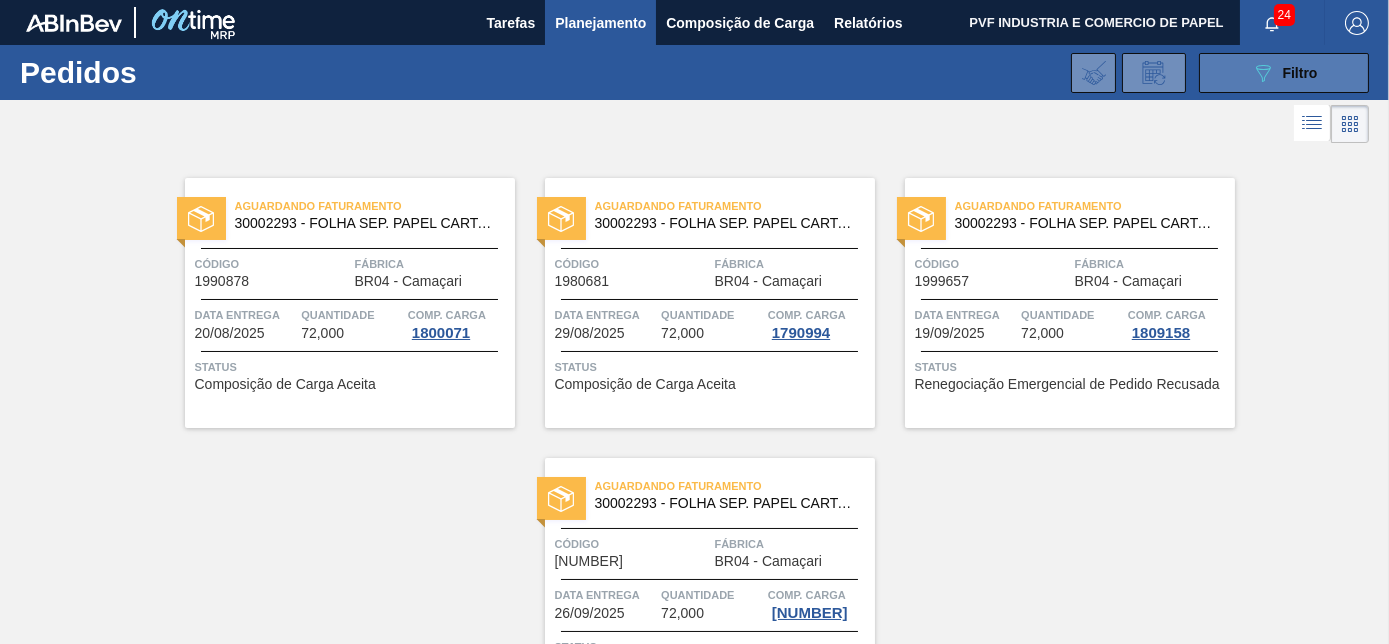 click on "089F7B8B-B2A5-4AFE-B5C0-19BA573D28AC" 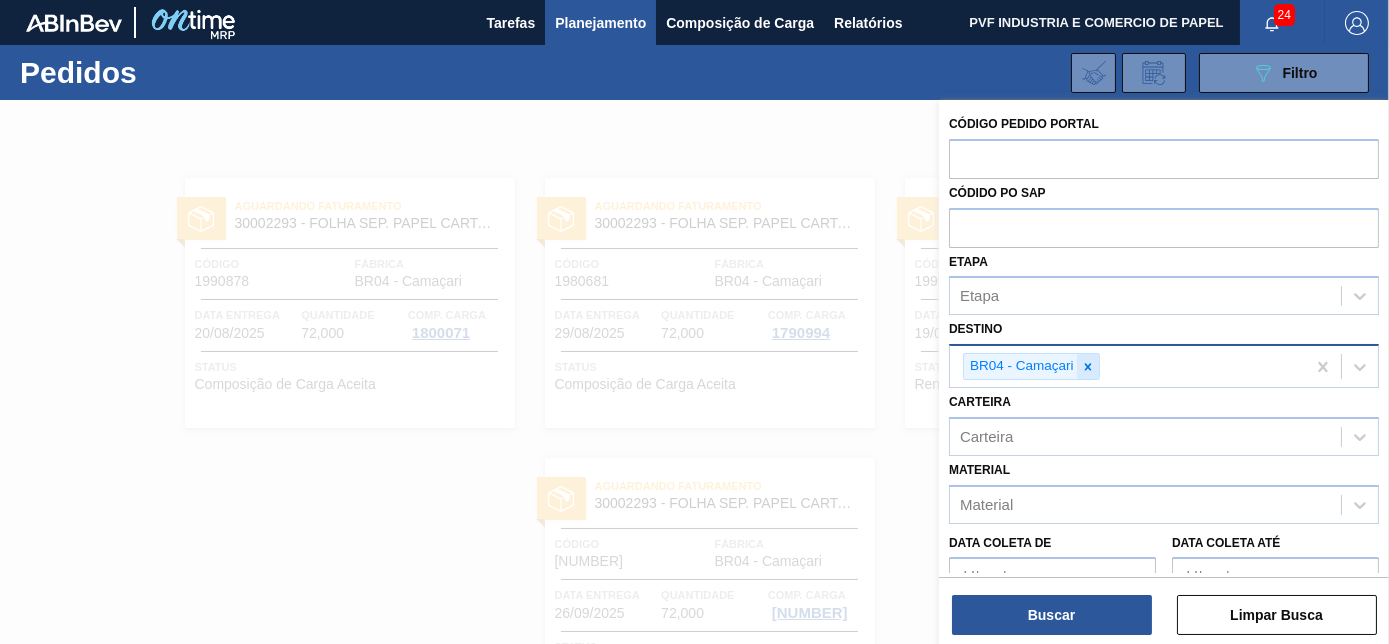 click 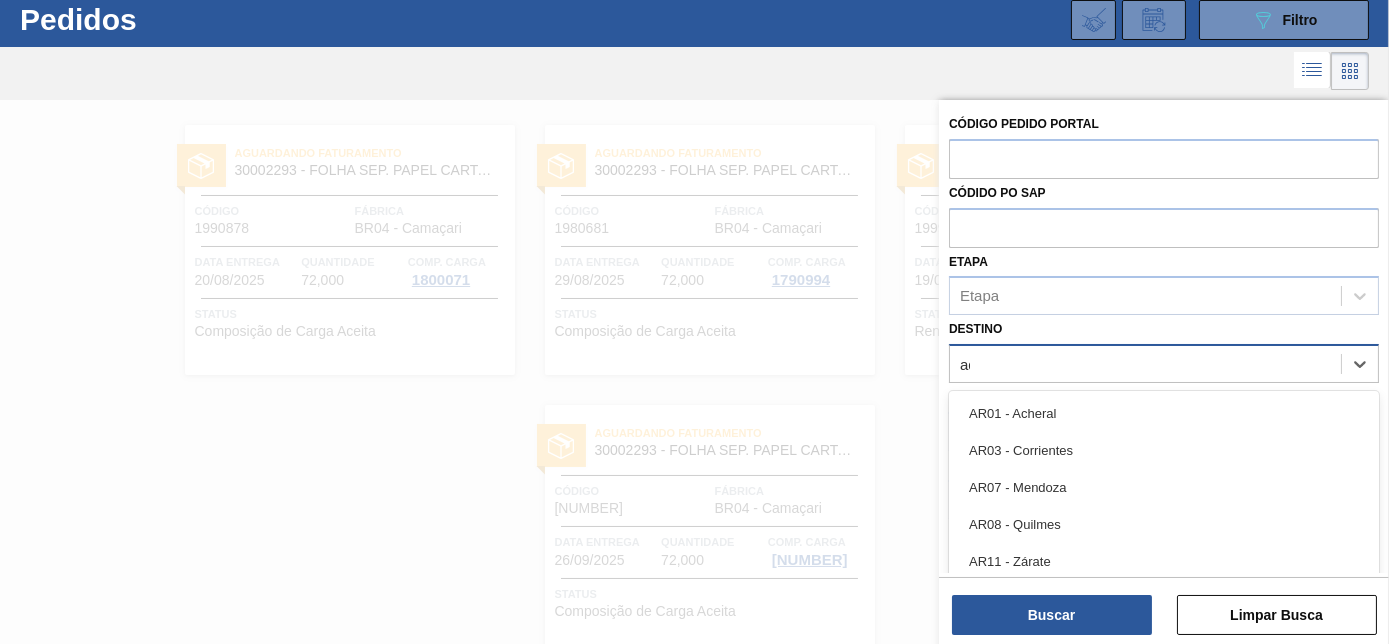 scroll, scrollTop: 53, scrollLeft: 0, axis: vertical 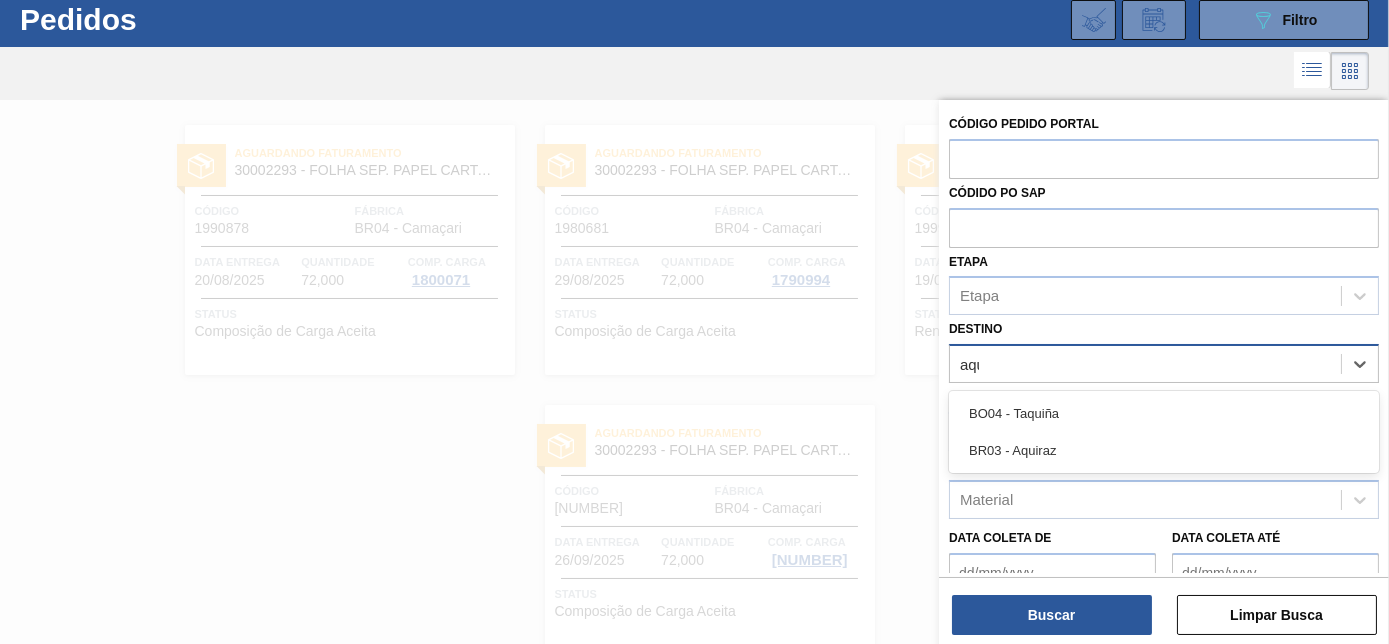 type on "aqui" 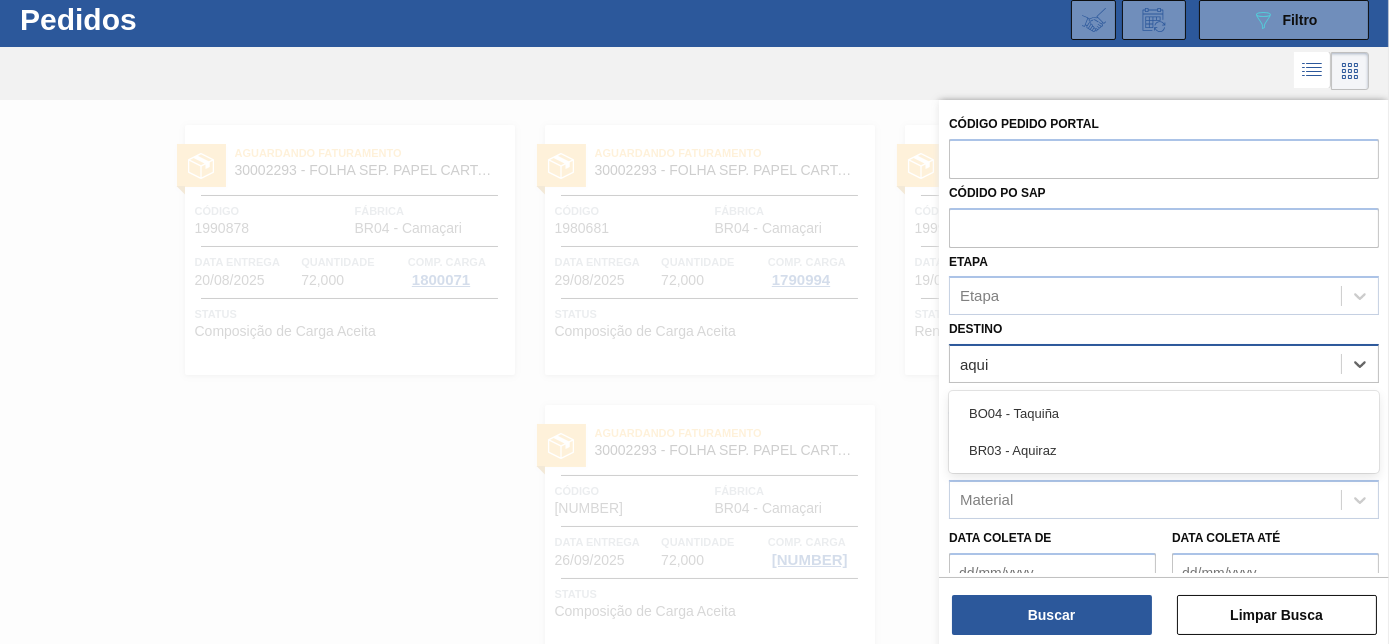 click on "BO[NUMBER] - [CITY] BR[NUMBER] - [CITY]" at bounding box center [1164, 432] 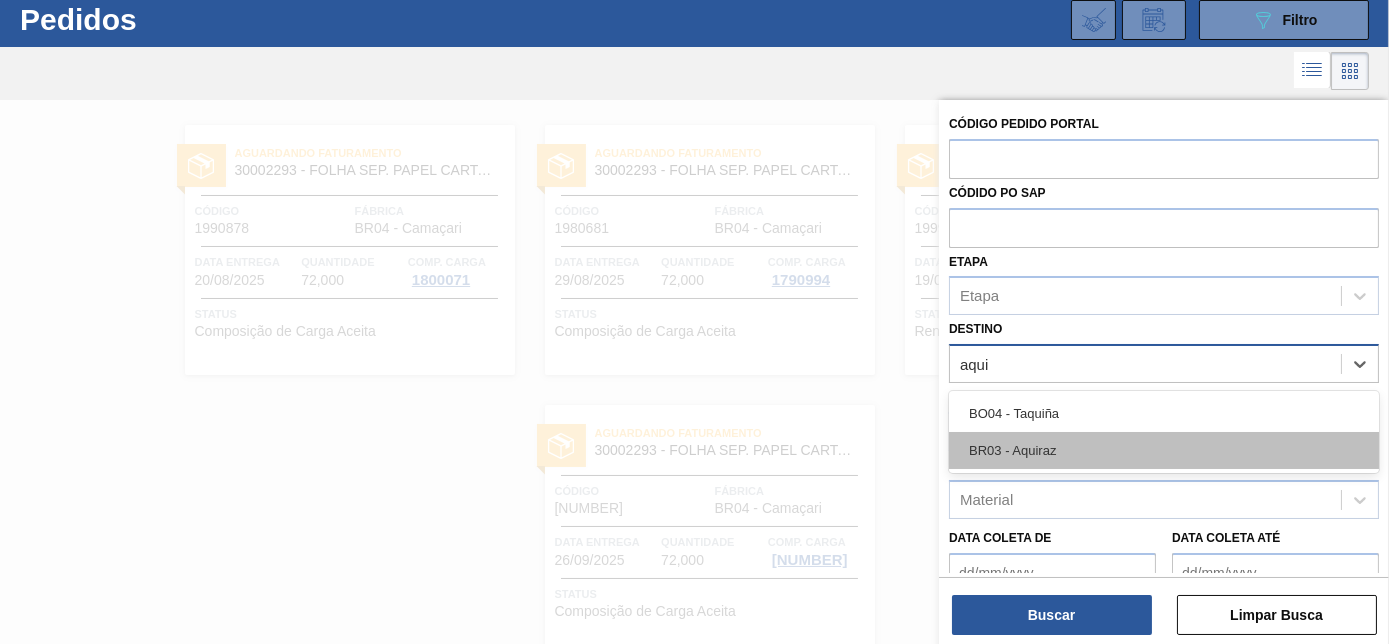 click on "BR03 - Aquiraz" at bounding box center (1164, 450) 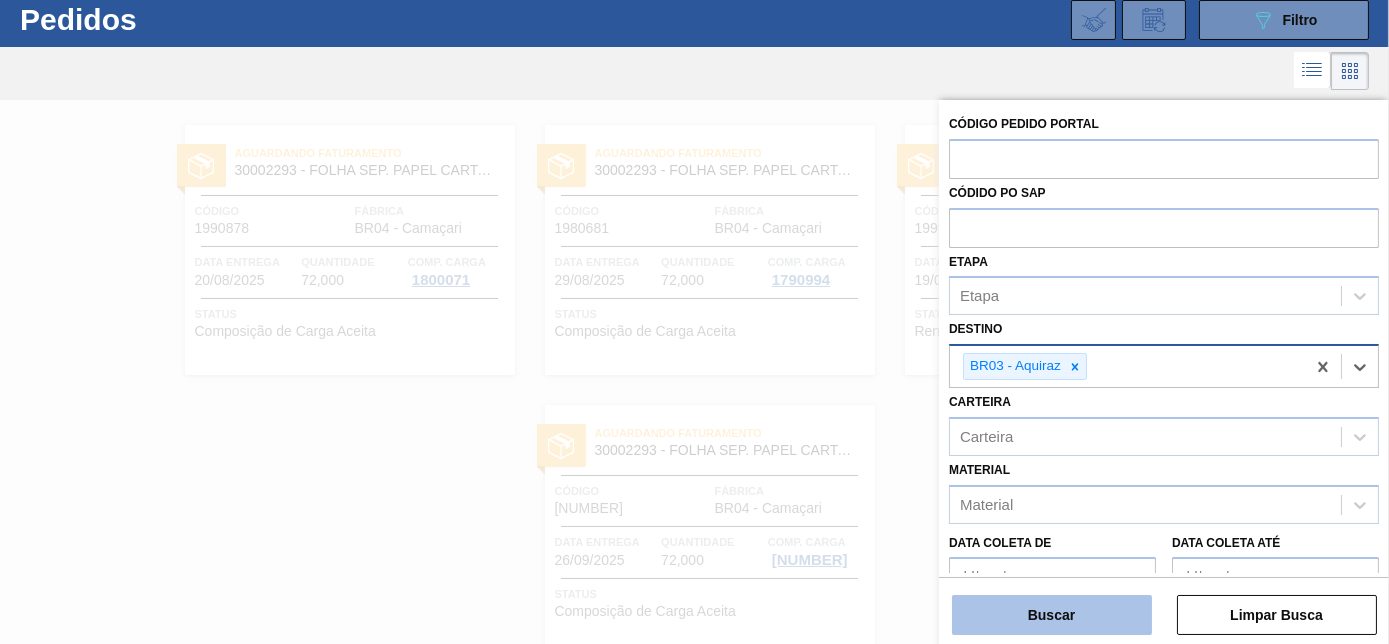 click on "Buscar" at bounding box center [1052, 615] 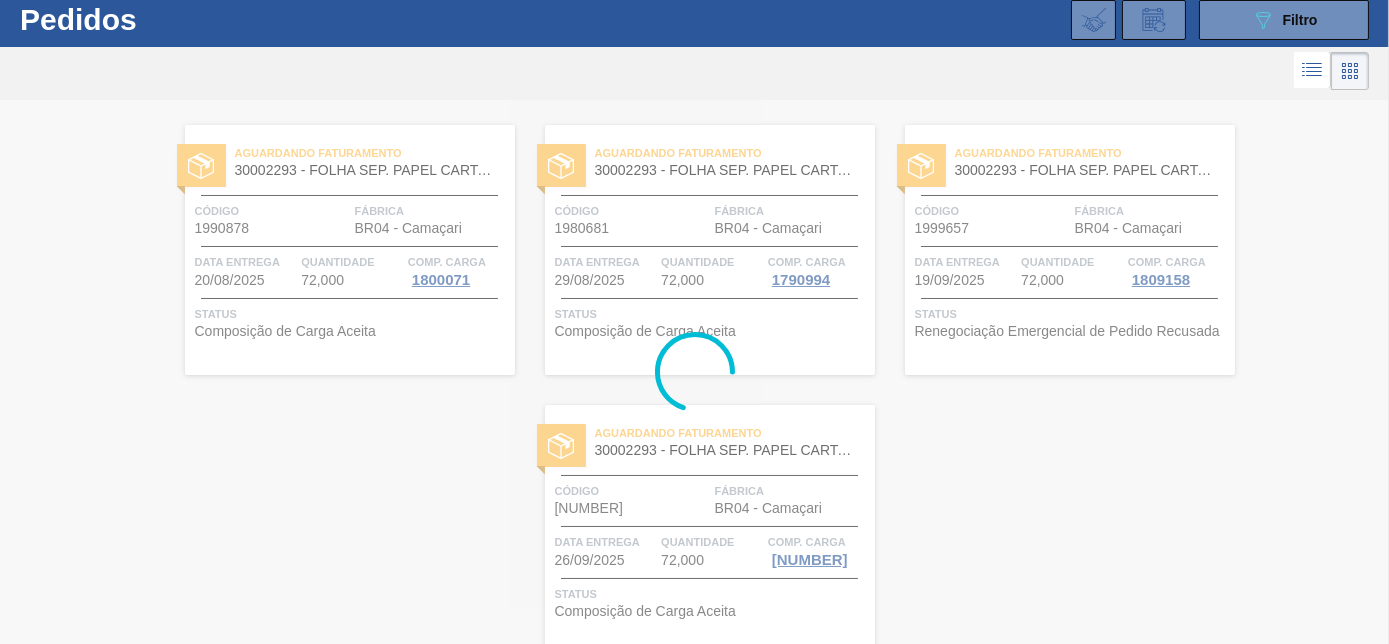 scroll, scrollTop: 0, scrollLeft: 0, axis: both 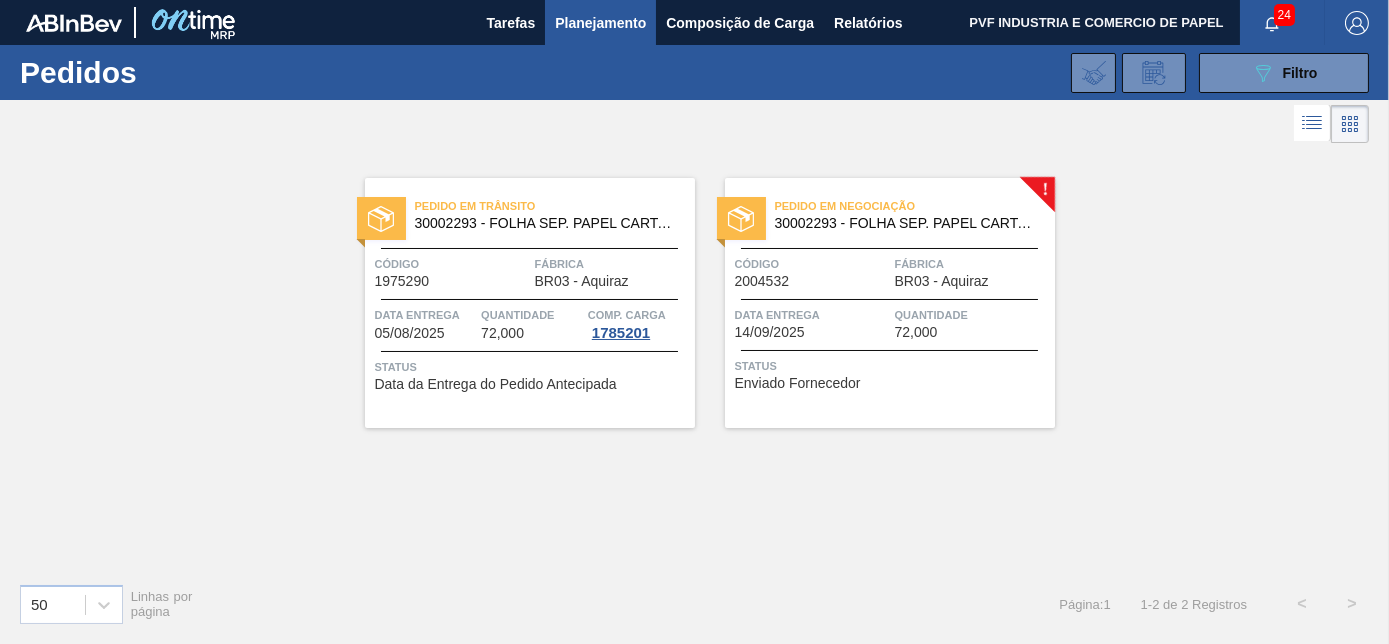 click on "Pedido em Negociação [NUMBER] - FOLHA SEP. PAPEL CARTAO [NUMBER]x[NUMBER]M [NUMBER]g Código [NUMBER] Fábrica BR[NUMBER] - [CITY] Data entrega [DATE] Quantidade [NUMBER] Status Enviado Fornecedor" at bounding box center [890, 303] 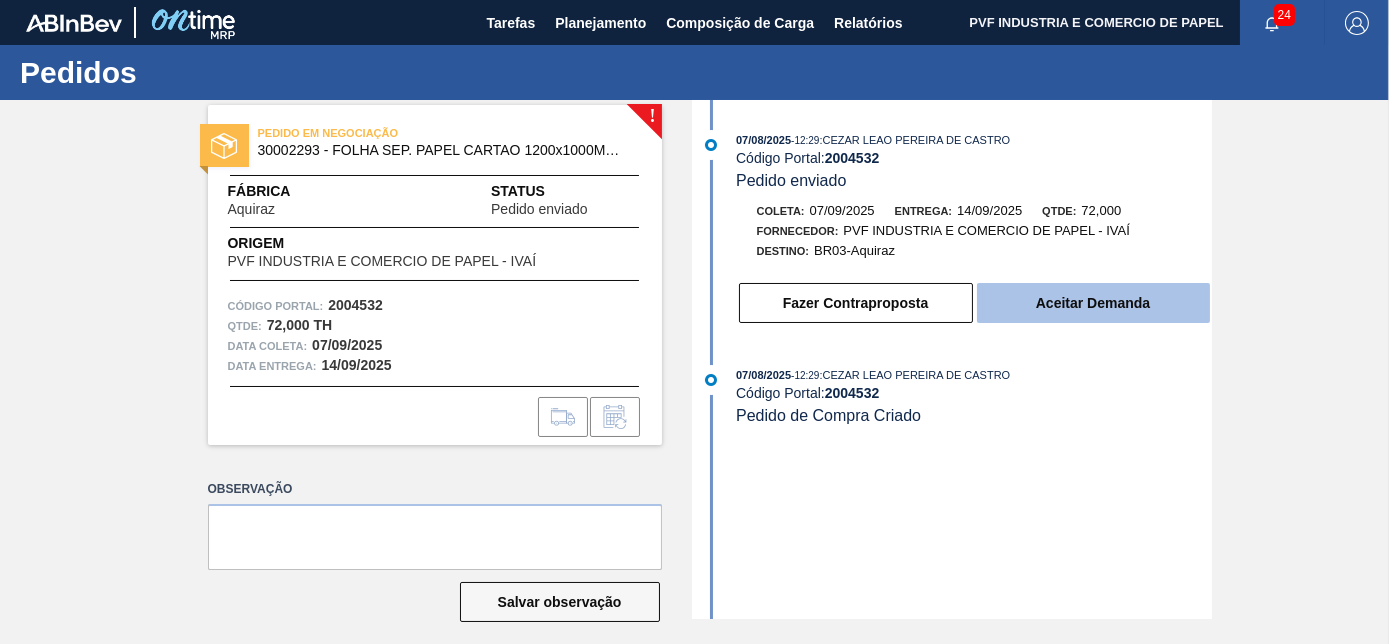 click on "Aceitar Demanda" at bounding box center (1093, 303) 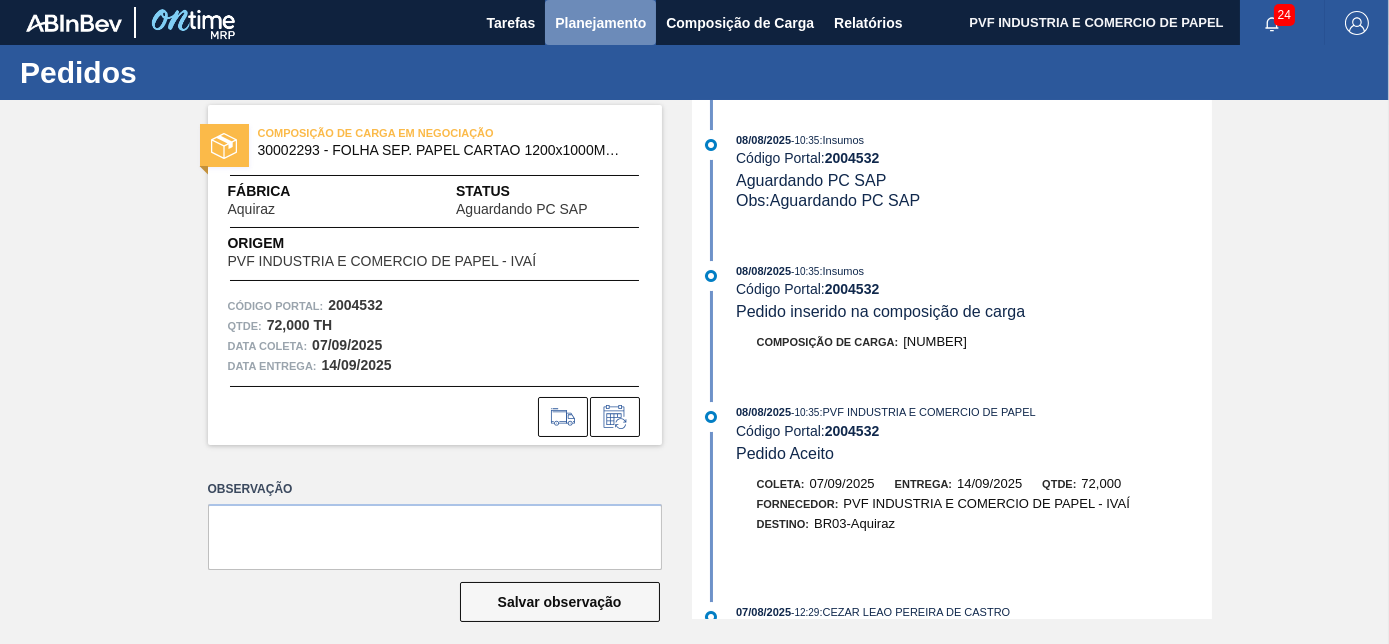 click on "Planejamento" at bounding box center (600, 23) 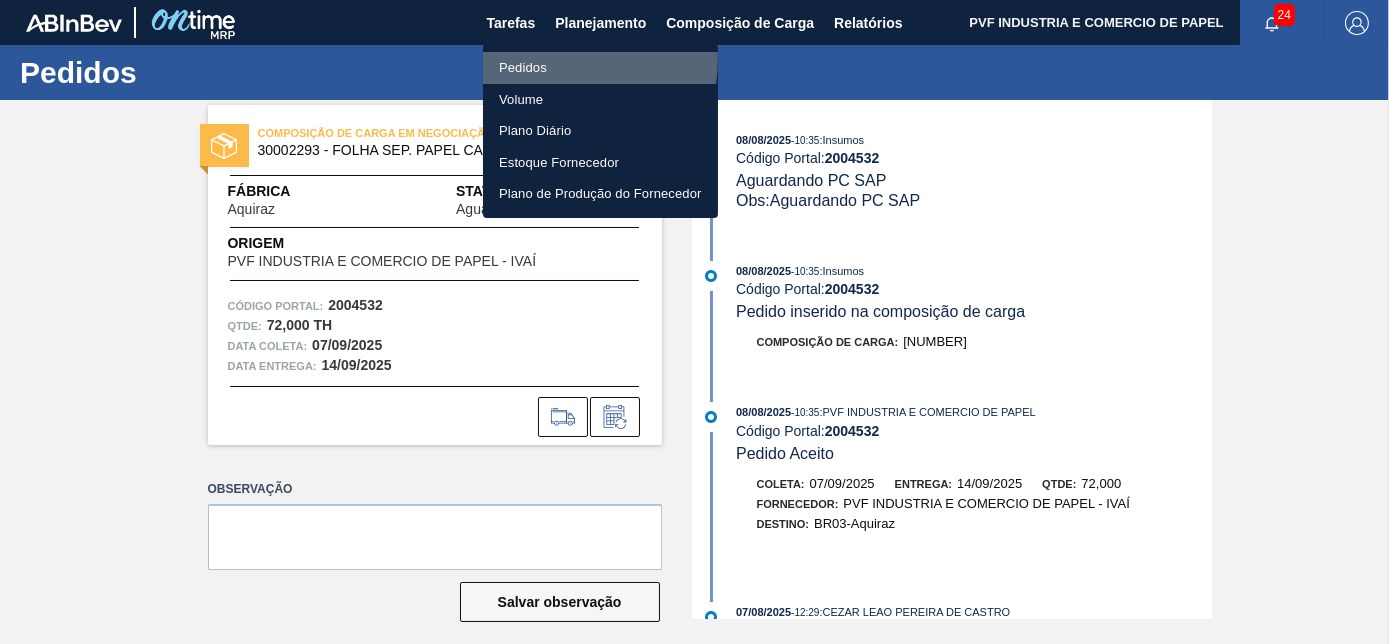 click on "Pedidos" at bounding box center [600, 68] 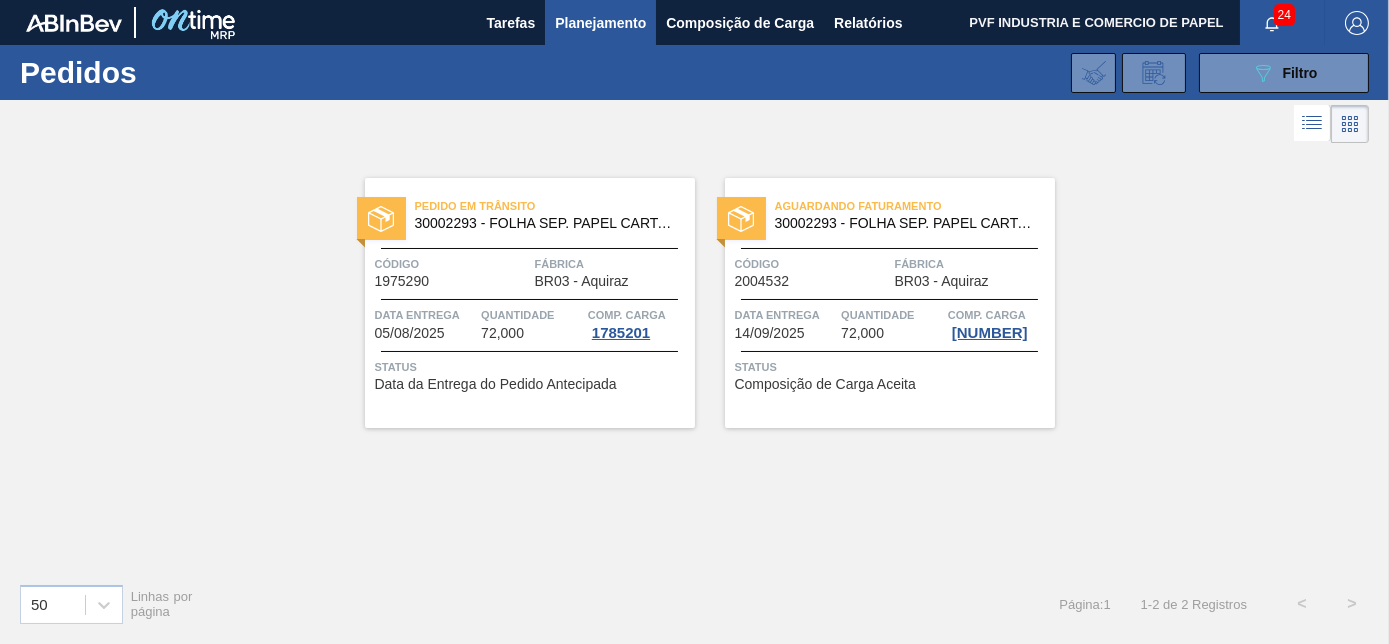 click on "Quantidade [NUMBER]" at bounding box center (892, 323) 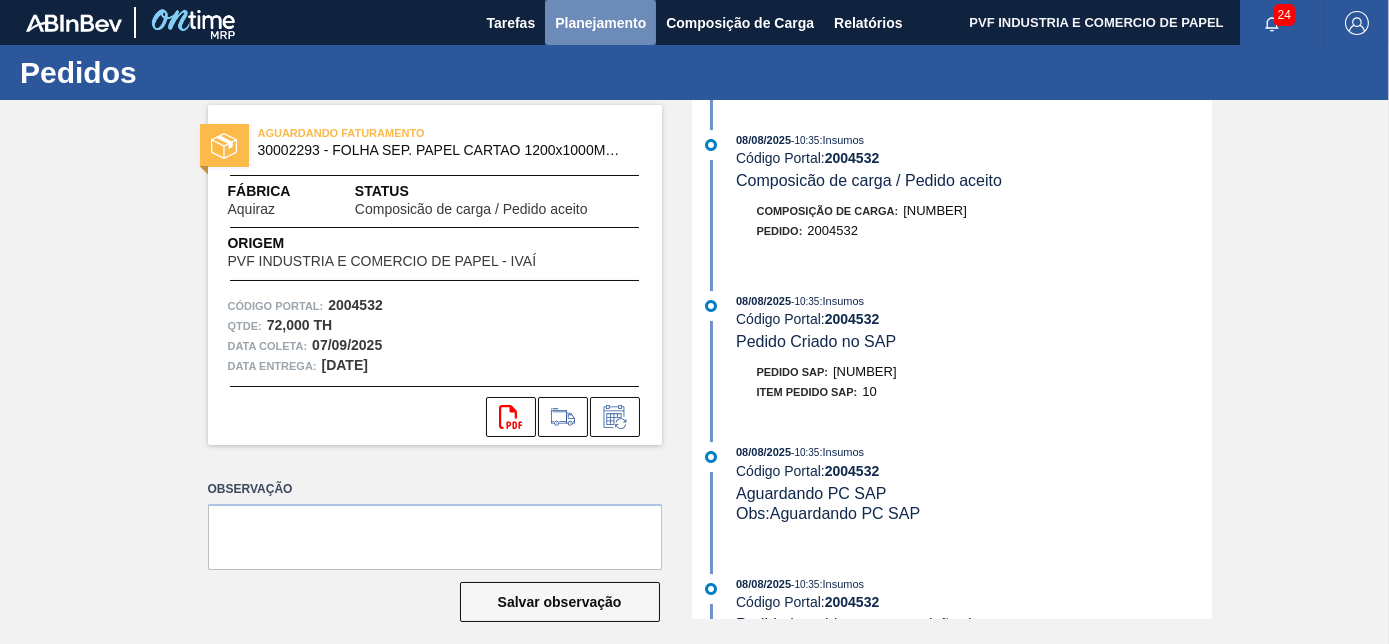 click on "Planejamento" at bounding box center [600, 23] 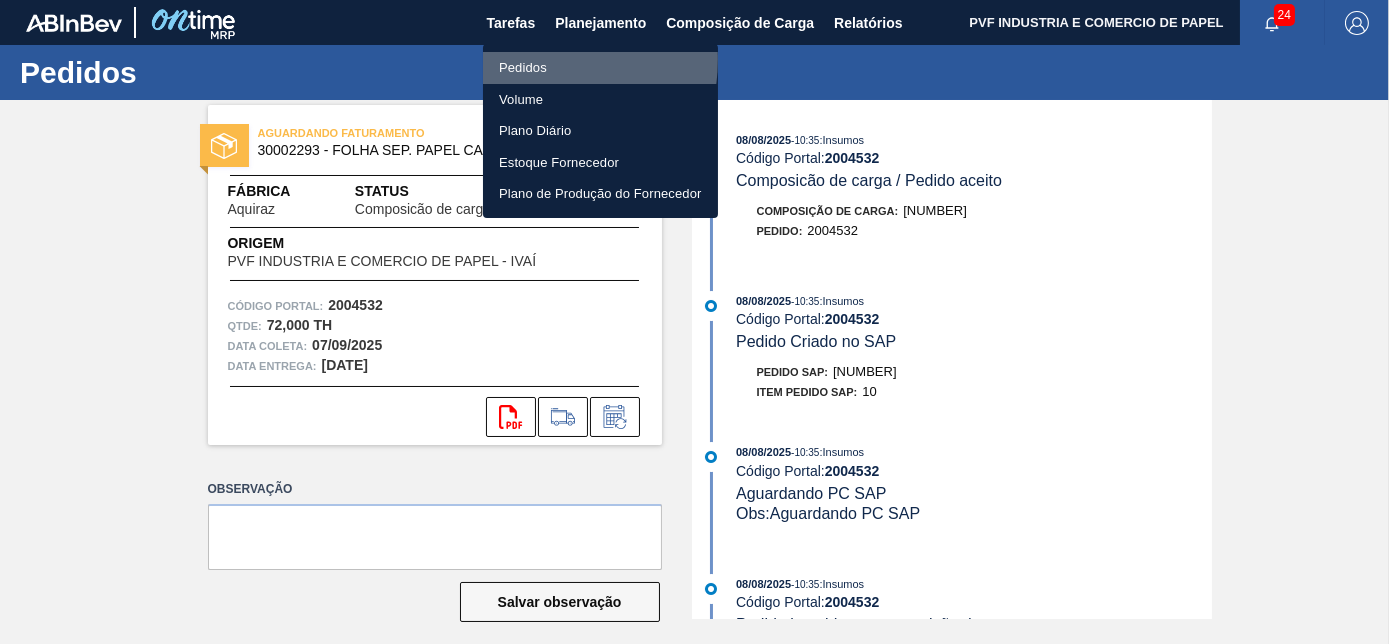 click on "Pedidos" at bounding box center [600, 68] 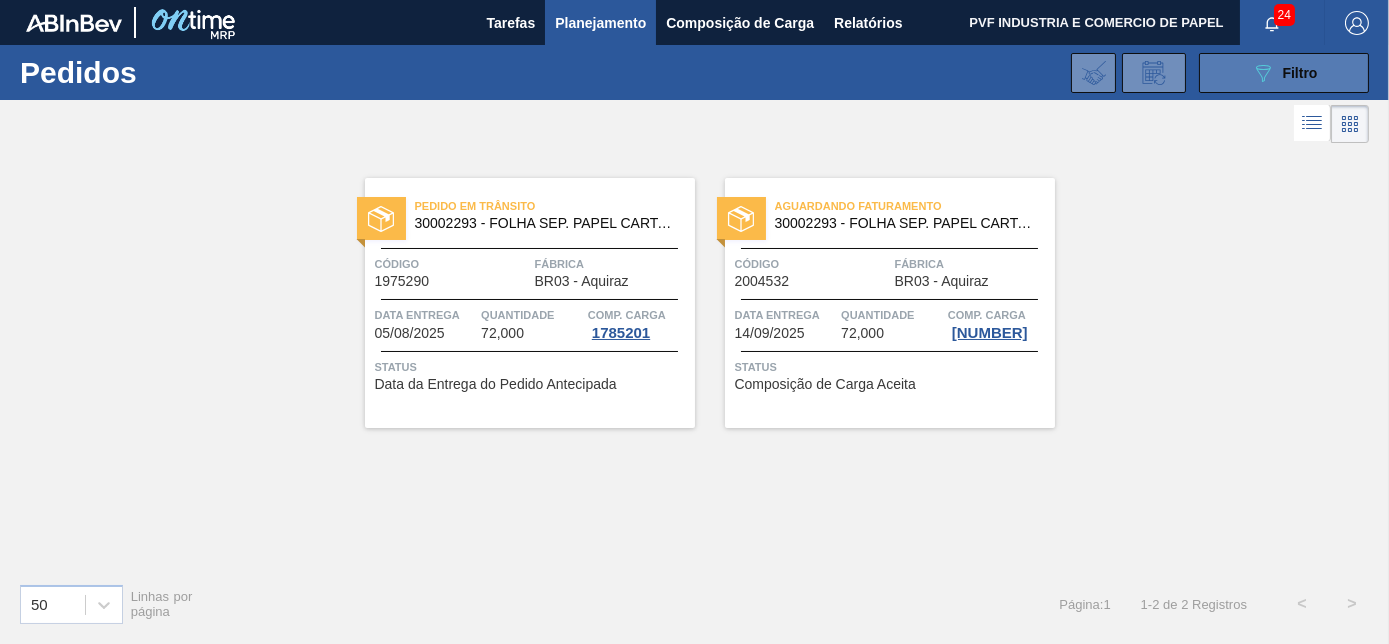 click on "Filtro" at bounding box center [1300, 73] 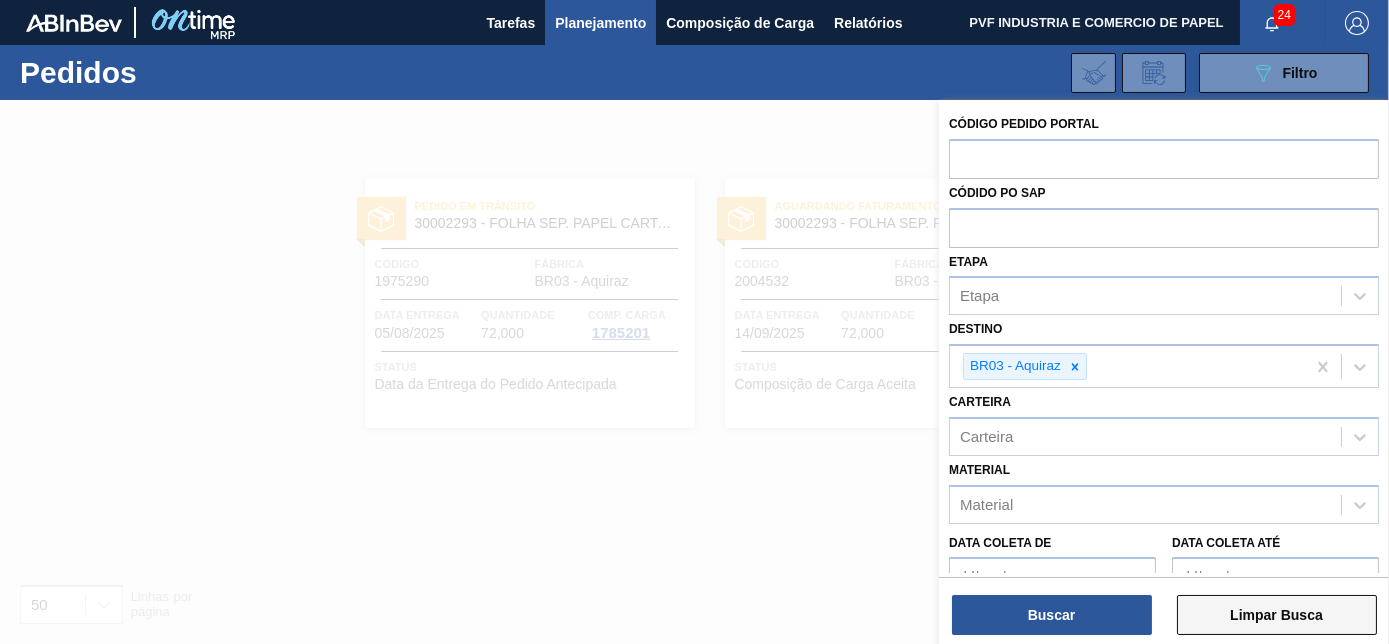 click on "Limpar Busca" at bounding box center (1277, 615) 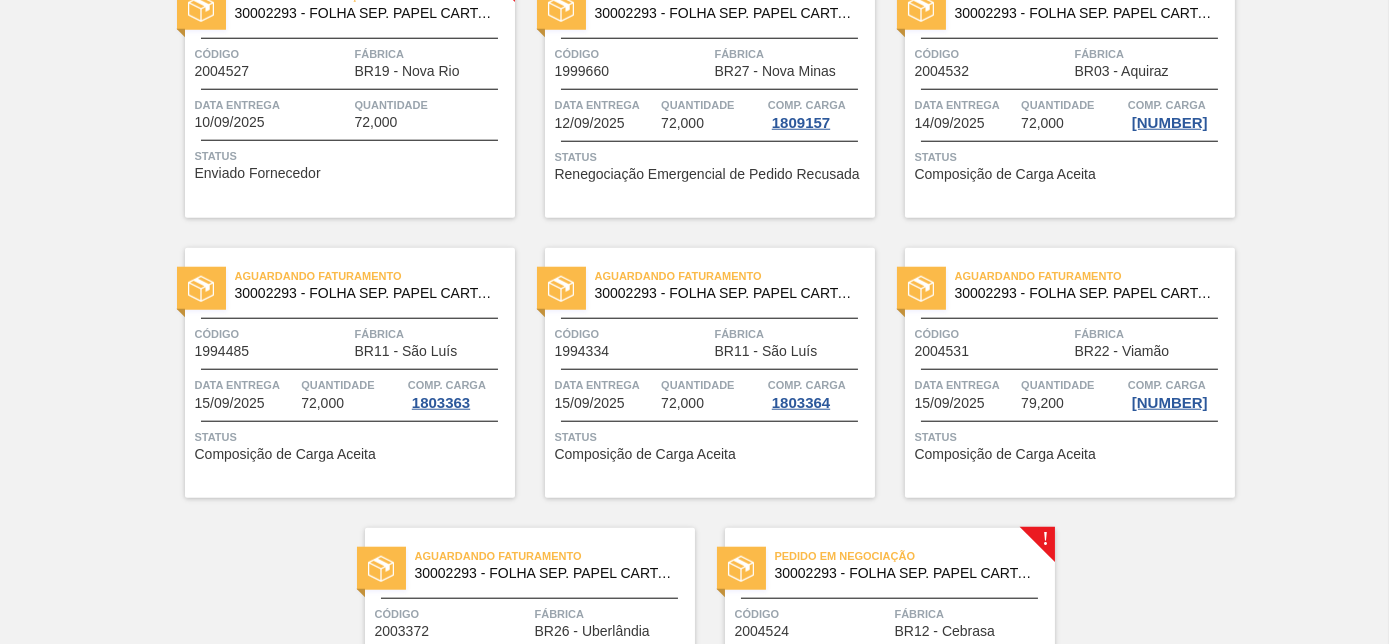 scroll, scrollTop: 3974, scrollLeft: 0, axis: vertical 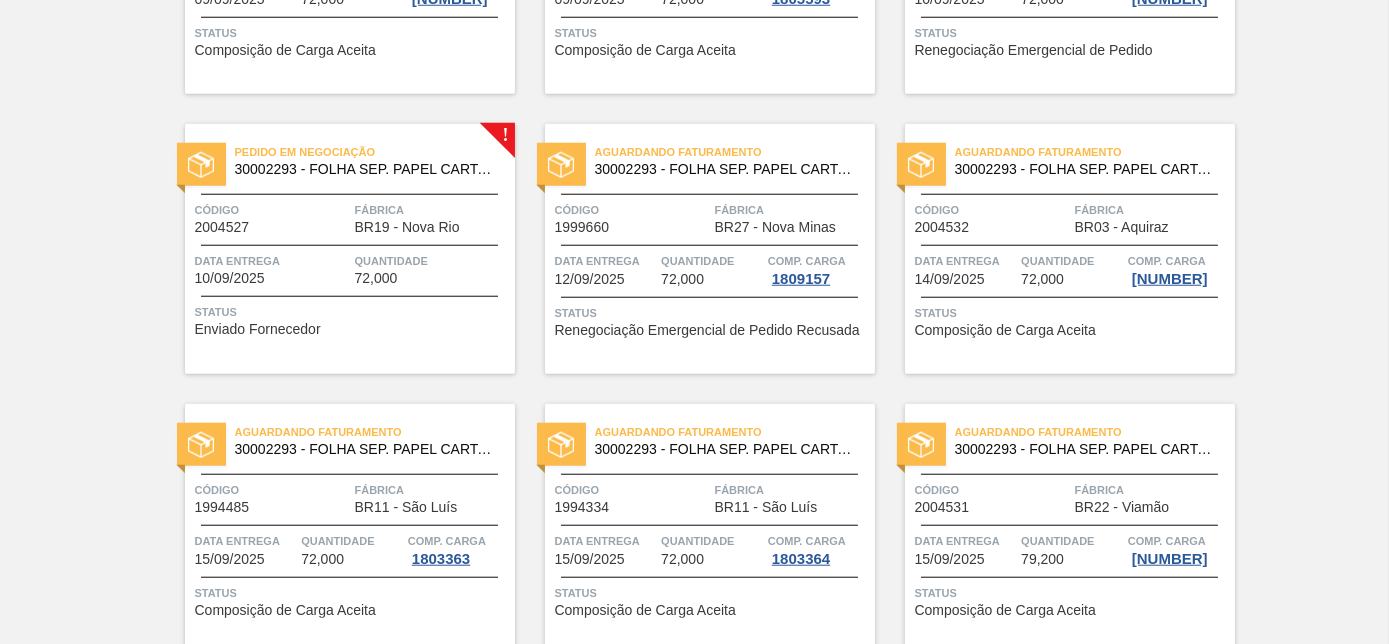 click on "Código [NUMBER]" at bounding box center [272, 217] 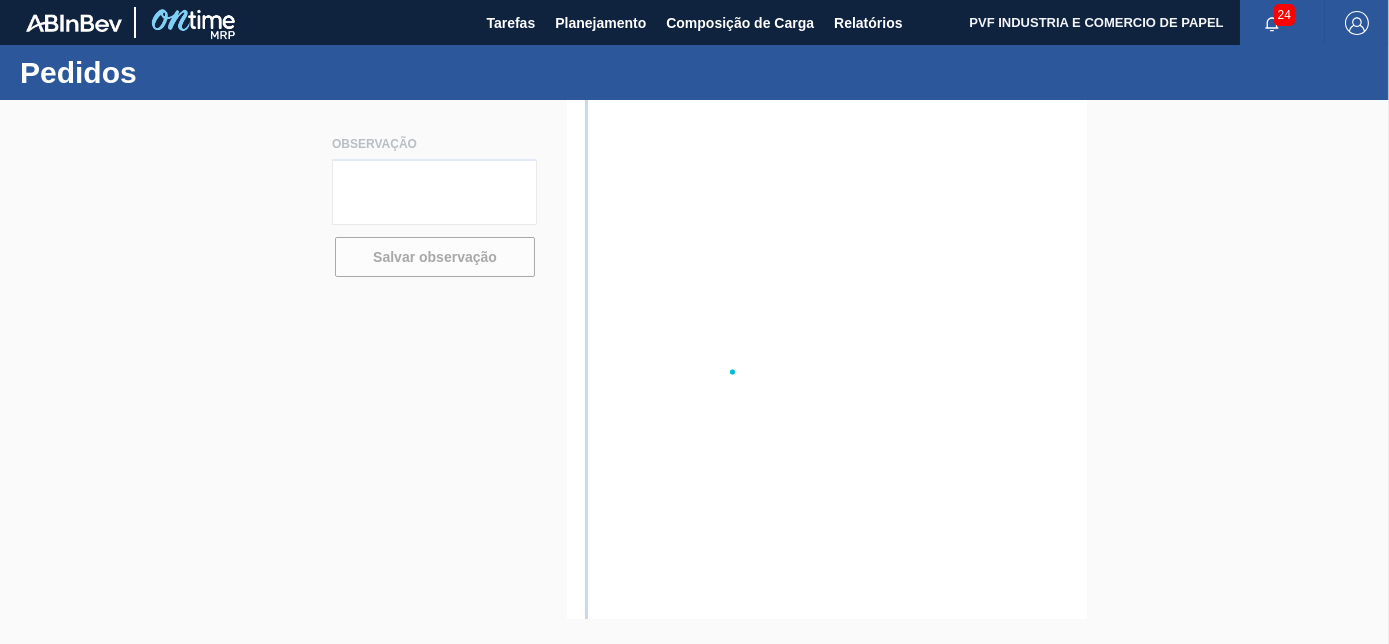 scroll, scrollTop: 0, scrollLeft: 0, axis: both 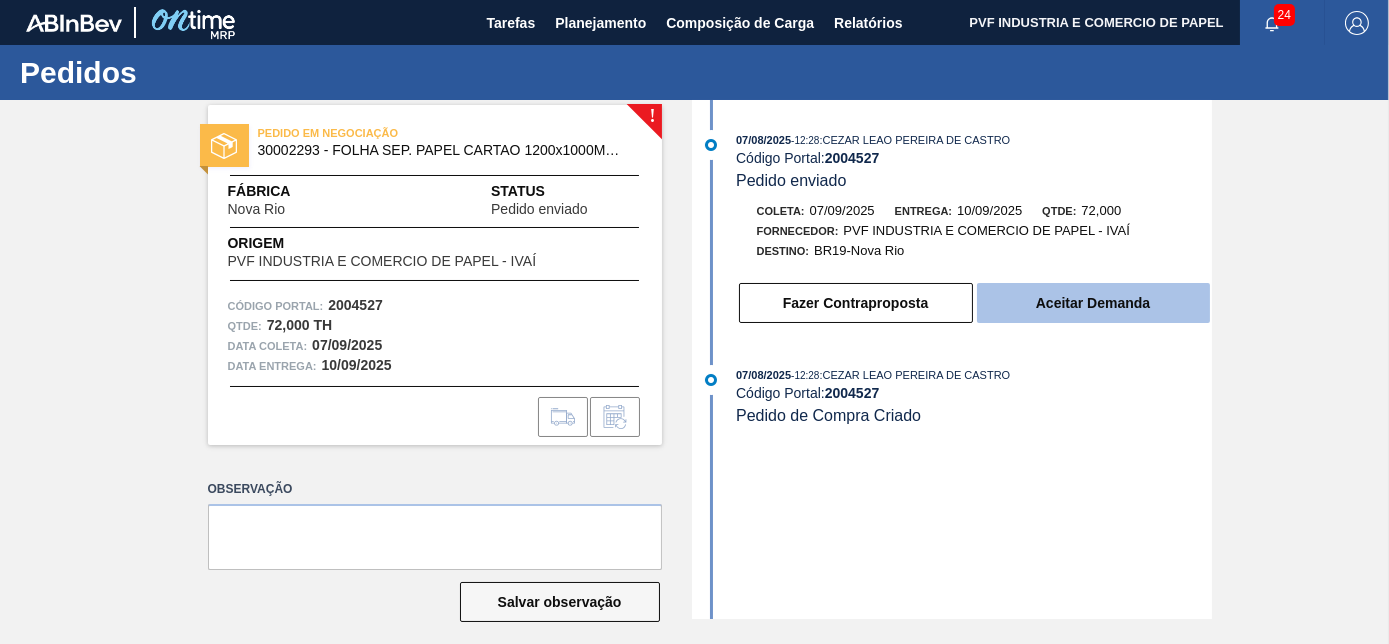 click on "Aceitar Demanda" at bounding box center (1093, 303) 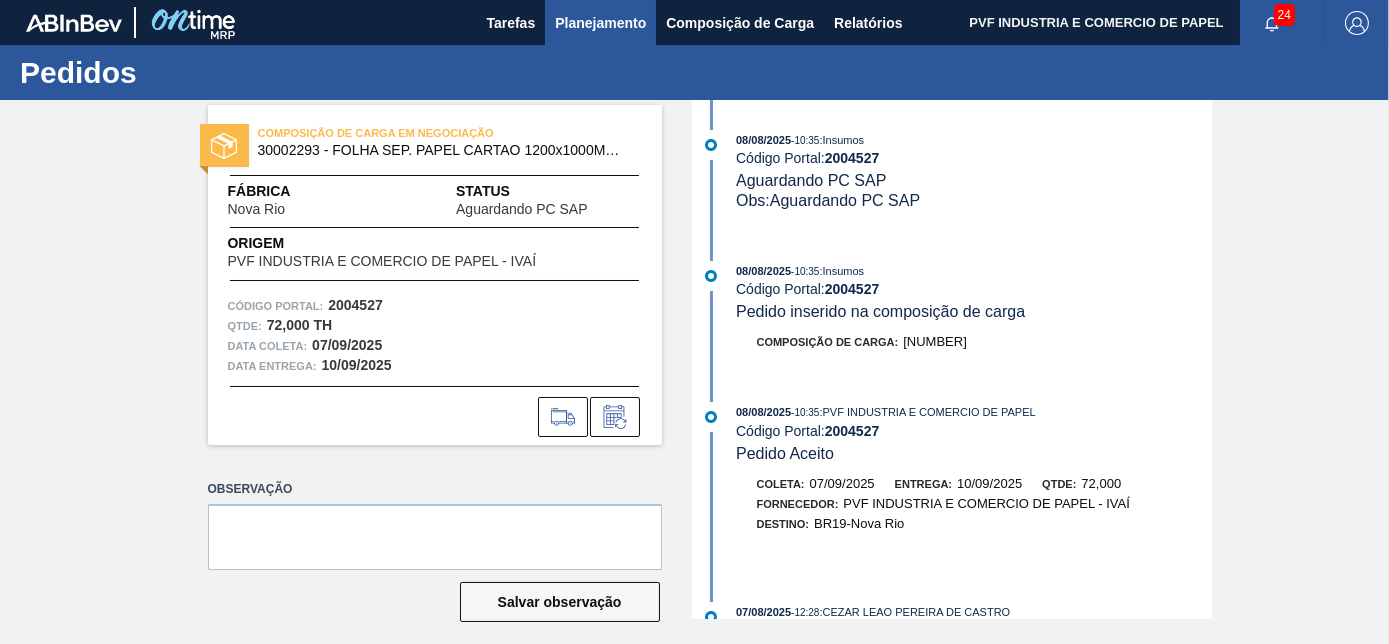 click on "Planejamento" at bounding box center (600, 23) 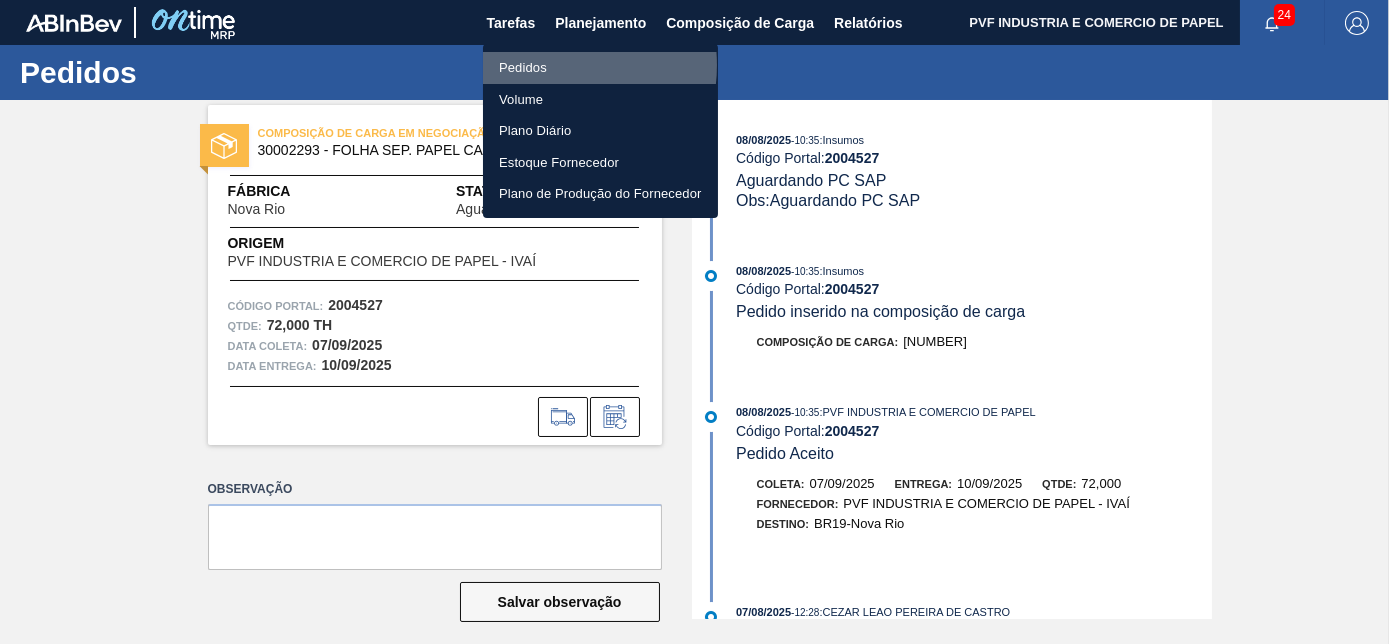click on "Pedidos" at bounding box center (600, 68) 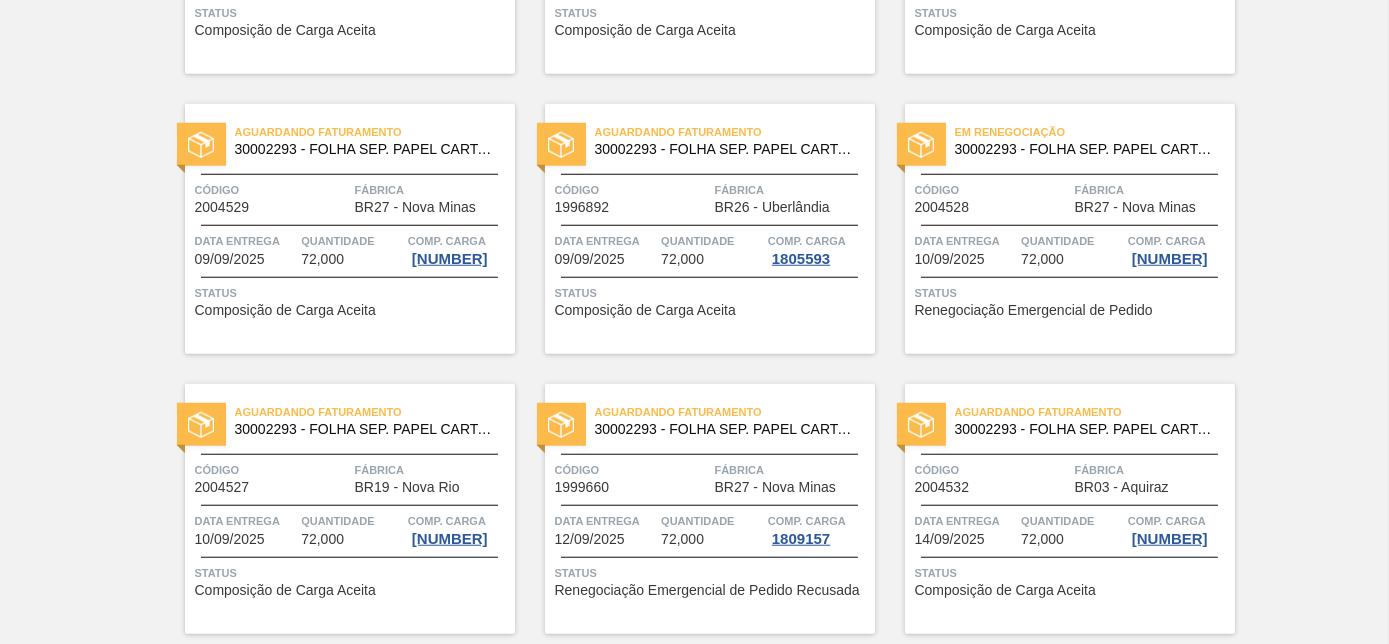 scroll, scrollTop: 3818, scrollLeft: 0, axis: vertical 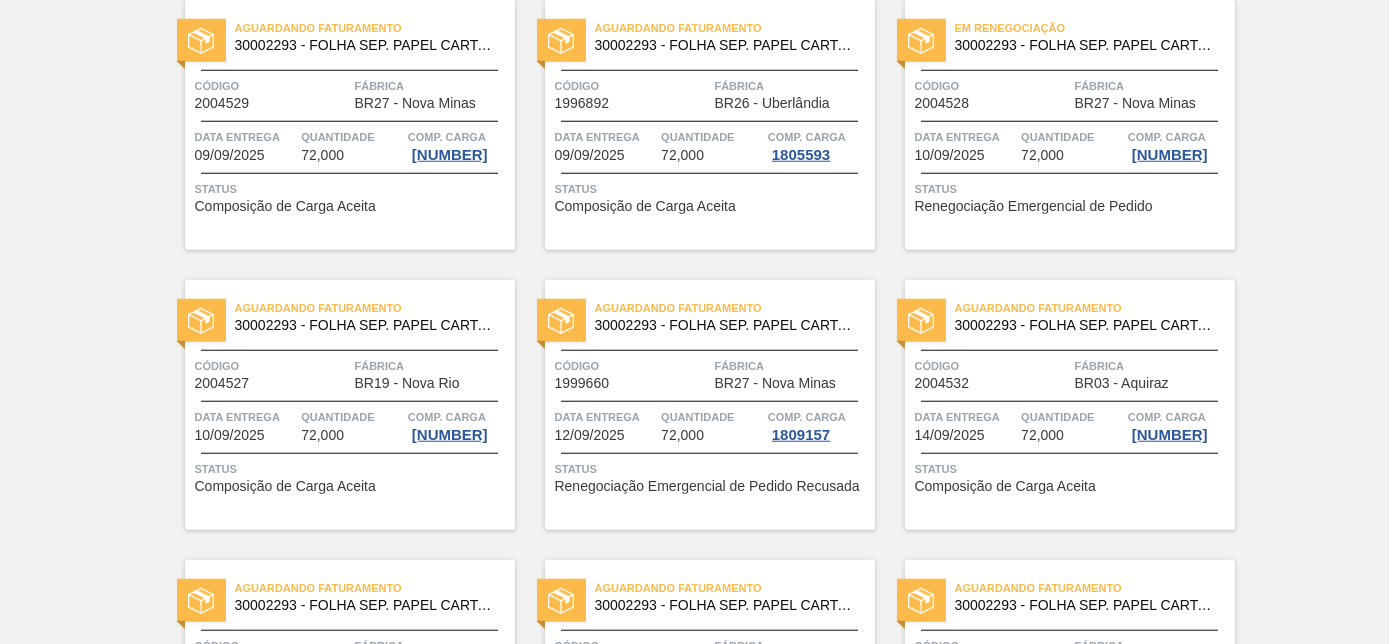 click on "Data entrega" at bounding box center (246, 417) 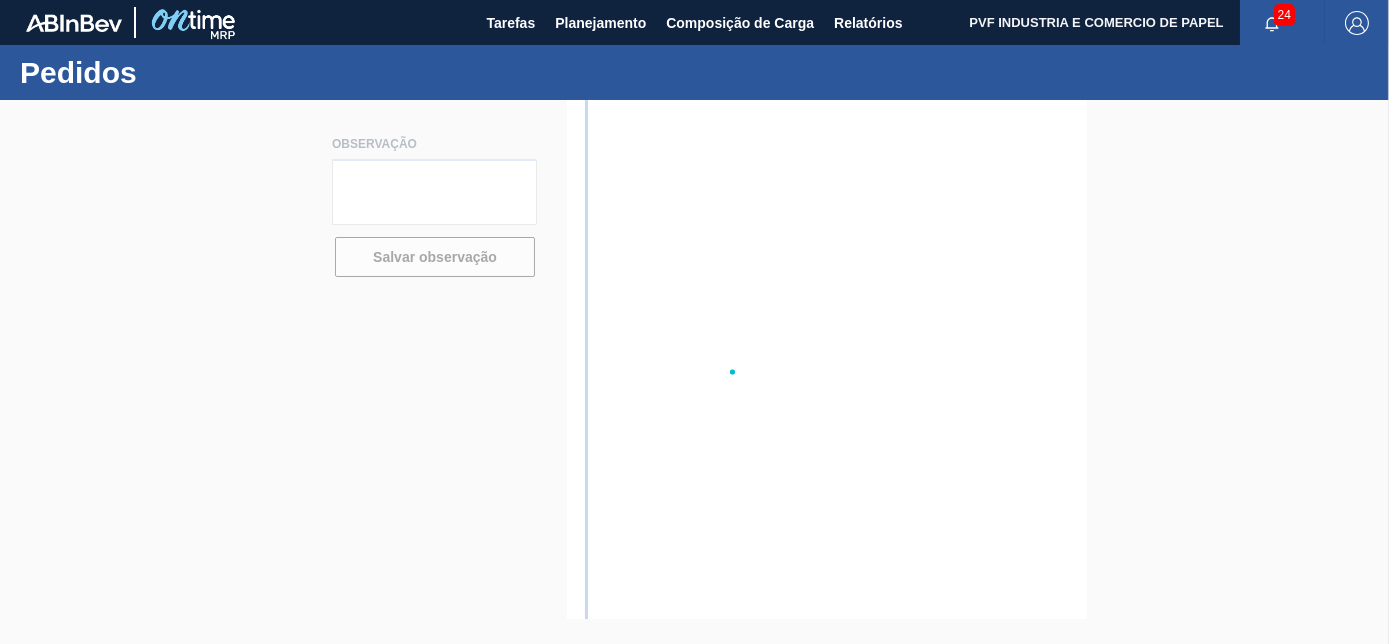 scroll, scrollTop: 0, scrollLeft: 0, axis: both 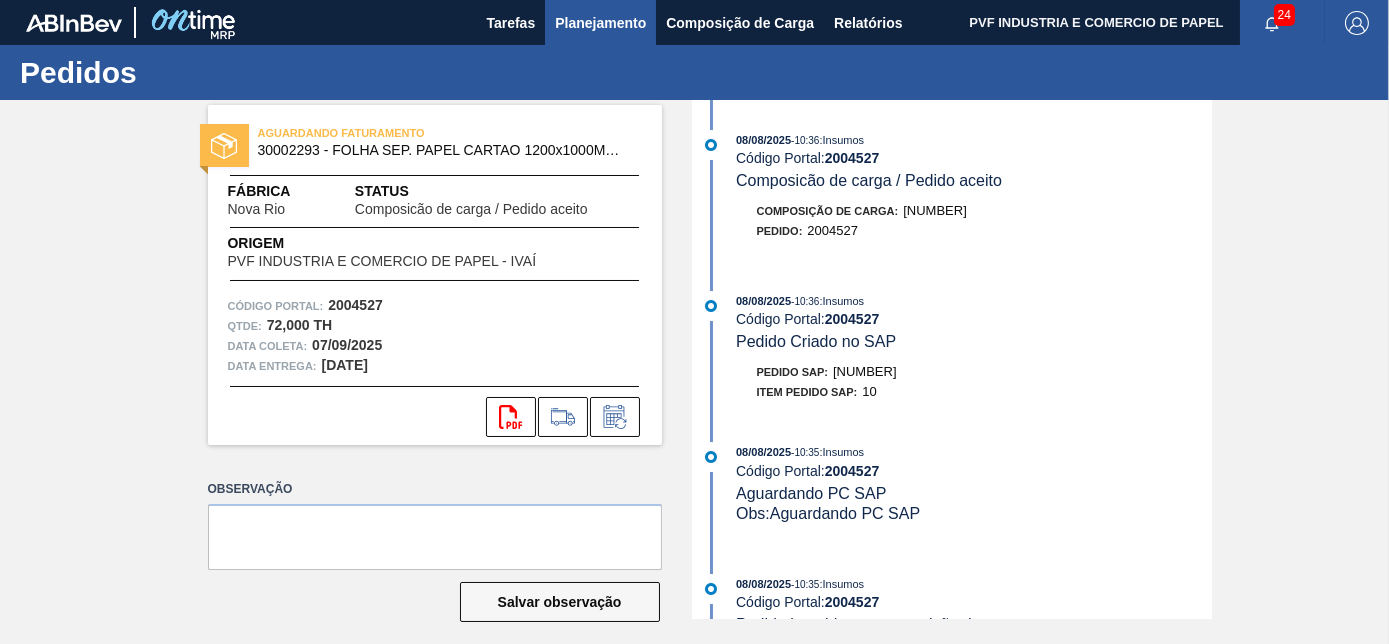 click on "Planejamento" at bounding box center [600, 23] 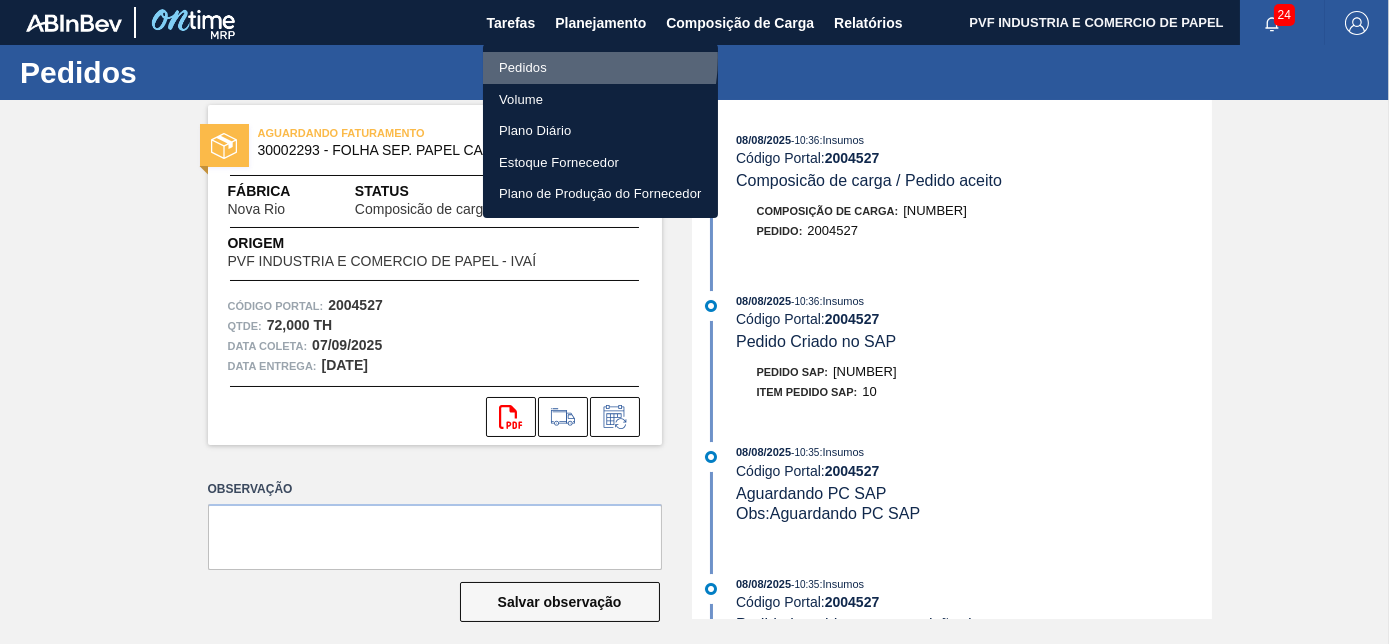 click on "Pedidos" at bounding box center (600, 68) 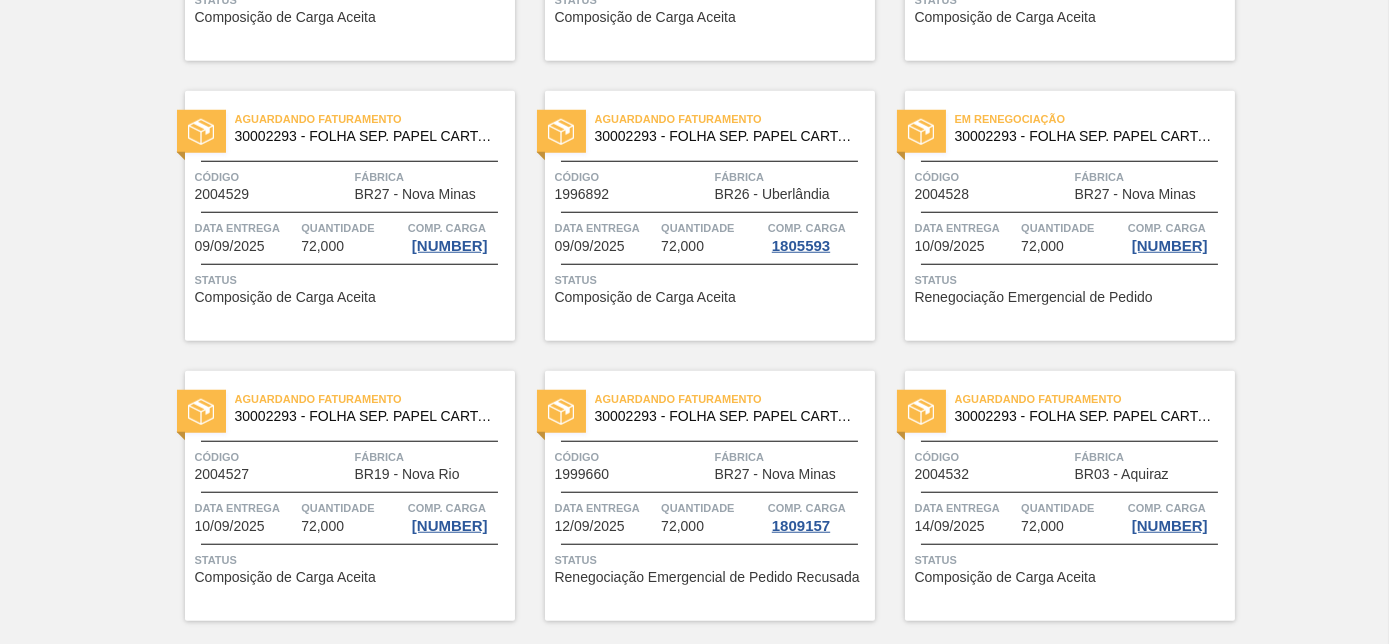 scroll, scrollTop: 4338, scrollLeft: 0, axis: vertical 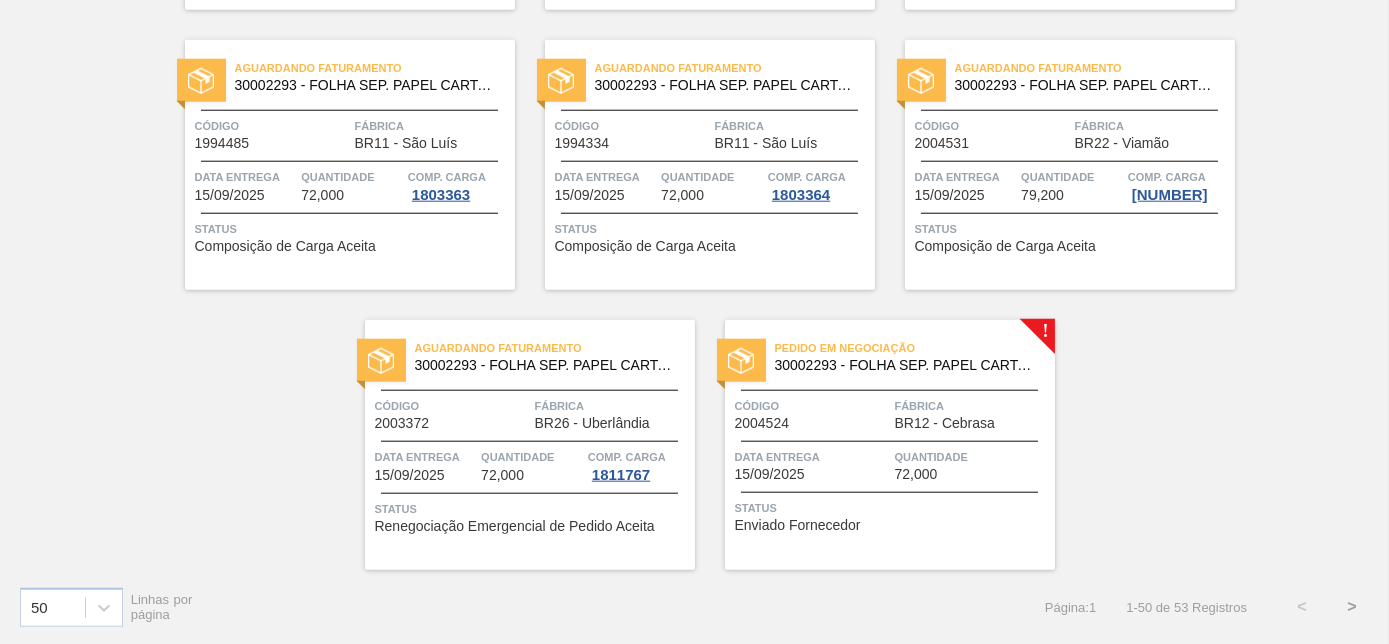 click on "Código [NUMBER] Fábrica BR[NUMBER] - [CITY]" at bounding box center (890, 413) 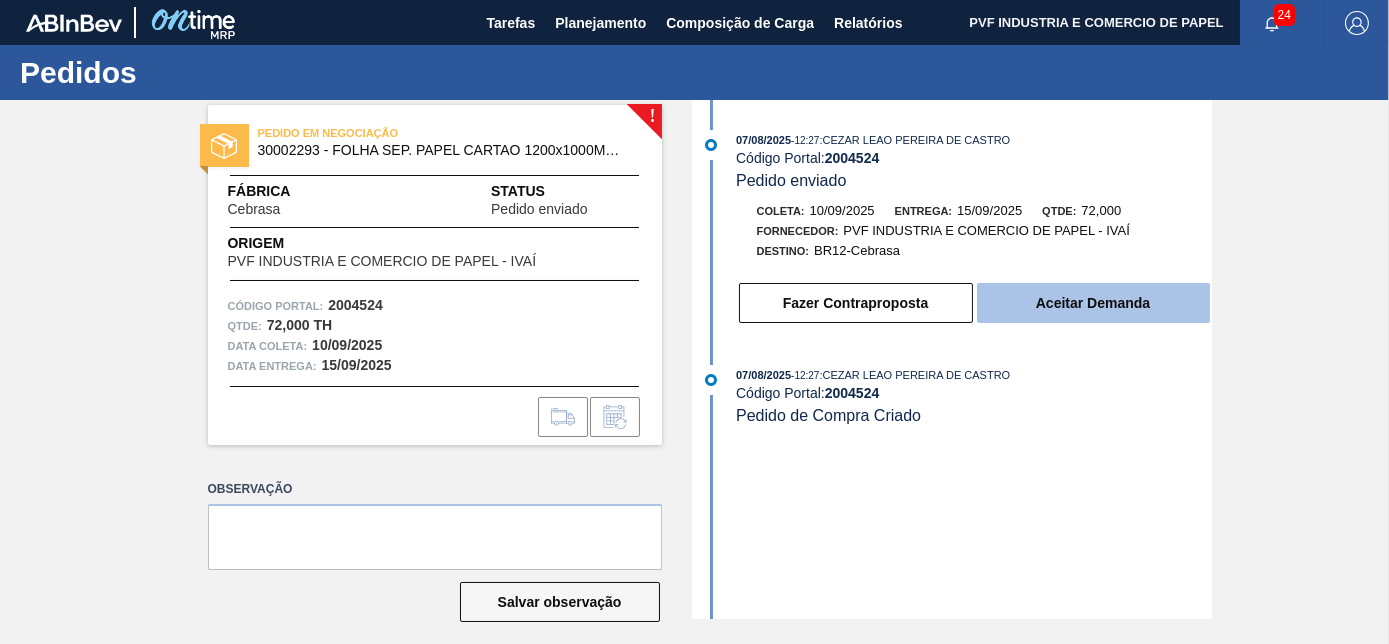 click on "Aceitar Demanda" at bounding box center (1093, 303) 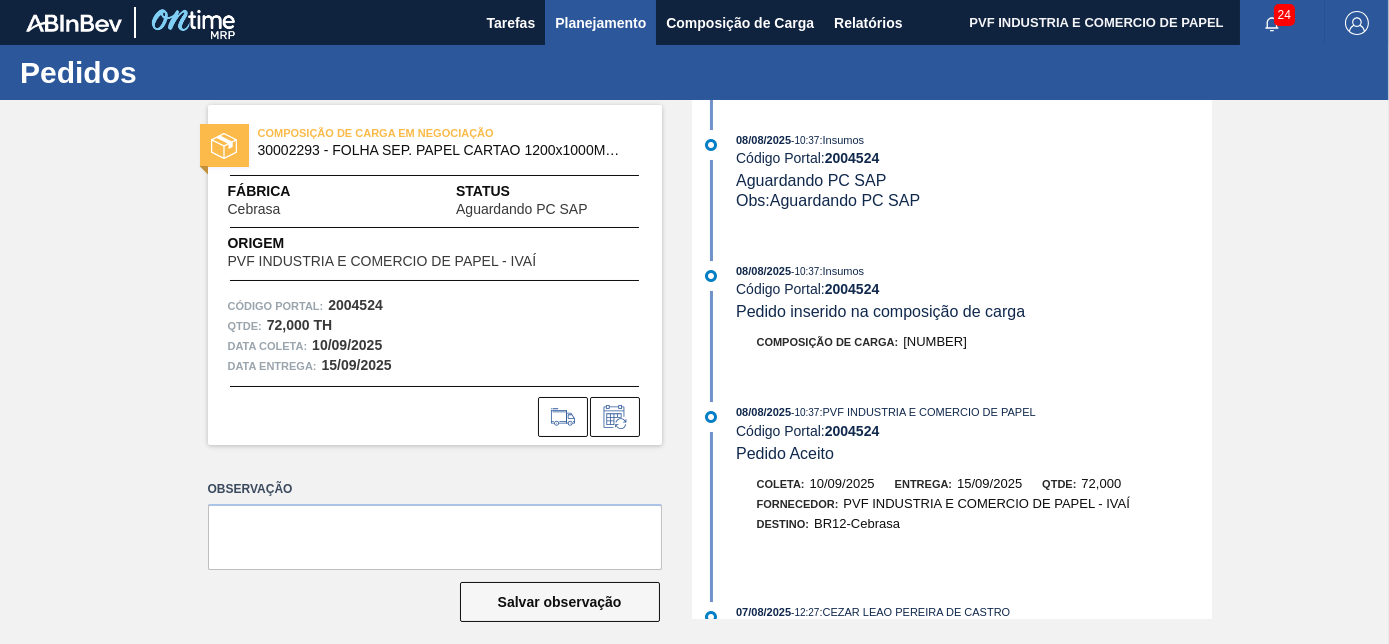 click on "Planejamento" at bounding box center (600, 23) 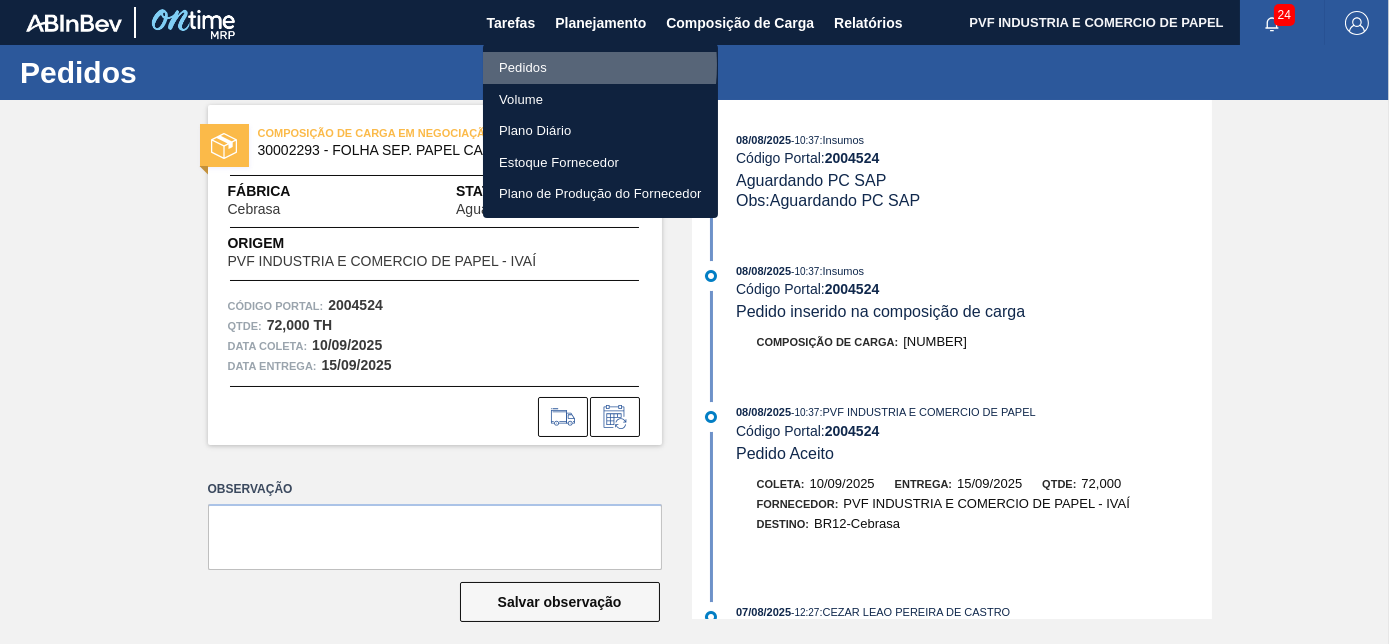 click on "Pedidos" at bounding box center (600, 68) 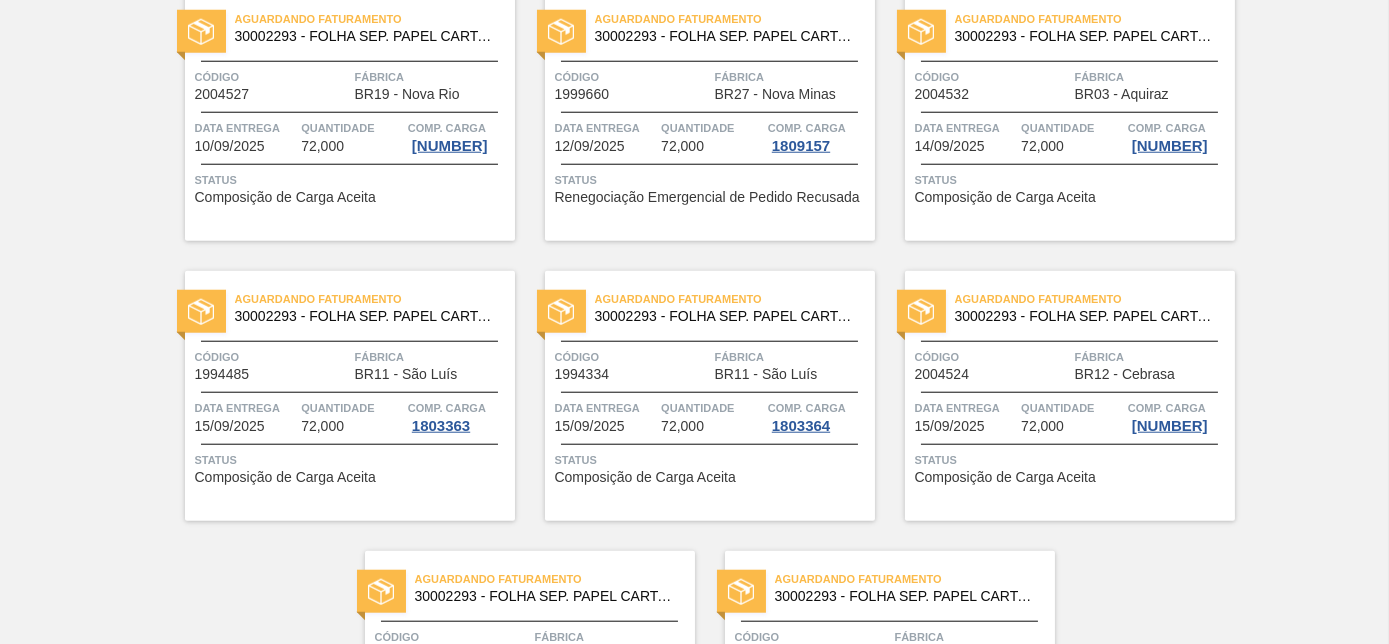 scroll, scrollTop: 4338, scrollLeft: 0, axis: vertical 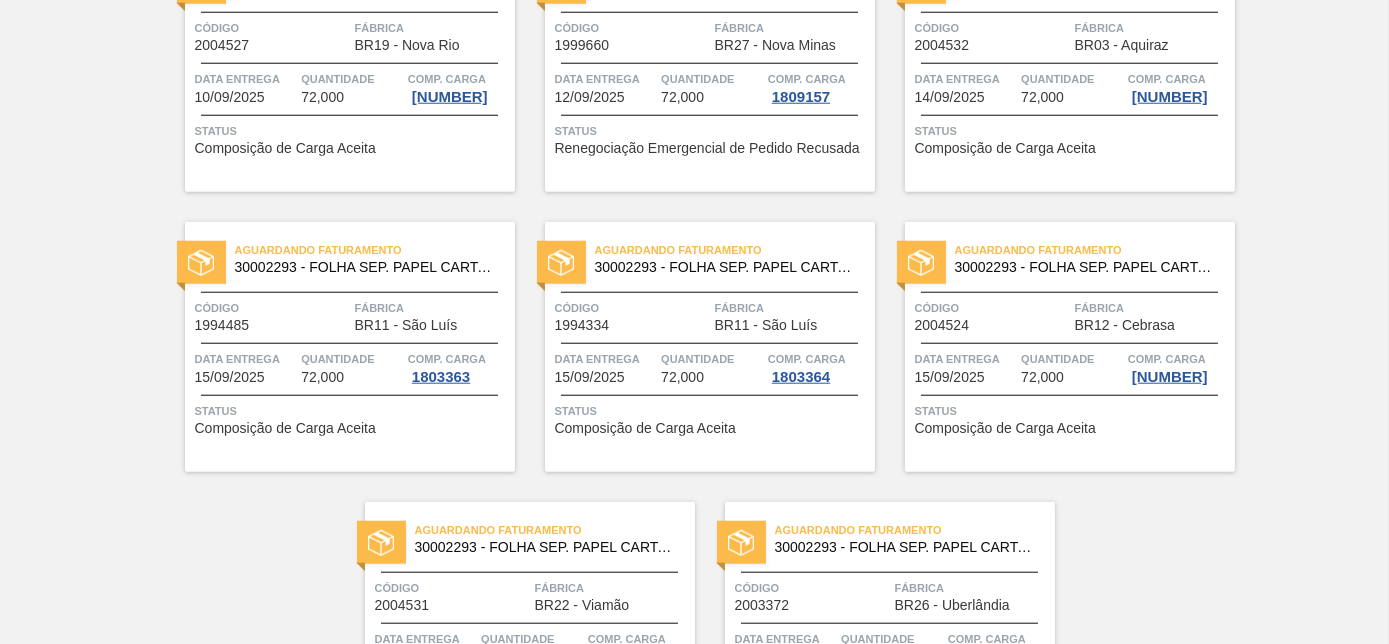 click on "Aguardando Faturamento [NUMBER] - FOLHA SEP. PAPEL CARTAO [NUMBER]x[NUMBER]M [NUMBER]g Código [NUMBER] Fábrica BR[NUMBER] - [CITY] Data entrega [DATE] Quantidade [NUMBER] Comp. Carga [NUMBER] Status Composição de Carga Aceita" at bounding box center [1070, 347] 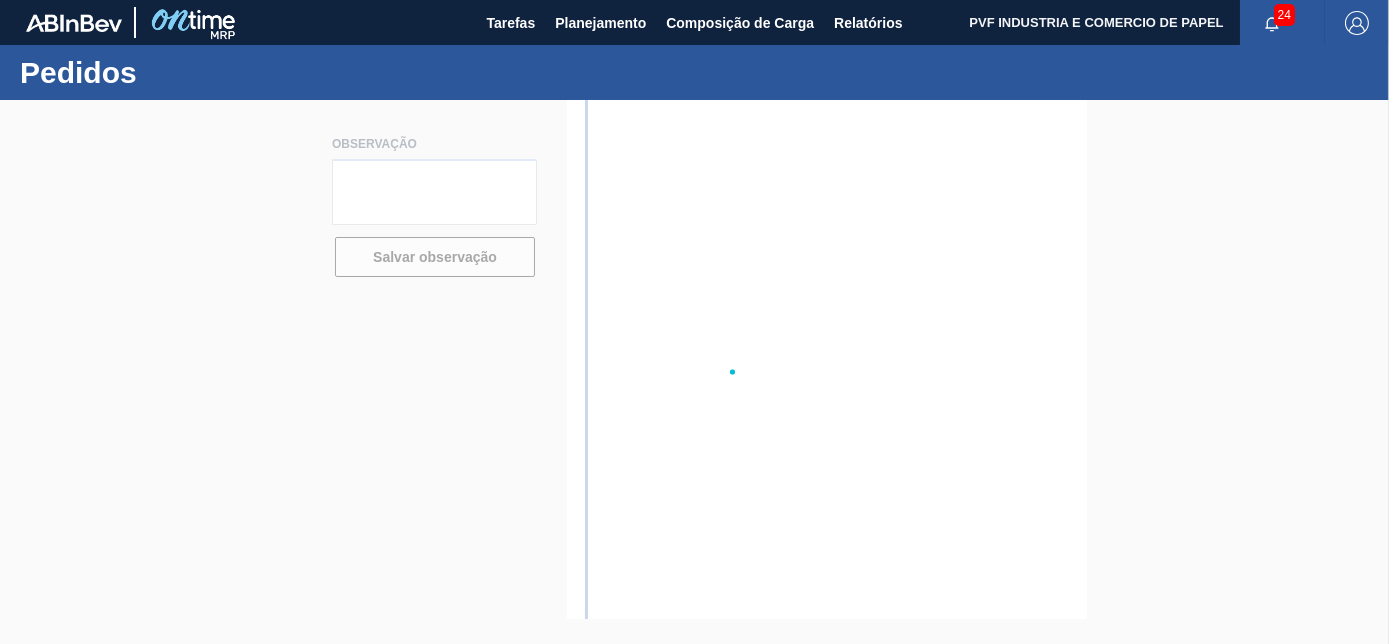 scroll, scrollTop: 0, scrollLeft: 0, axis: both 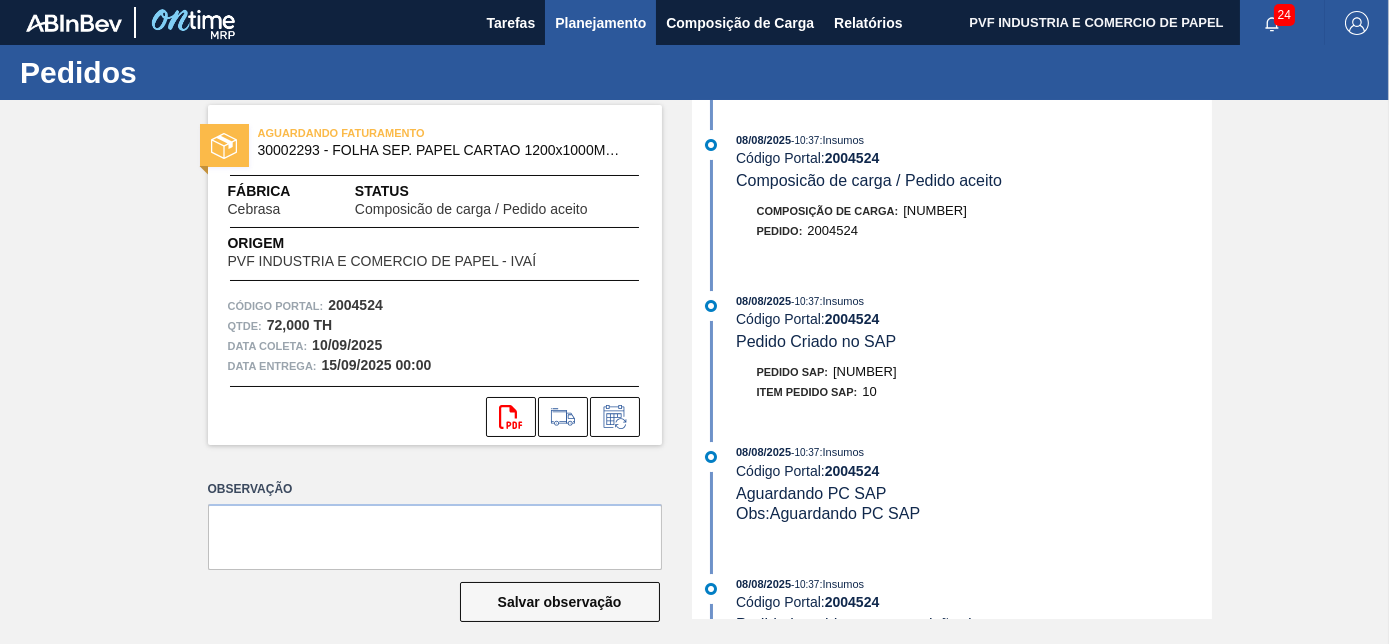 click on "Planejamento" at bounding box center (600, 23) 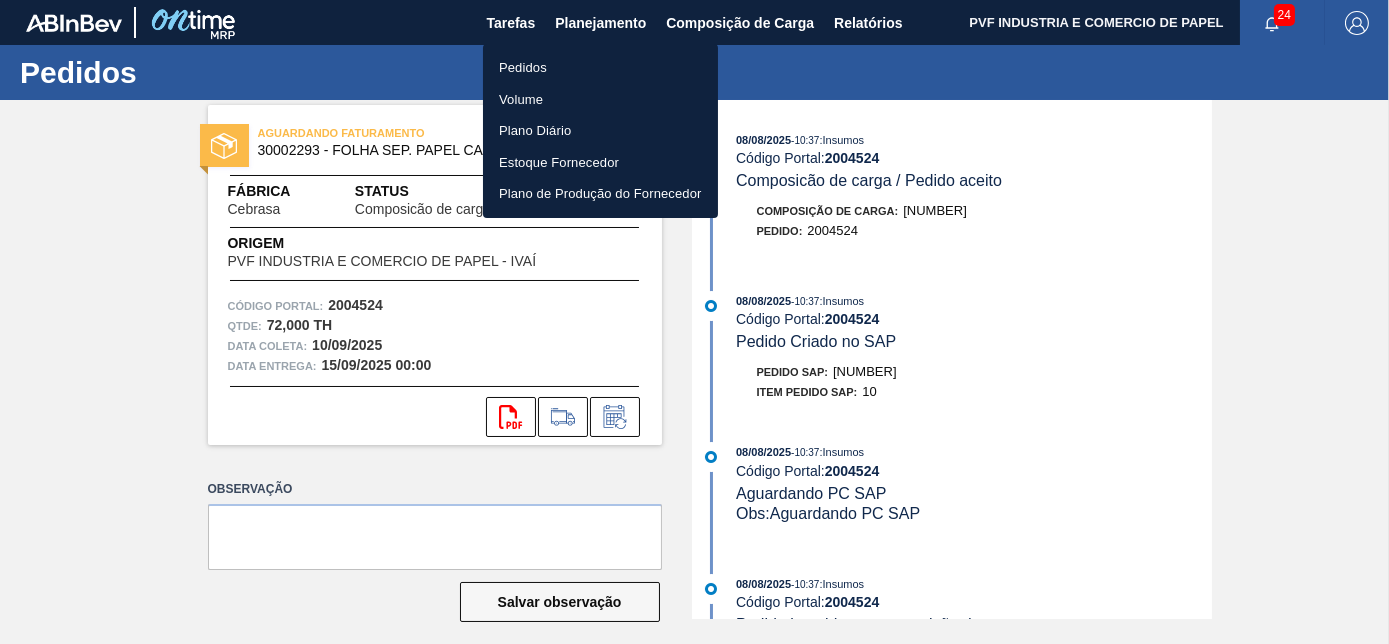click on "Pedidos" at bounding box center [600, 68] 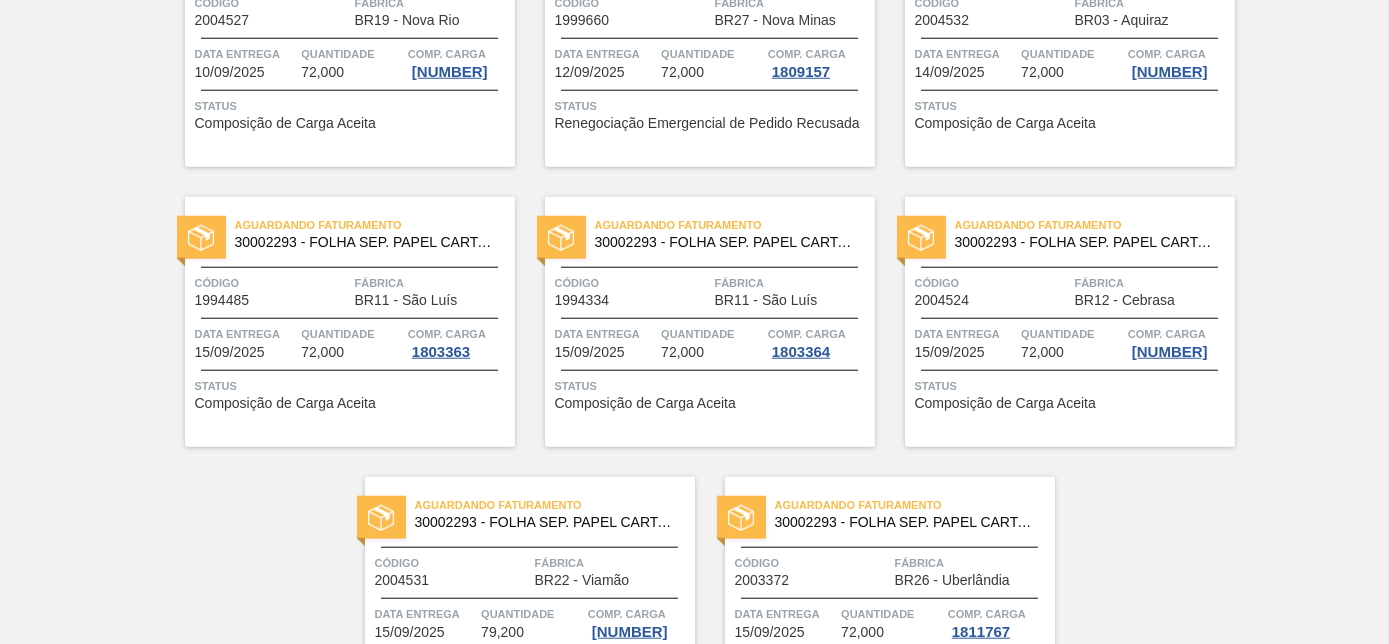 scroll, scrollTop: 4338, scrollLeft: 0, axis: vertical 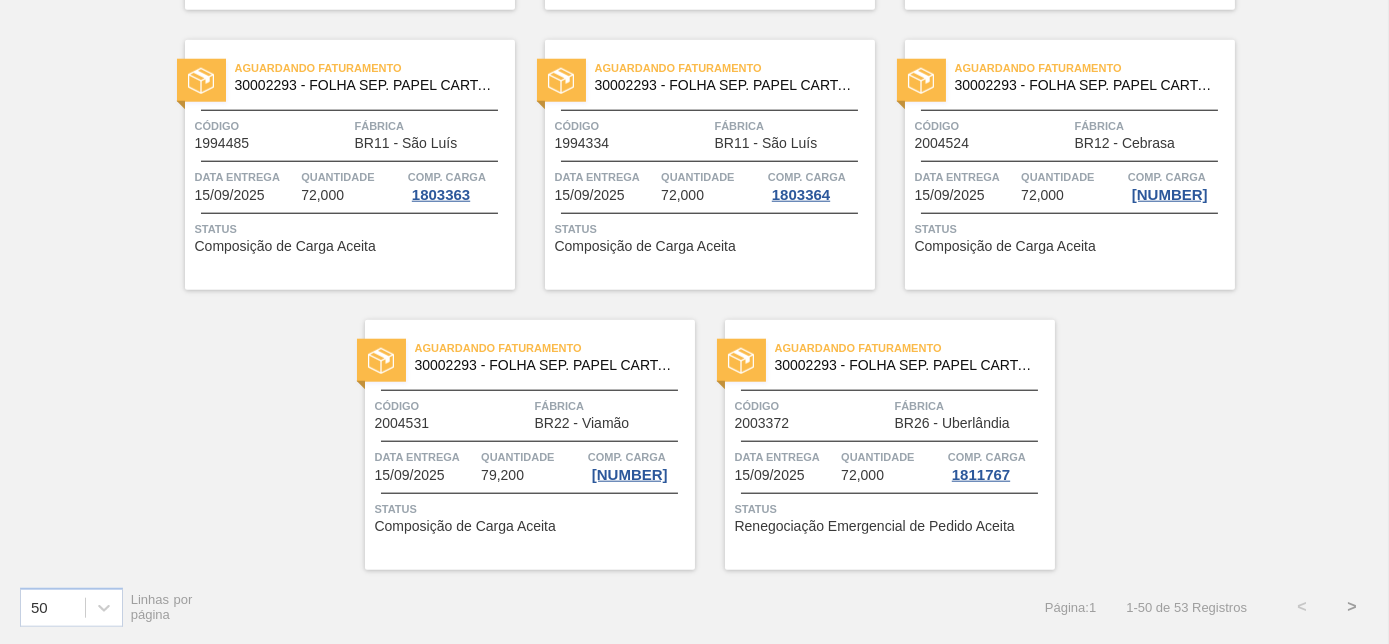 click on ">" at bounding box center [1352, 607] 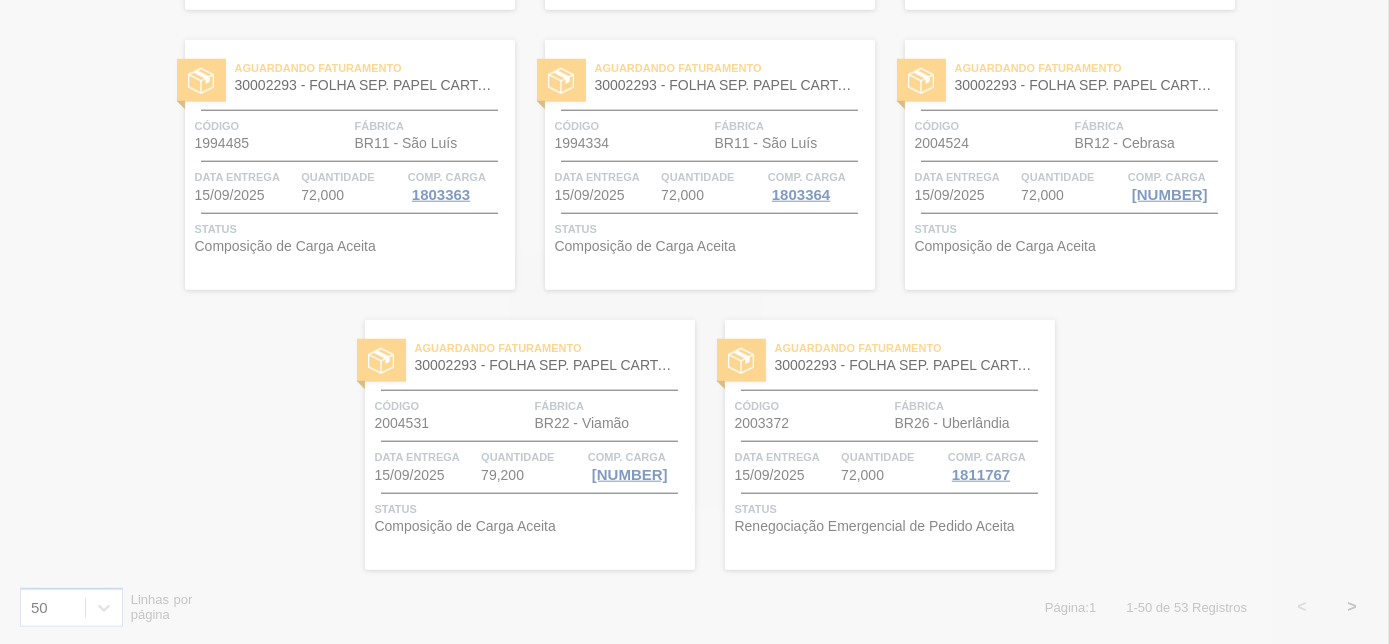 scroll, scrollTop: 0, scrollLeft: 0, axis: both 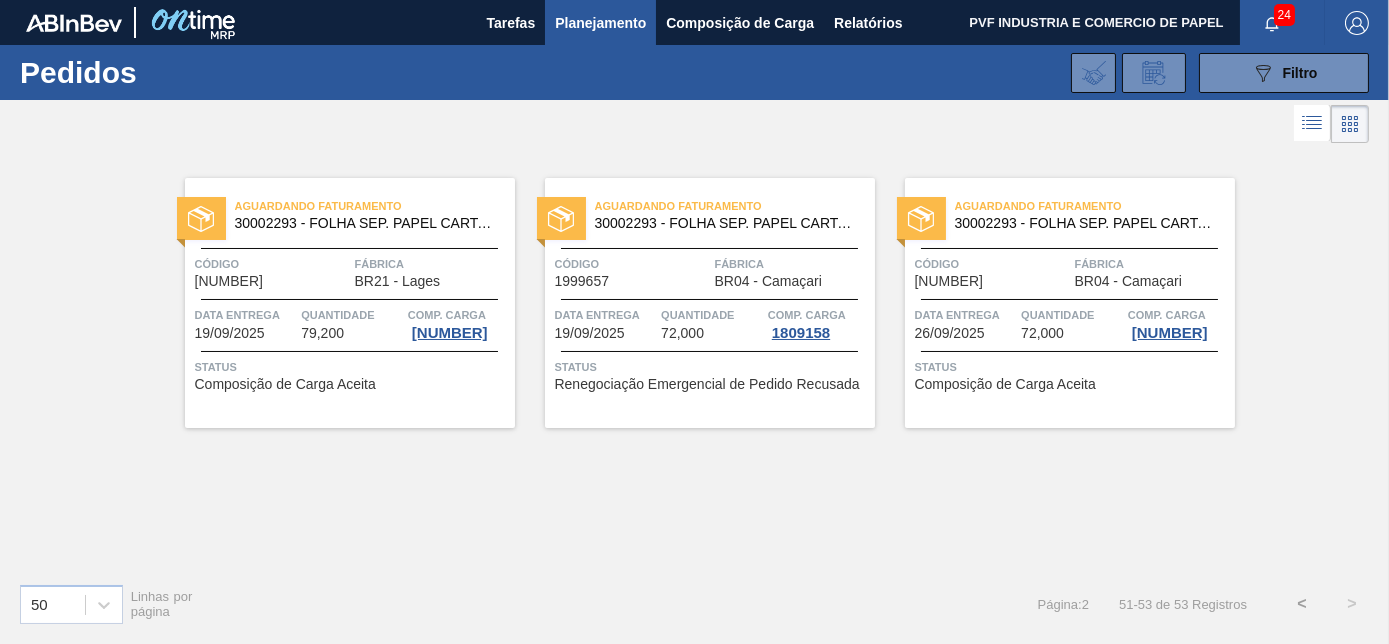 click on "<" at bounding box center (1302, 604) 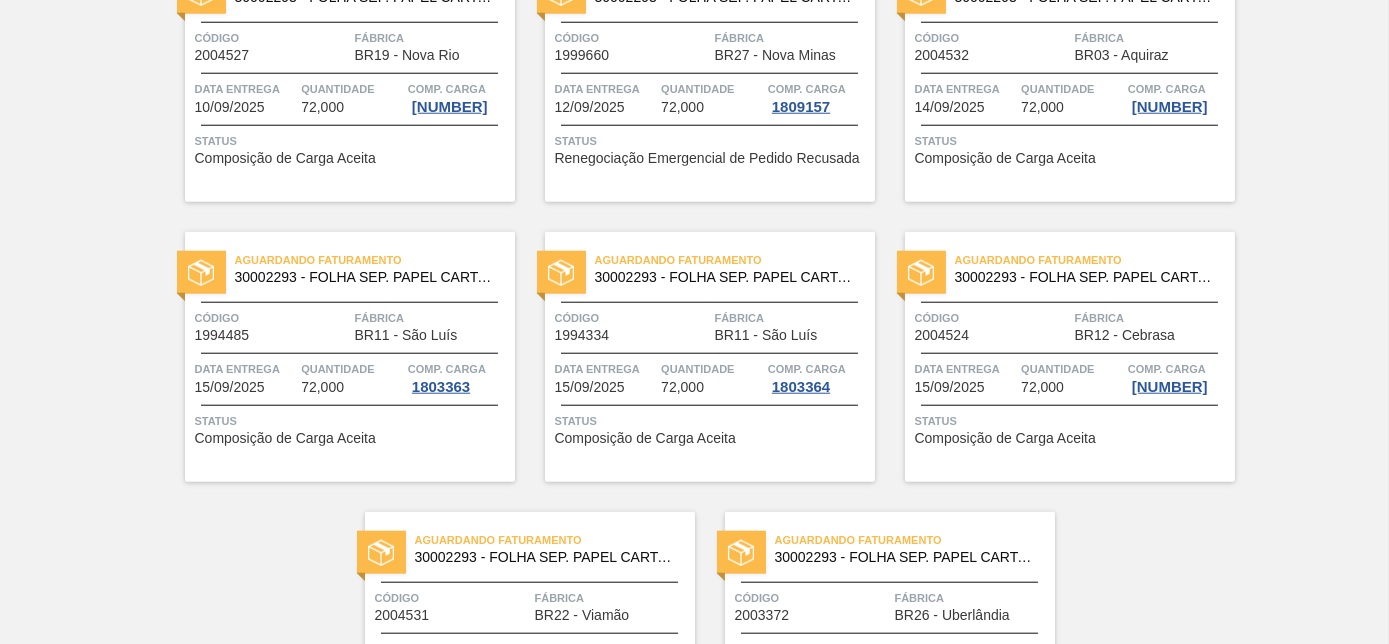 scroll, scrollTop: 4338, scrollLeft: 0, axis: vertical 